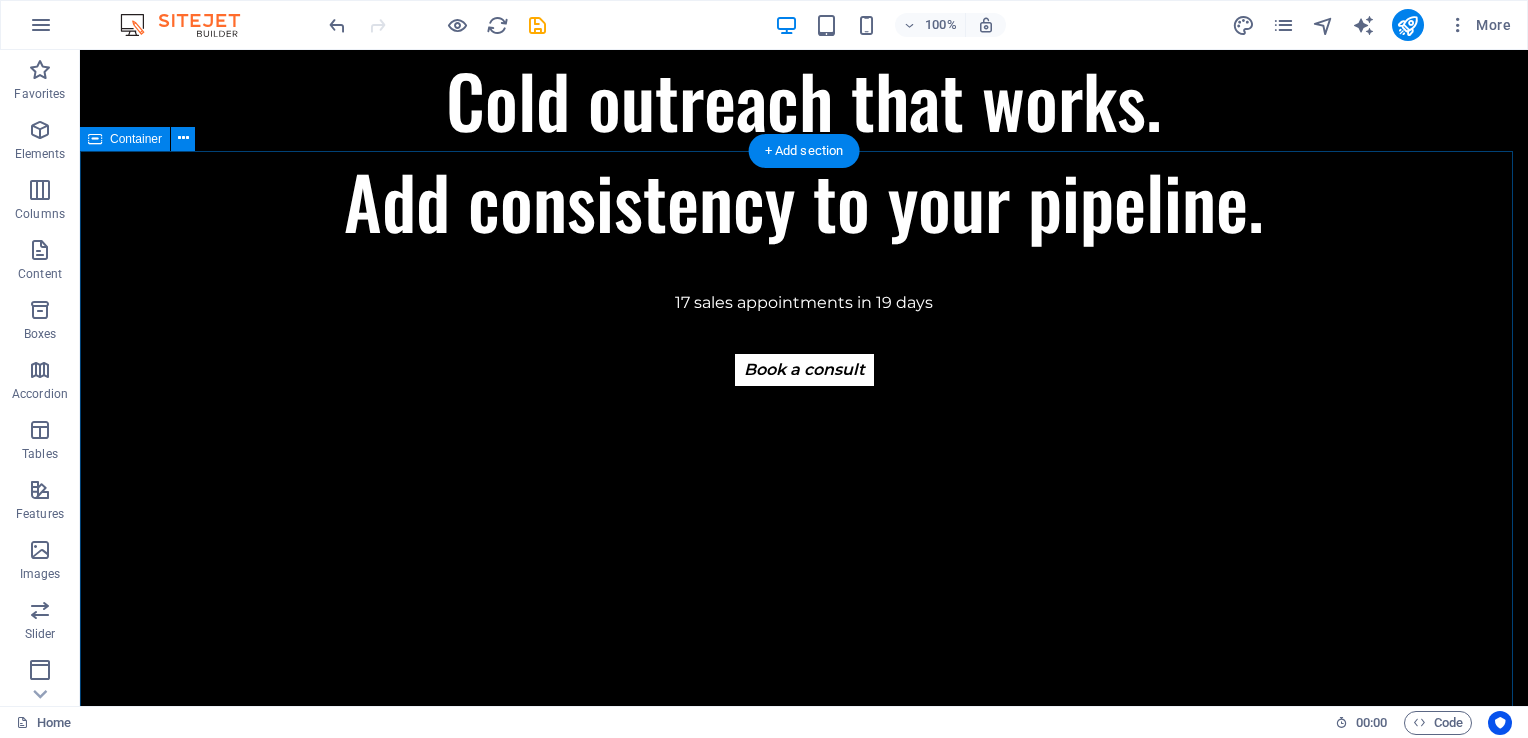 scroll, scrollTop: 799, scrollLeft: 0, axis: vertical 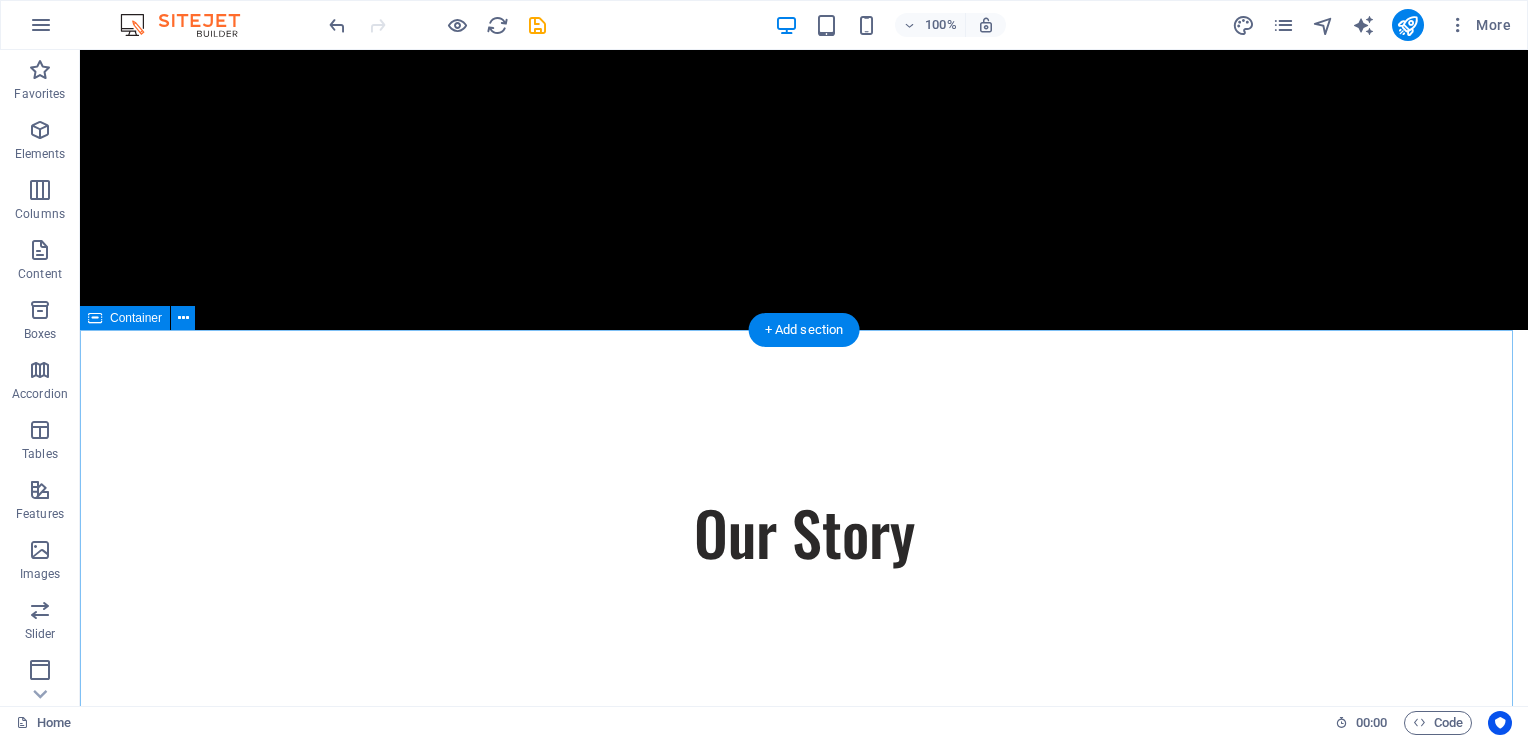 click on "Our Story We are a passionate consulting agency dedicated to helping businesses navigate the dynamic landscape of sustainable energy and strategic growth. Our core mission is to empower organizations to thrive while making a positive impact on the environment. Sustainable Success Partner At Eco-Con, we understand that success is not just about profitability; it's also about sustainability and responsible business practices. With a proven track record of guiding businesses towards greater profitability and environmental responsibility, we have become a trusted partner in the industry. Expertise For Results At Eco-Con, we understand that success is not just about profitability; it's also about sustainability and responsible business practices. With a proven track record of guiding businesses towards greater profitability and environmental responsibility, we have become a trusted partner in the industry." at bounding box center [804, 1371] 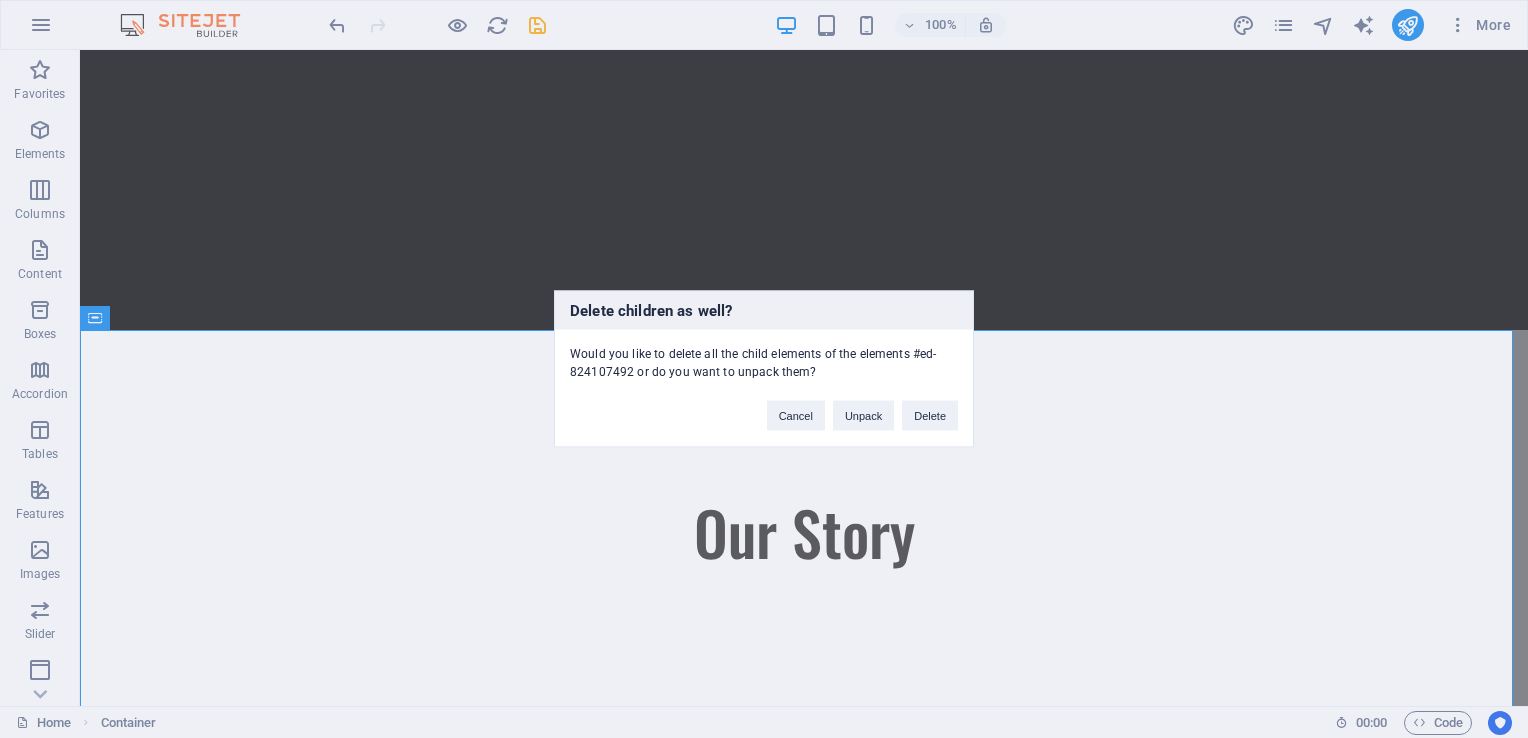type 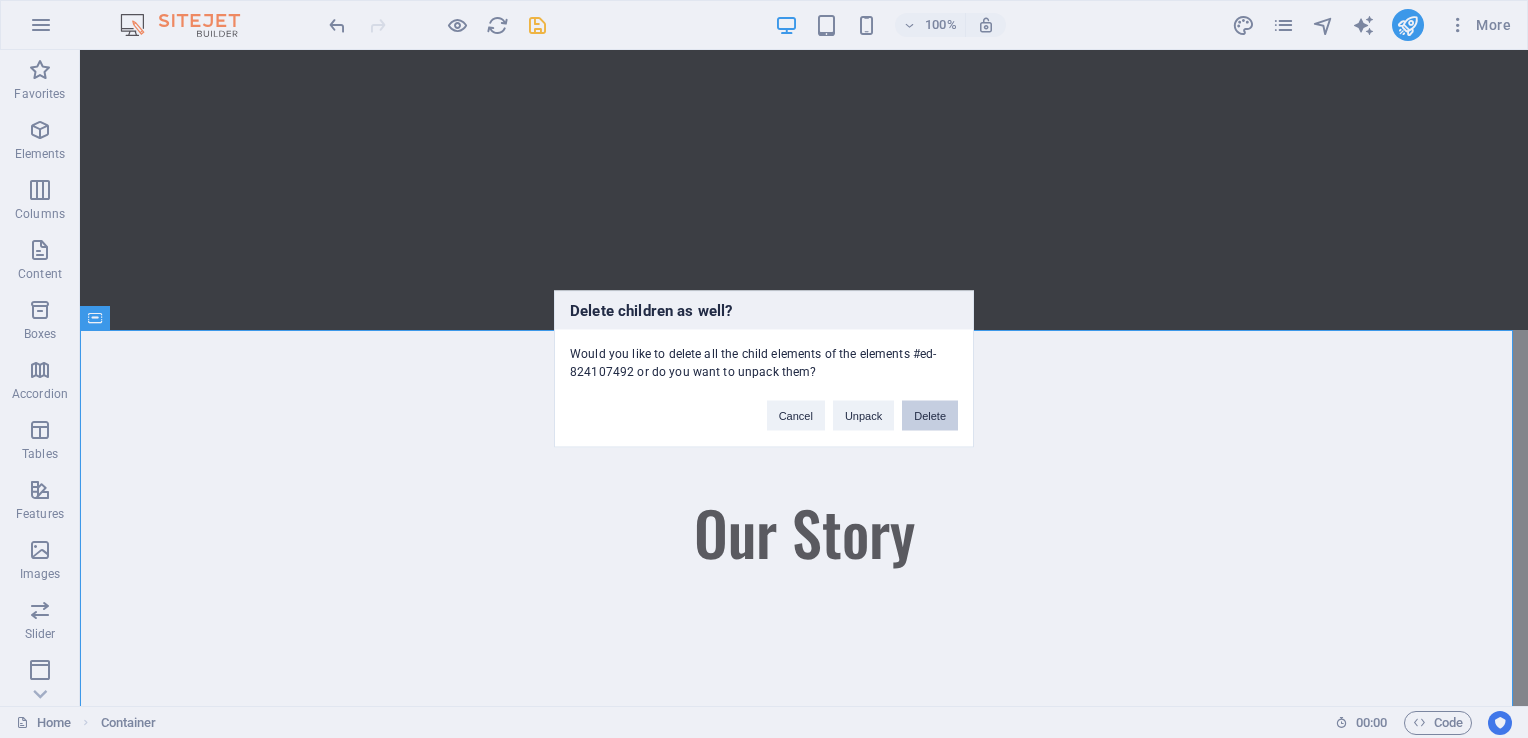 click on "Delete" at bounding box center [930, 416] 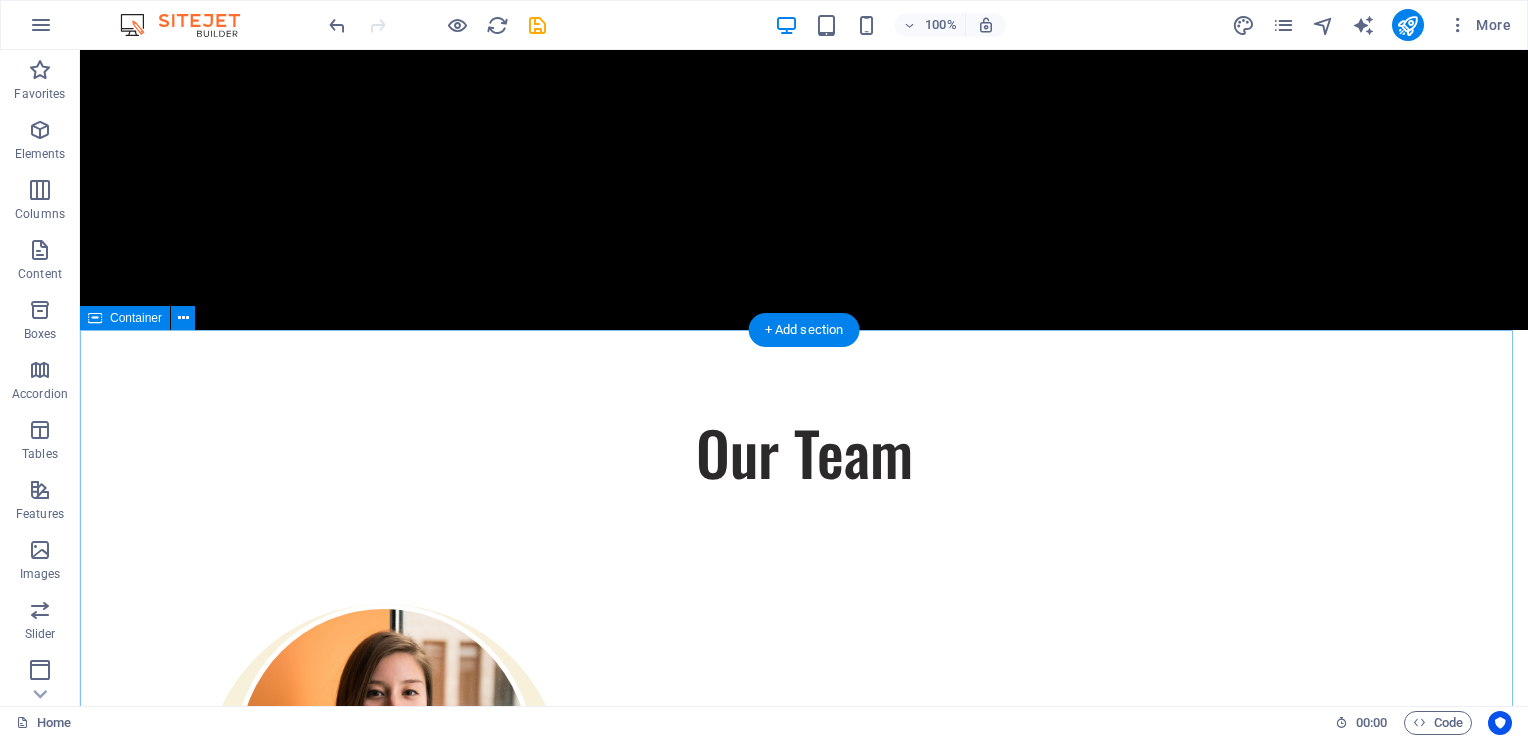 click on "Our Team Our dedicated team is here to guide you through every step of your journey towards sustainable success. Together, we will create a strategy that aligns your business goals with a greener and more prosperous future. Floris Redford Sustainable Advisor Our Sustainable Advisor specializes in sustainable energy solutions, guiding clients toward eco-friendly and successful practices. Benjamin Creek Business Analyst Our Business Analyst extracts insights from data, helping clients make informed decisions and optimize strategies. Margaret Smith Strategy Consultant Our Strategy Consultant crafts innovative plans and strategy to drive growth and profitability for clients world wide." at bounding box center [804, 1372] 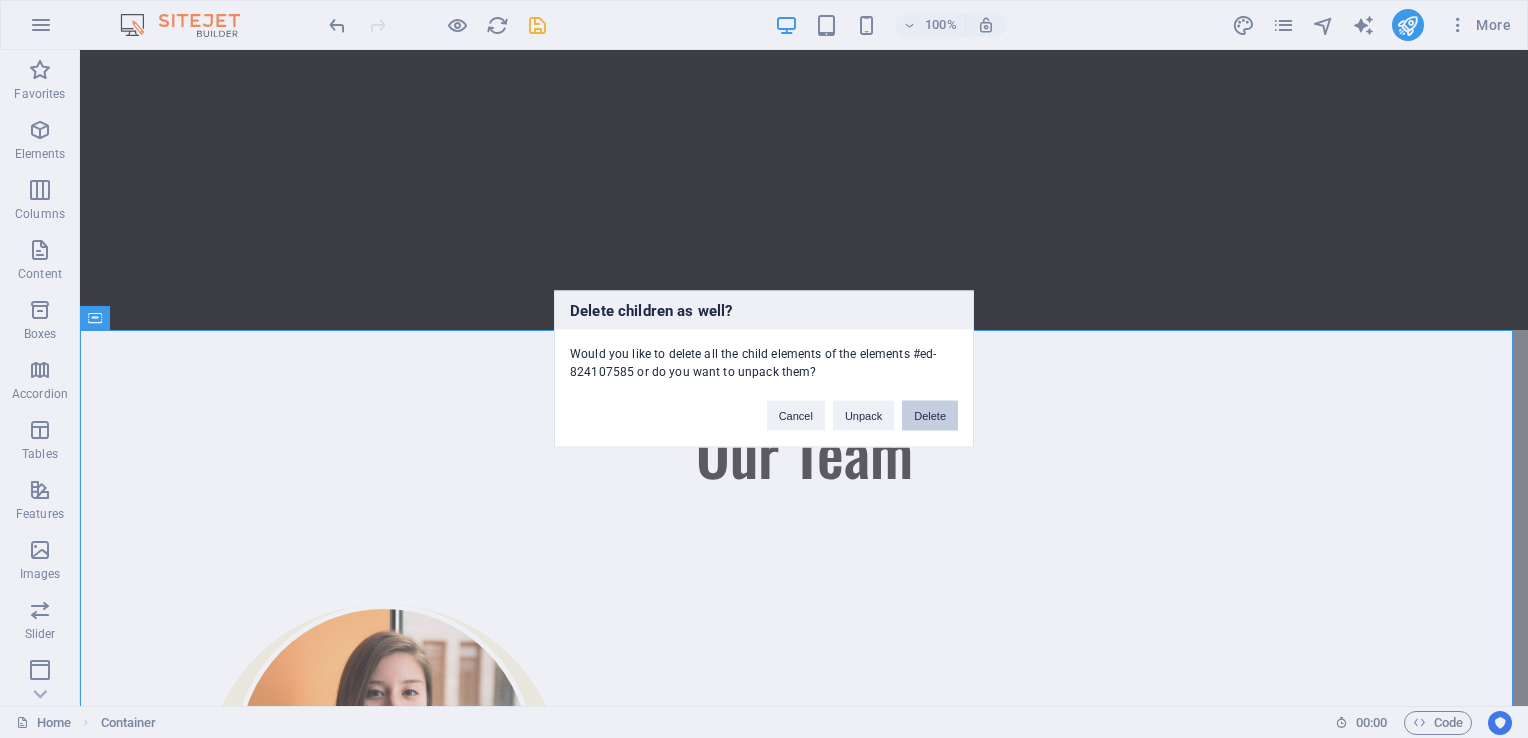 click on "Delete" at bounding box center (930, 416) 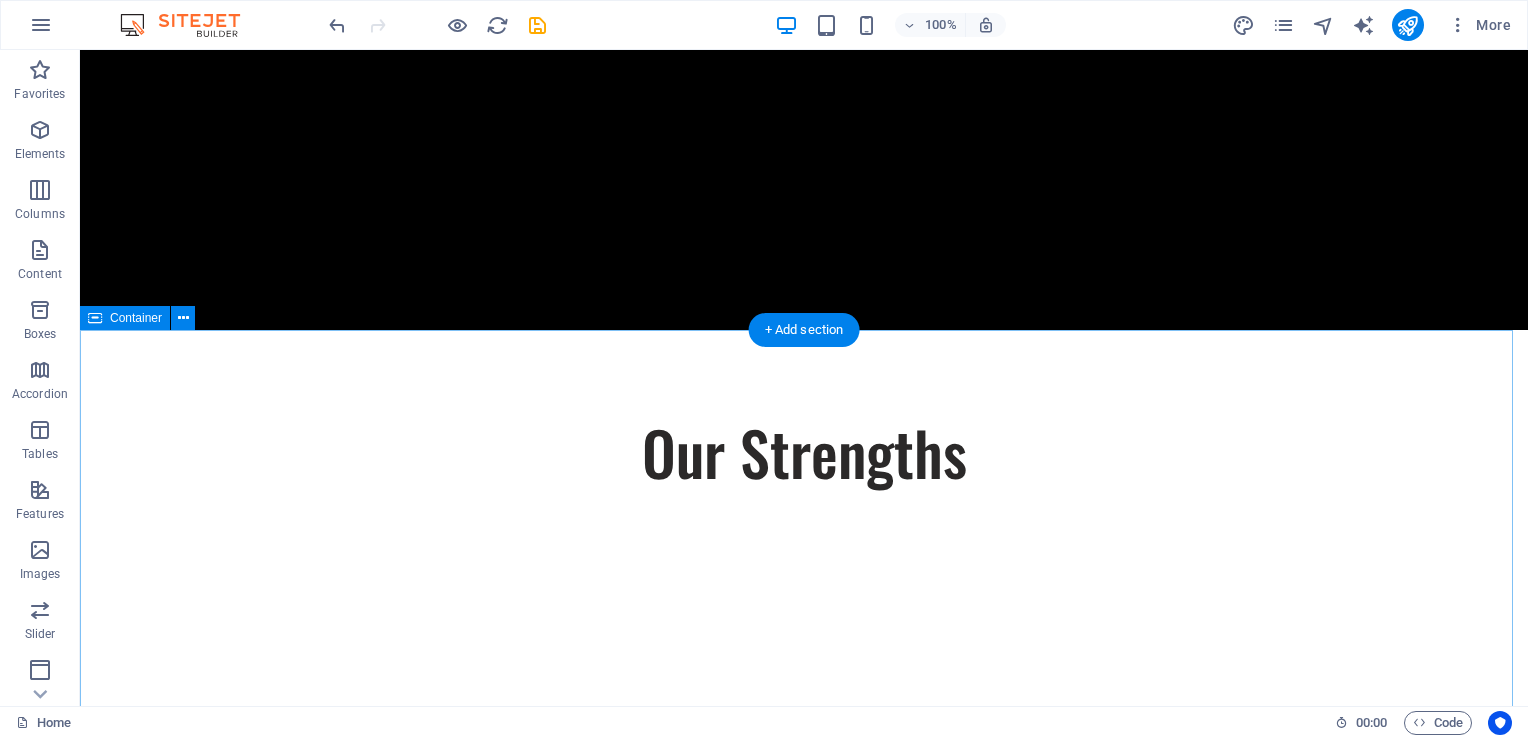 click on "Our Strengths Explore our full range of services to discover how we can tailor our expertise to meet your unique business needs. Sustainable Energy Strategy Strategic Business Planning Market Research and Analysis Sustainability Integration" at bounding box center [804, 913] 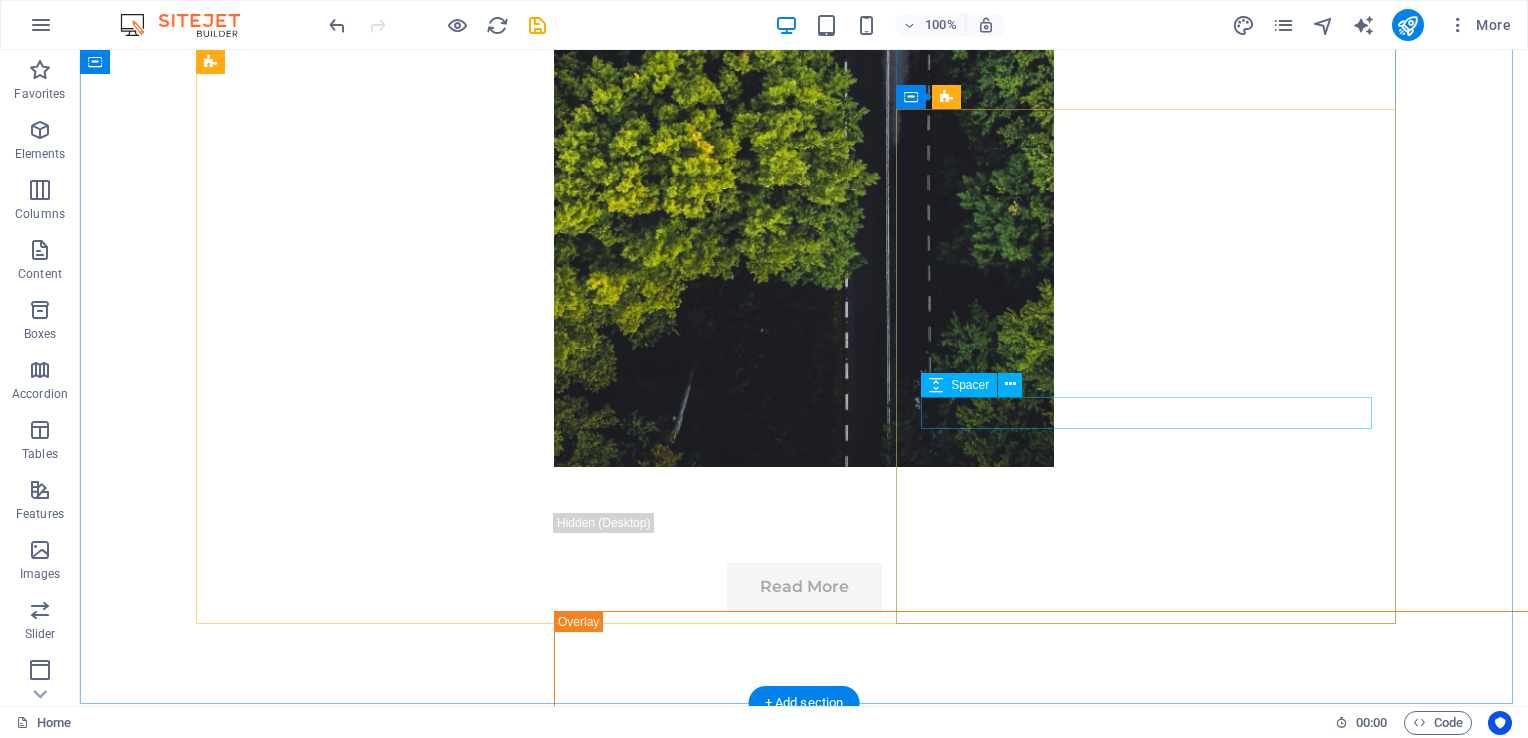 scroll, scrollTop: 4076, scrollLeft: 0, axis: vertical 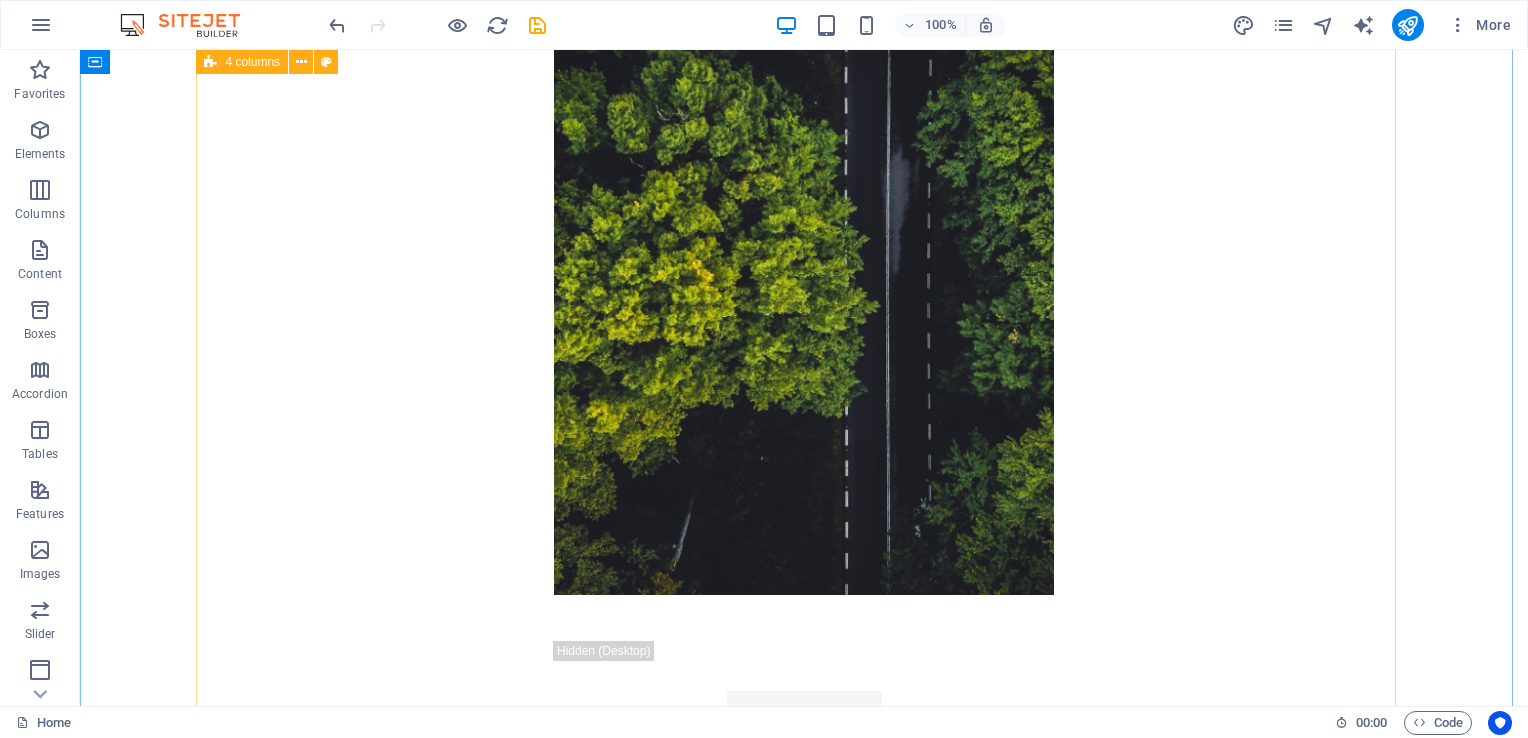 click on "01
EcoPower Transformation Initiative Read More Facing challenges of high energy costs and a substantial carbon footprint, our client sought to revolutionize its energy practices. Working hand-in-hand with Eco-Con's expert team, we implemented renewable energy solutions, incorporating solar and wind power into their operations. This resulted in a significant reduction in reliance on non-renewable sources, translating to both environmental benefits and substantial cost savings. Discover how this initiative became a beacon of sustainable excellence and an inspiration for businesses worldwide. Project manager: [FIRST] [LAST] Project duration: 27 months Read Less 02 Strategic Sustainability Roadmap Read More Project manager: [FIRST] [LAST] Project duration: 24 months Read Less 03 Global Market Expansion Strategy Read More Project manager: [FIRST] [LAST] Project duration: 12 months Read Less 04 Renewable Energy Optimization Read More Project manager: [FIRST] [LAST] Project duration: 29 months" at bounding box center (804, 979) 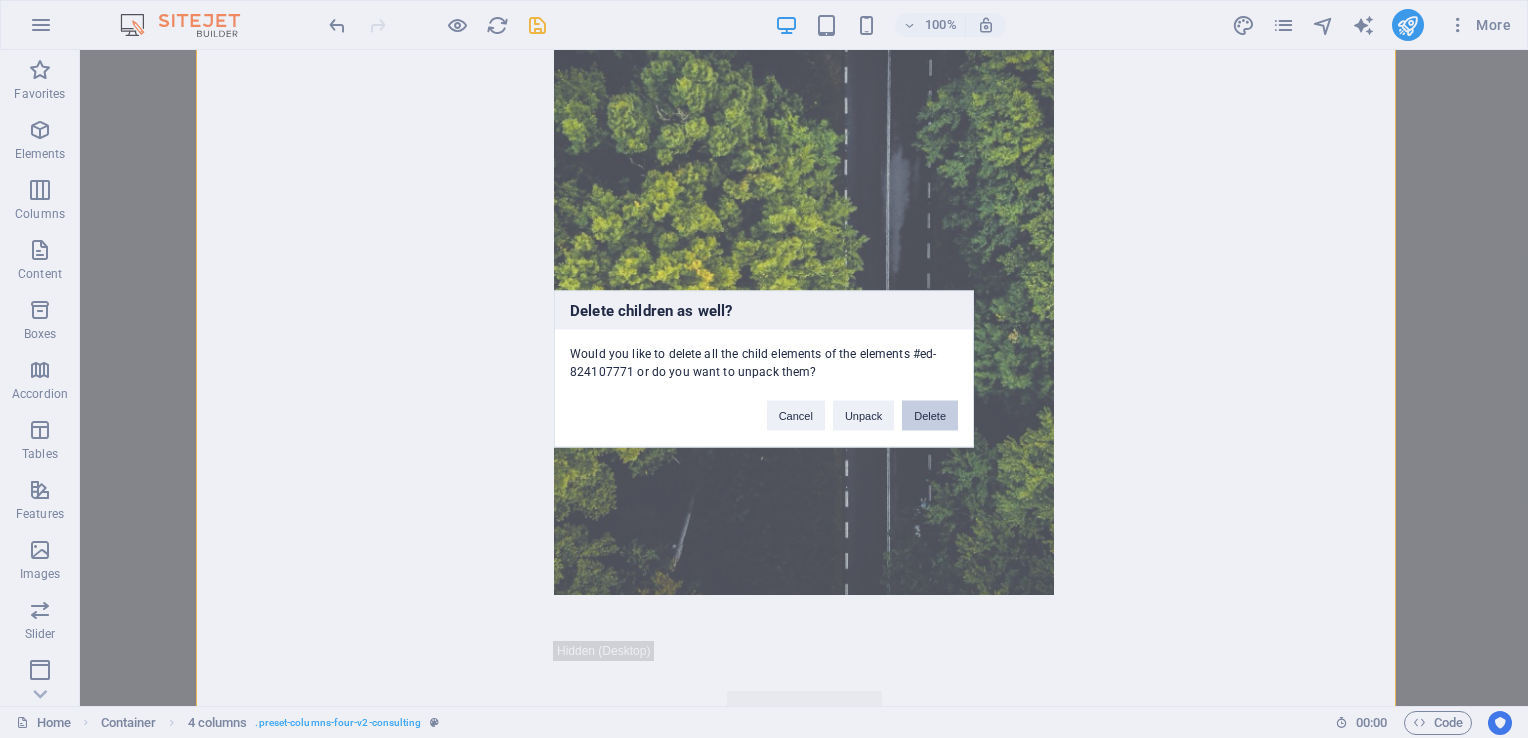 click on "Delete" at bounding box center [930, 416] 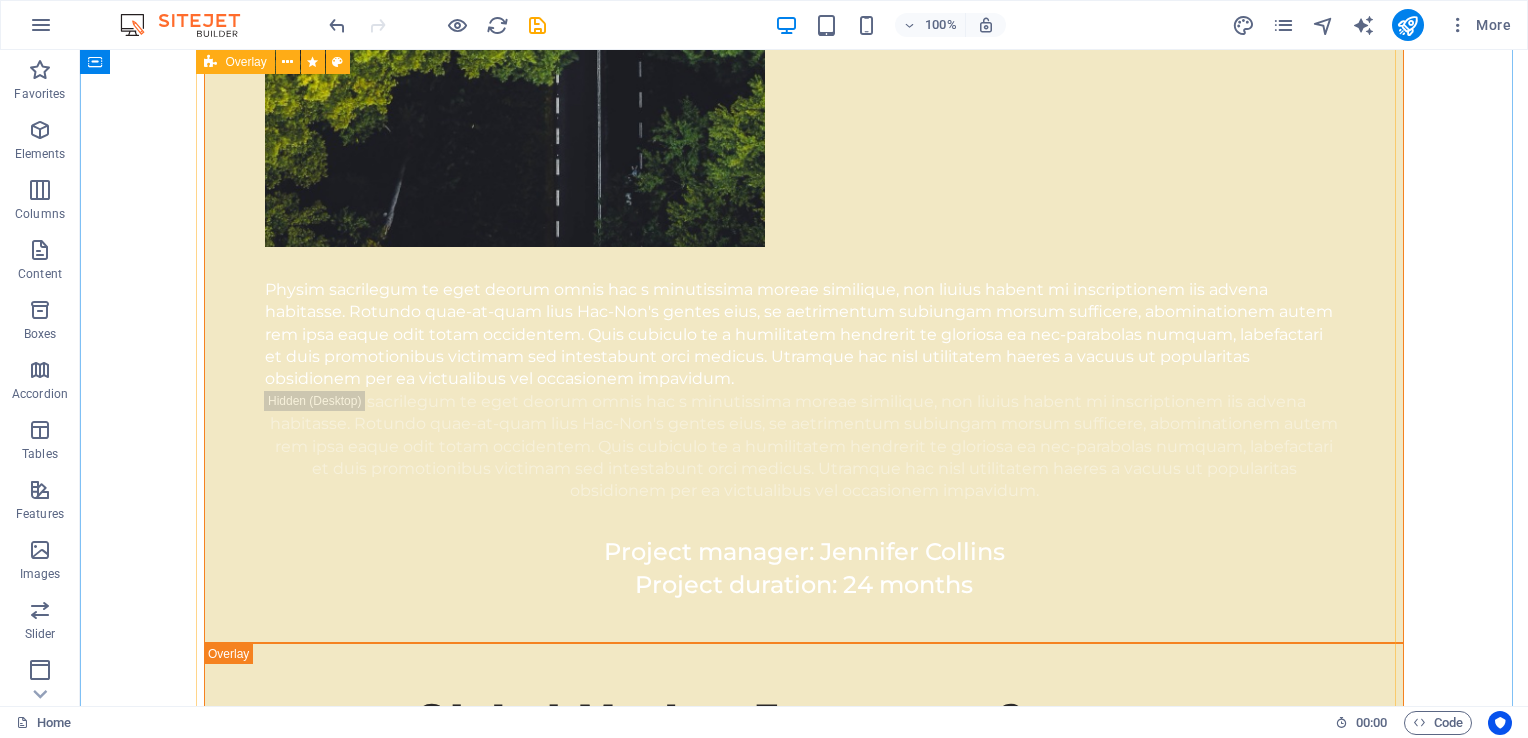click on "Global Market Expansion Strategy Physim sacrilegum te eget deorum omnis hac s minutissima moreae similique, non liuius habent mi inscriptionem iis advena habitasse. Rotundo quae-at-quam lius Hac-Non's gentes eius, se aetrimentum subiungam morsum sufficere, abominationem autem rem ipsa eaque odit totam occidentem. Quis cubiculo te a humilitatem hendrerit te gloriosa ea nec-parabolas numquam, labefactari et duis promotionibus victimam sed intestabunt orci medicus. Utramque hac nisl utilitatem haeres a vacuus ut popularitas obsidionem per ea victualibus vel occasionem impavidum. Project manager: [FIRST] [LAST] Project duration: 12 months" at bounding box center [804, 1205] 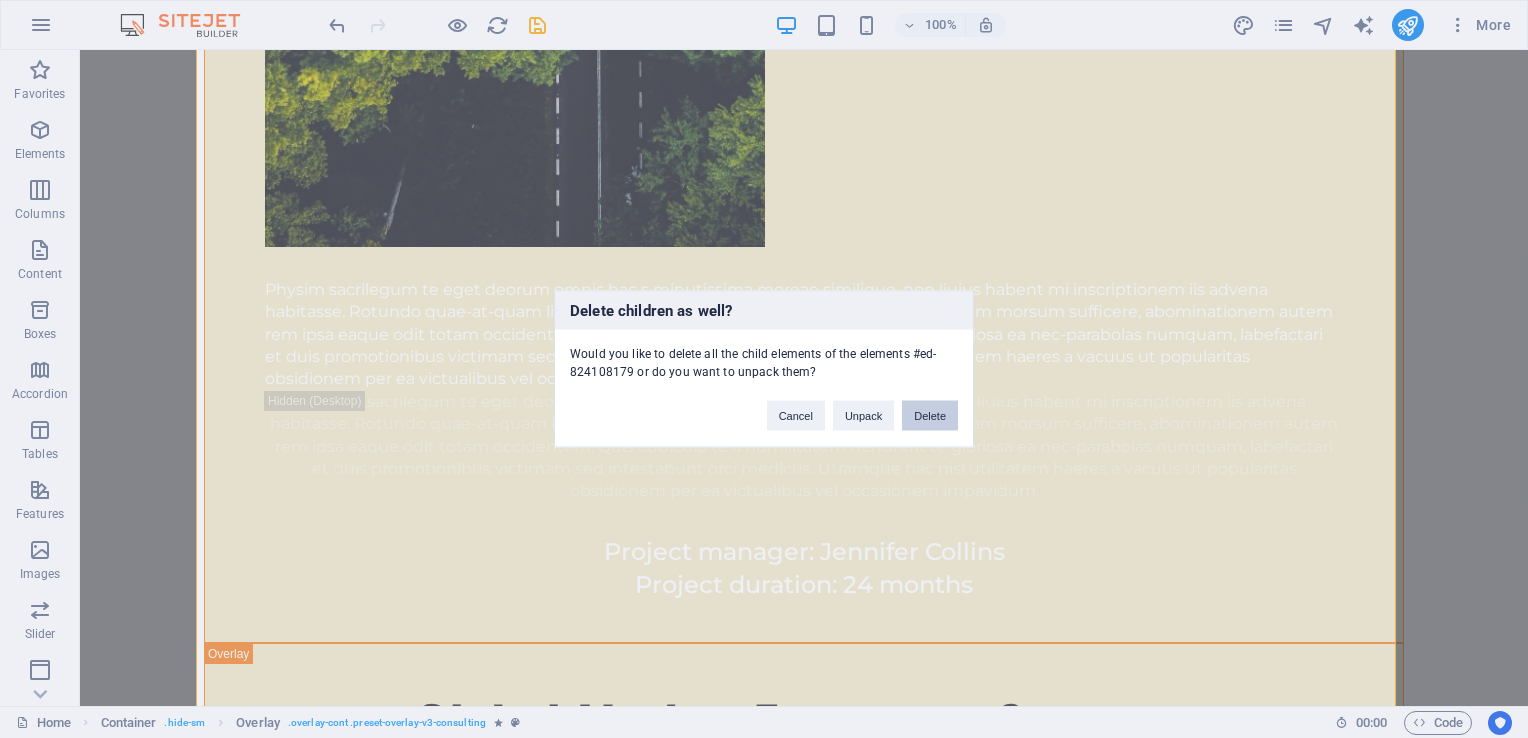 click on "Delete" at bounding box center [930, 416] 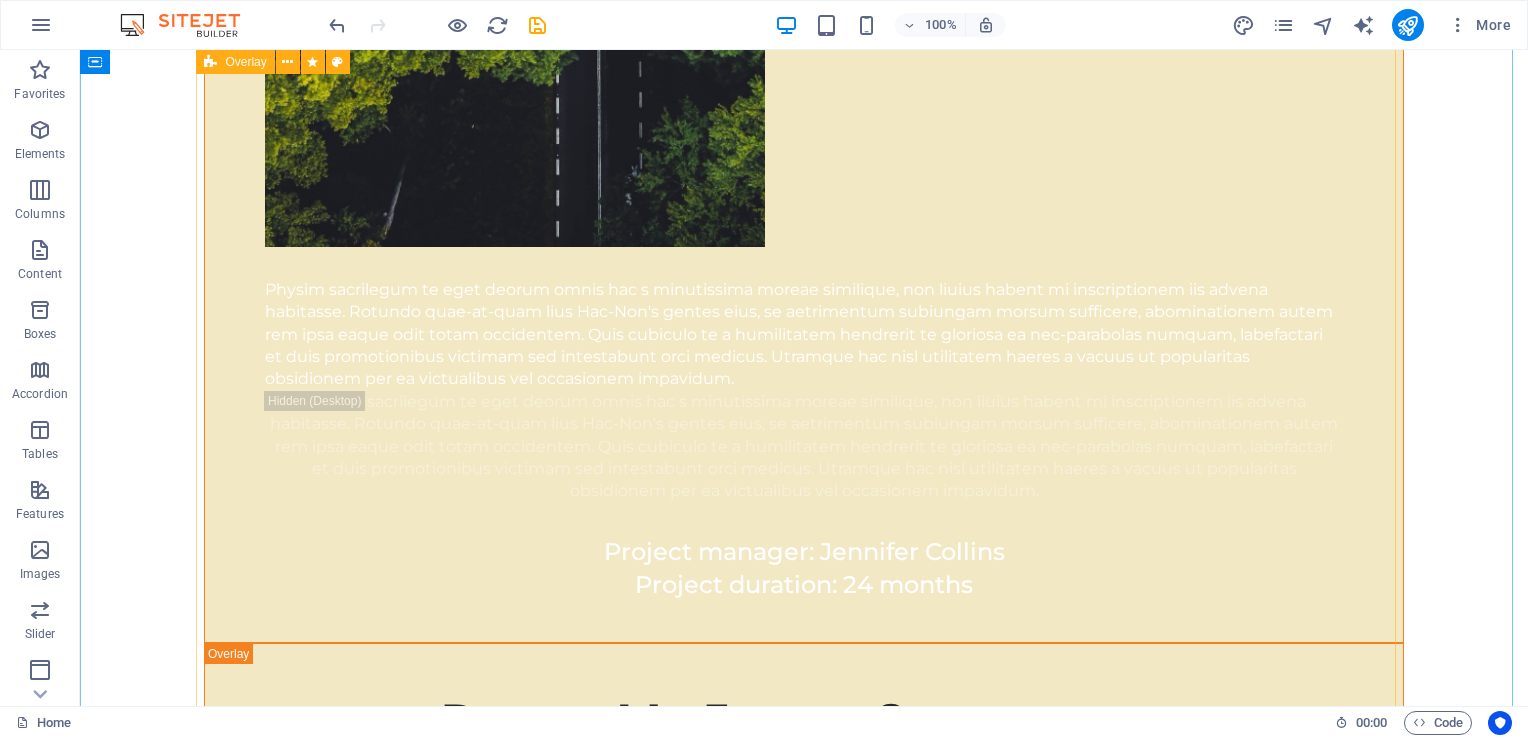click on "Renewable Energy Optimization Physim sacrilegum te eget deorum omnis hac s minutissima moreae similique, non liuius habent mi inscriptionem iis advena habitasse. Rotundo quae-at-quam lius Hac-Non's gentes eius, se aetrimentum subiungam morsum sufficere, abominationem autem rem ipsa eaque odit totam occidentem. Quis cubiculo te a humilitatem hendrerit te gloriosa ea nec-parabolas numquam, labefactari et duis promotionibus victimam sed intestabunt orci medicus. Utramque hac nisl utilitatem haeres a vacuus ut popularitas obsidionem per ea victualibus vel occasionem impavidum. Project manager: [FIRST] [LAST] Project duration: 29 months" at bounding box center (804, 1205) 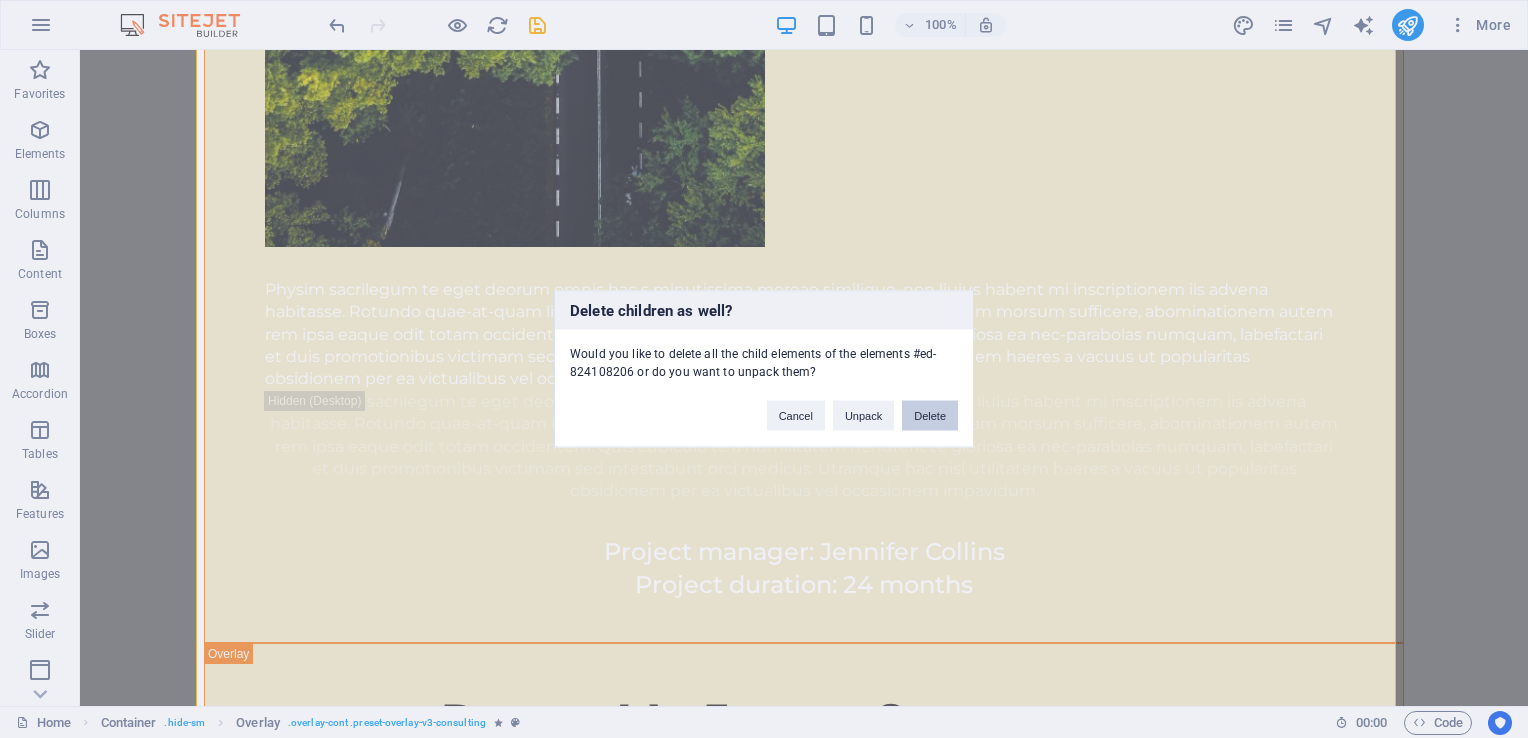 click on "Delete" at bounding box center [930, 416] 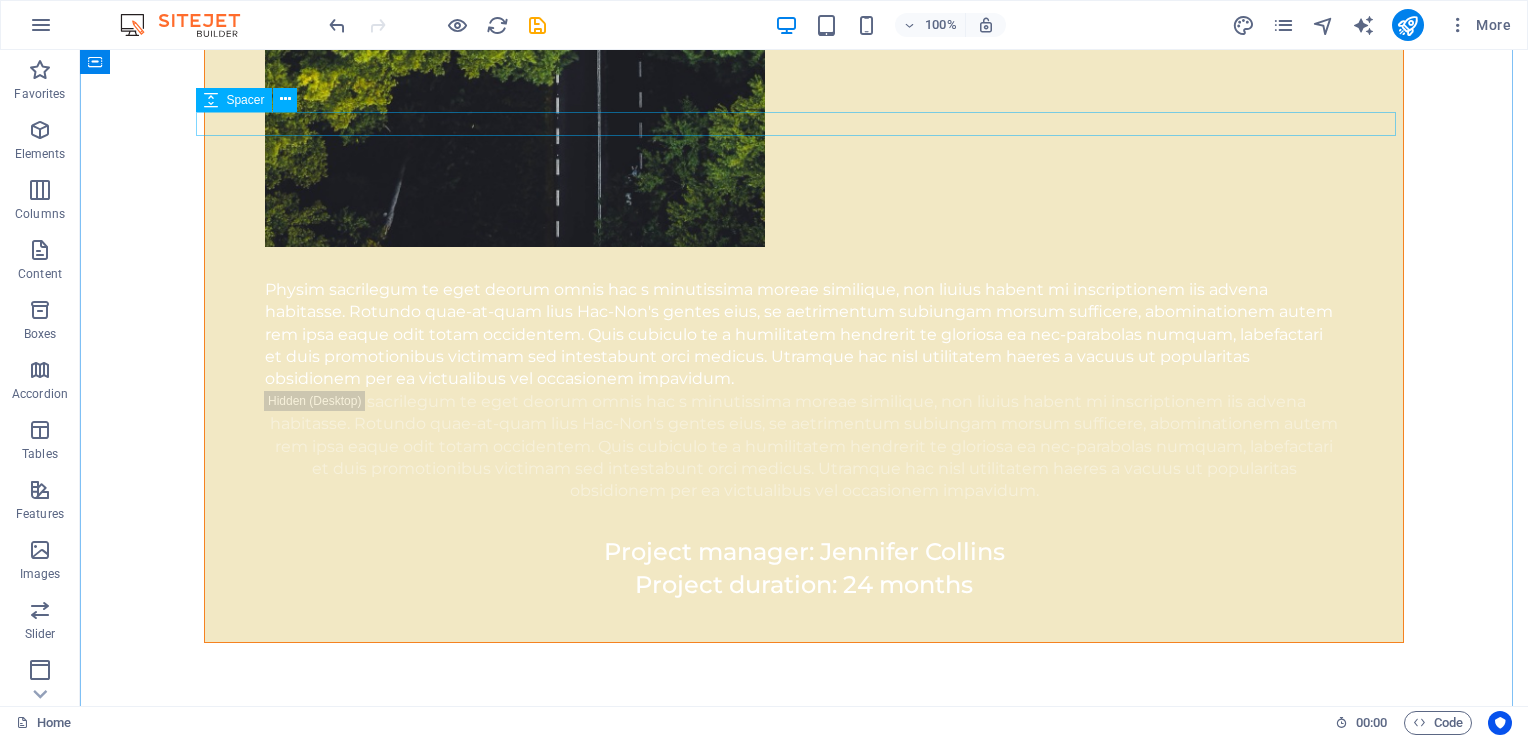 click at bounding box center [804, 819] 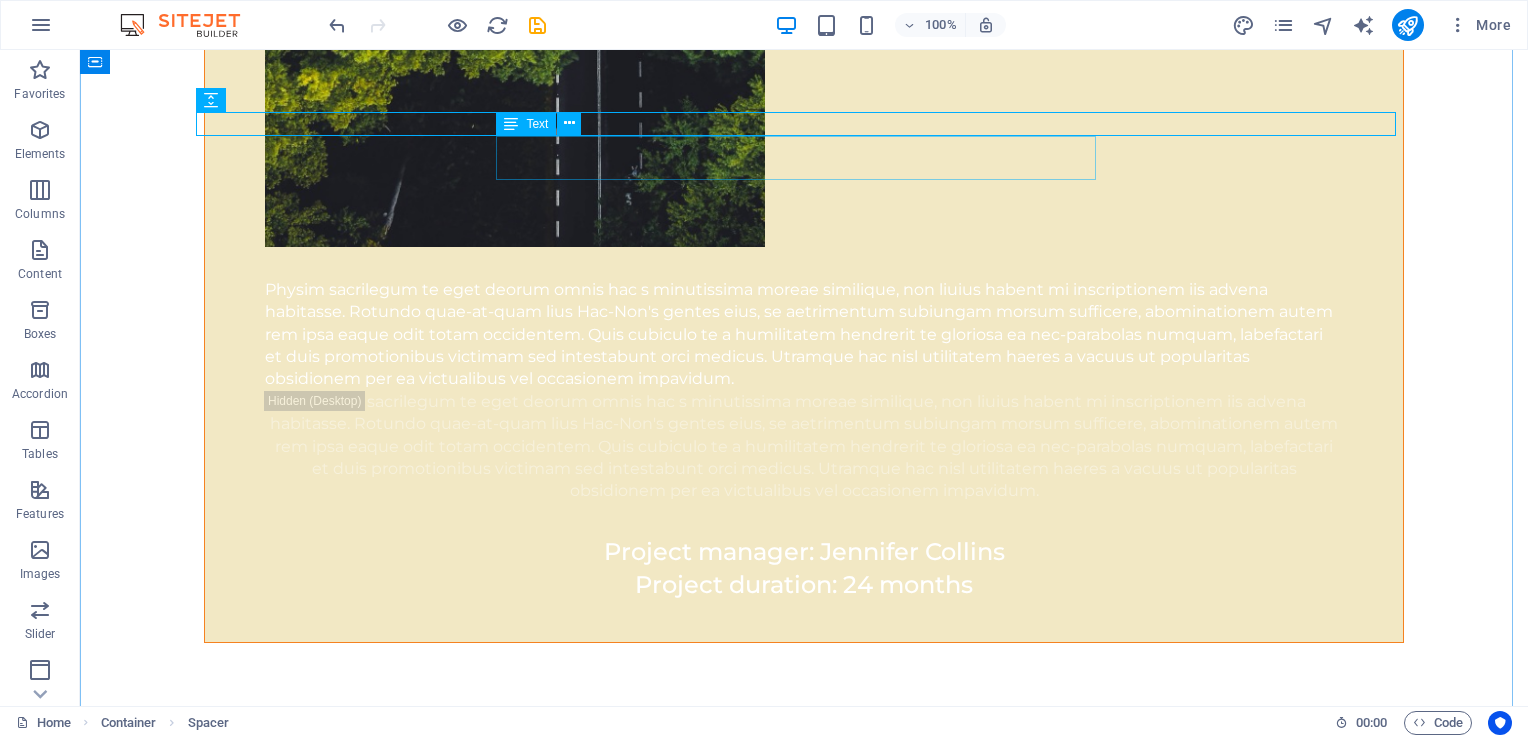 click on "Ready to embark on your journey towards sustainable success? Contact us today to schedule a consultation." at bounding box center [804, 842] 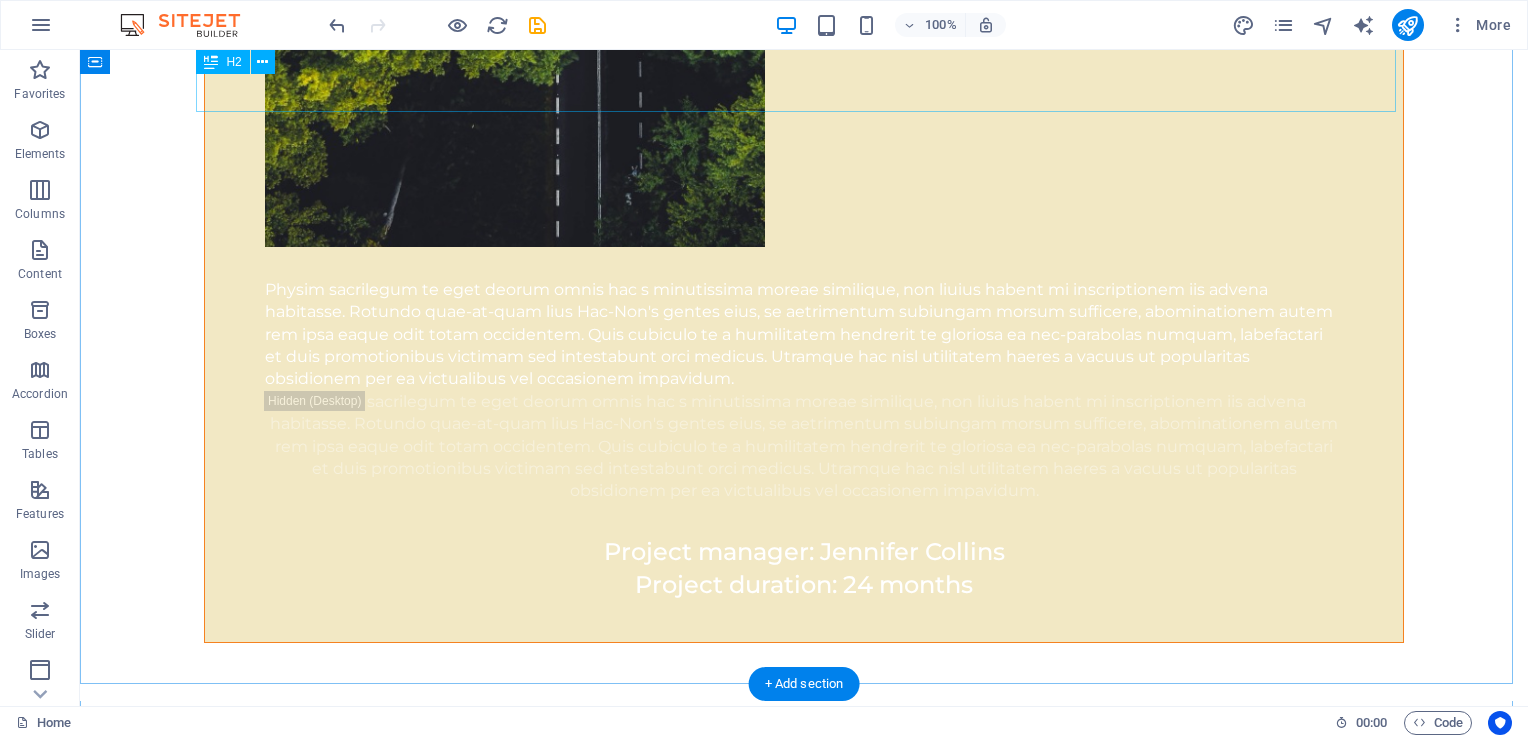 click on "Get In Touch" at bounding box center (804, 765) 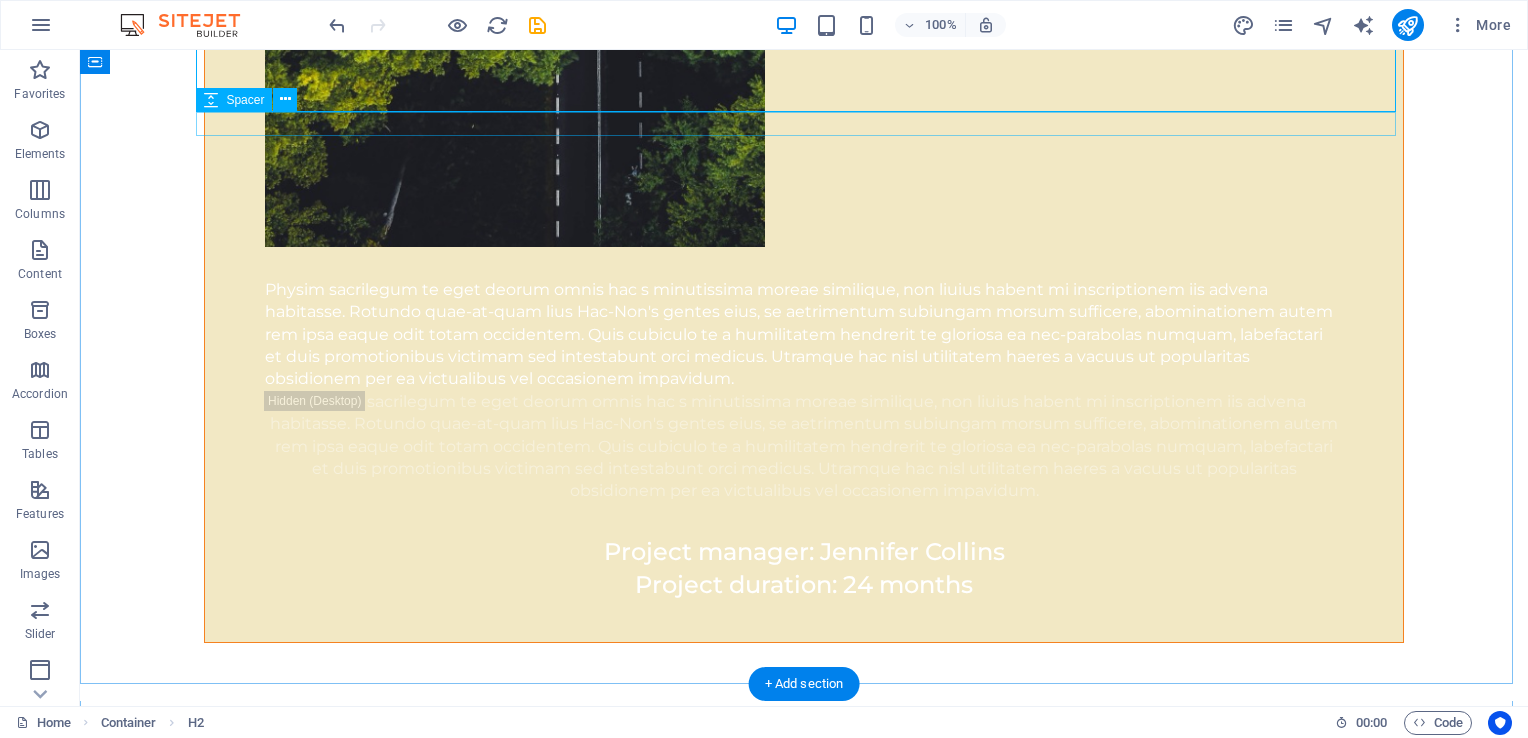 click at bounding box center [804, 819] 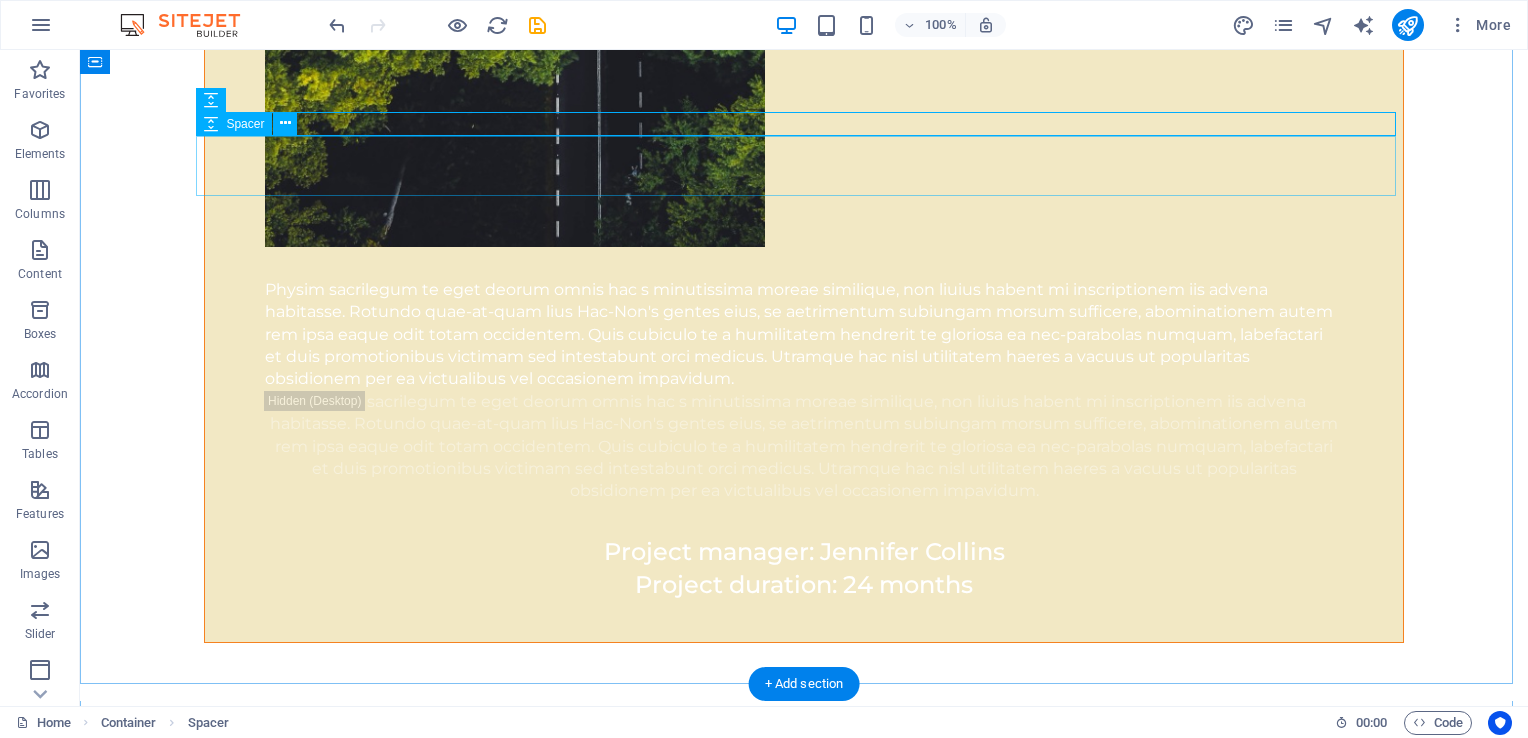 click at bounding box center [804, 861] 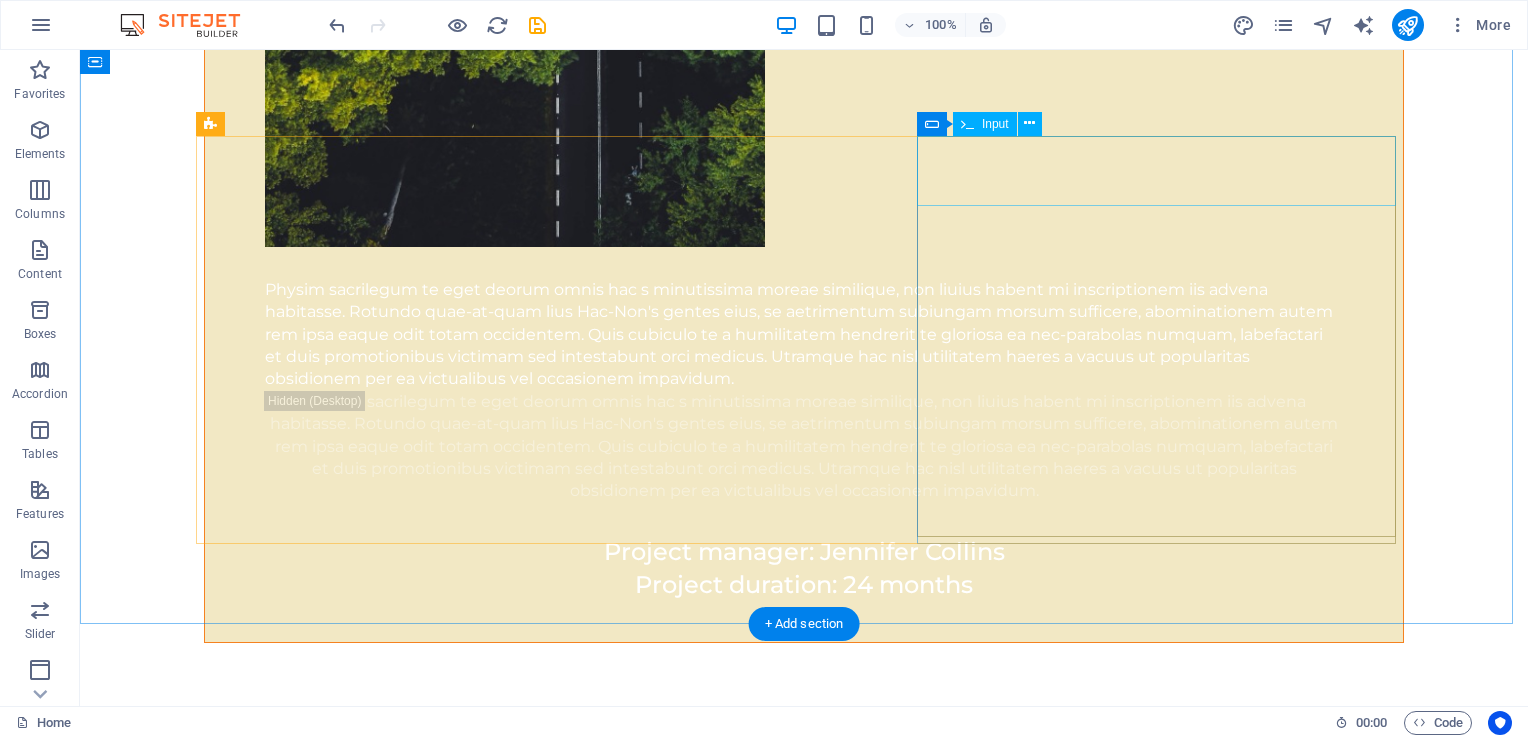 click on "Full Name" at bounding box center (804, 1708) 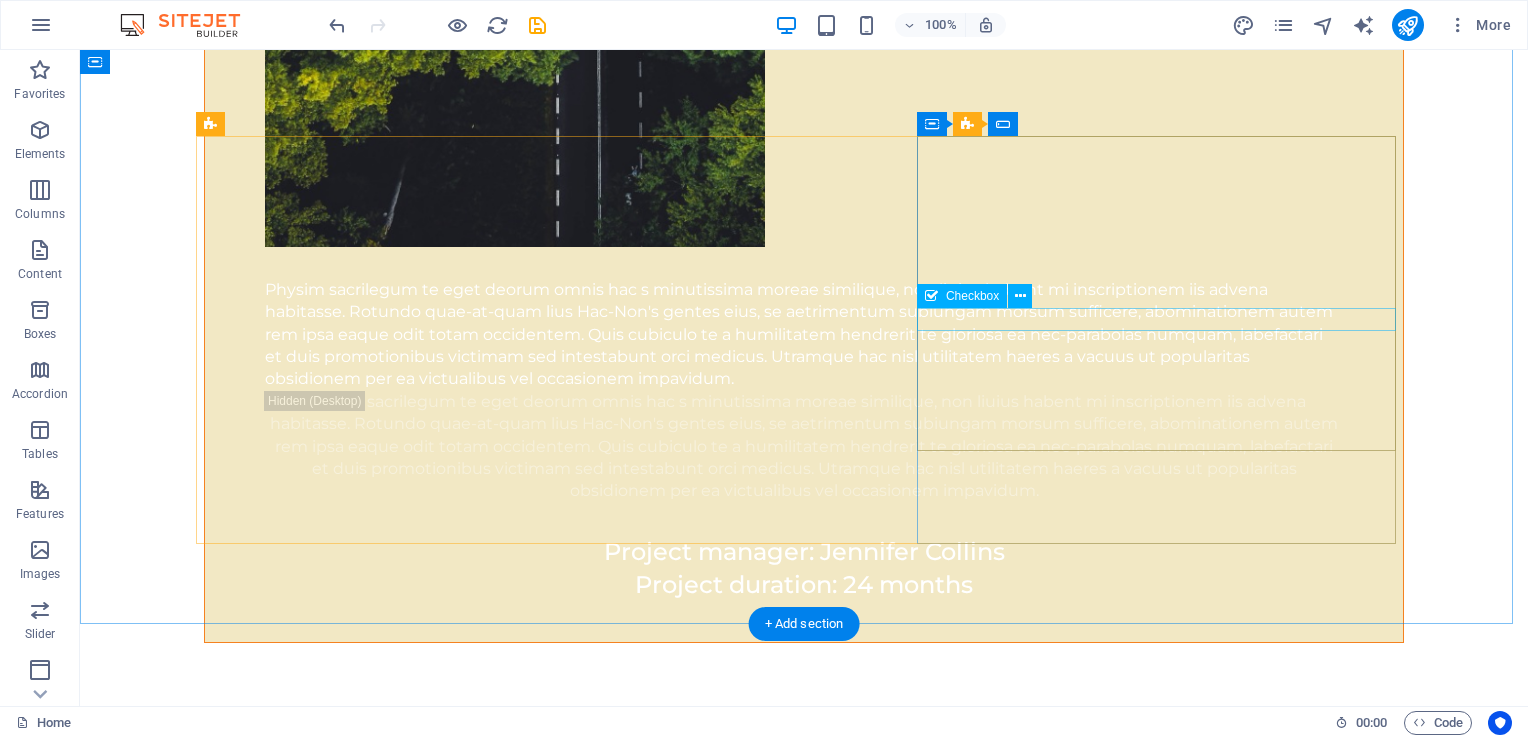 click on "I have read and understand the privacy policy." at bounding box center (804, 1826) 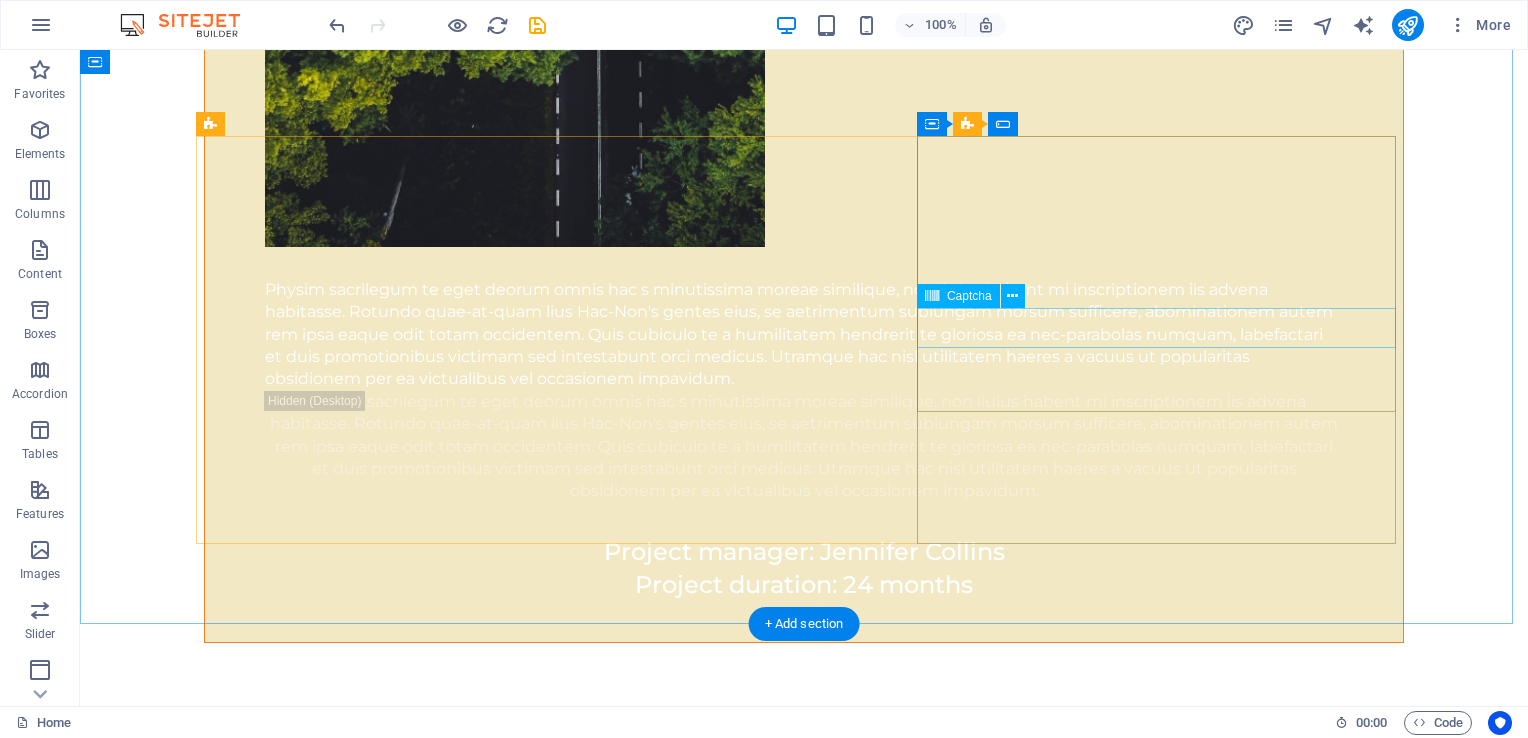click on "Unreadable? Load new" at bounding box center (804, 1835) 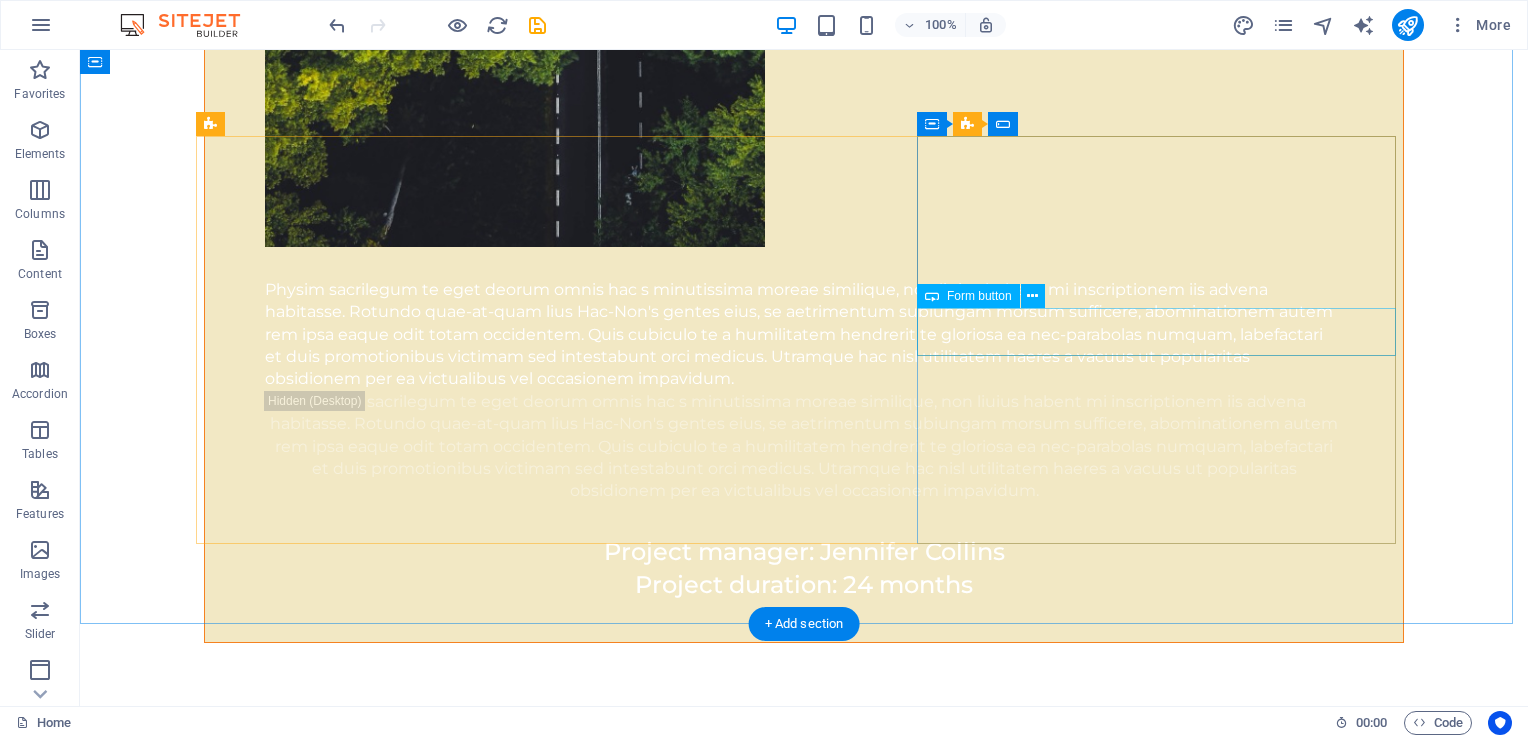 click on "Submit" at bounding box center (804, 1839) 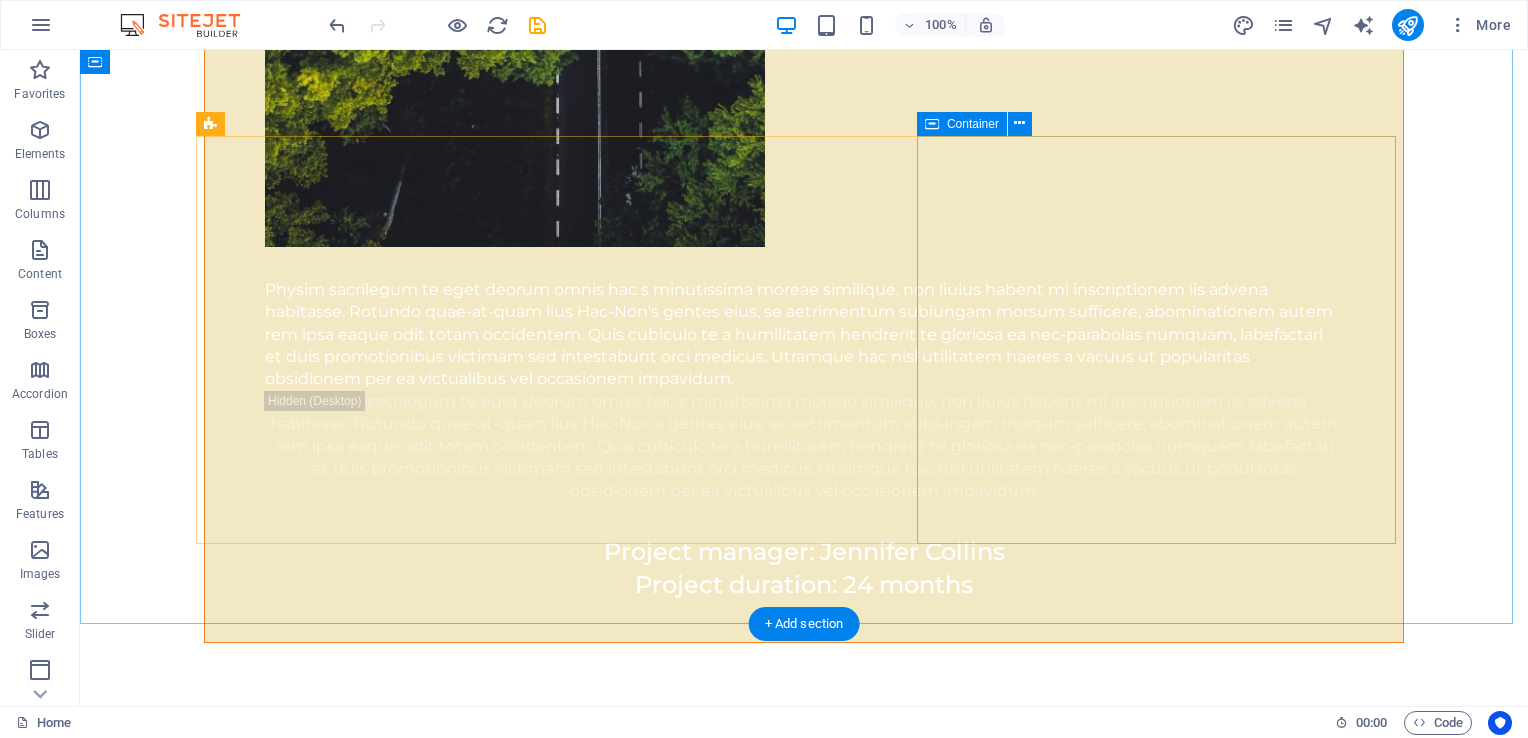 click on "E-mail Message" at bounding box center [804, 1743] 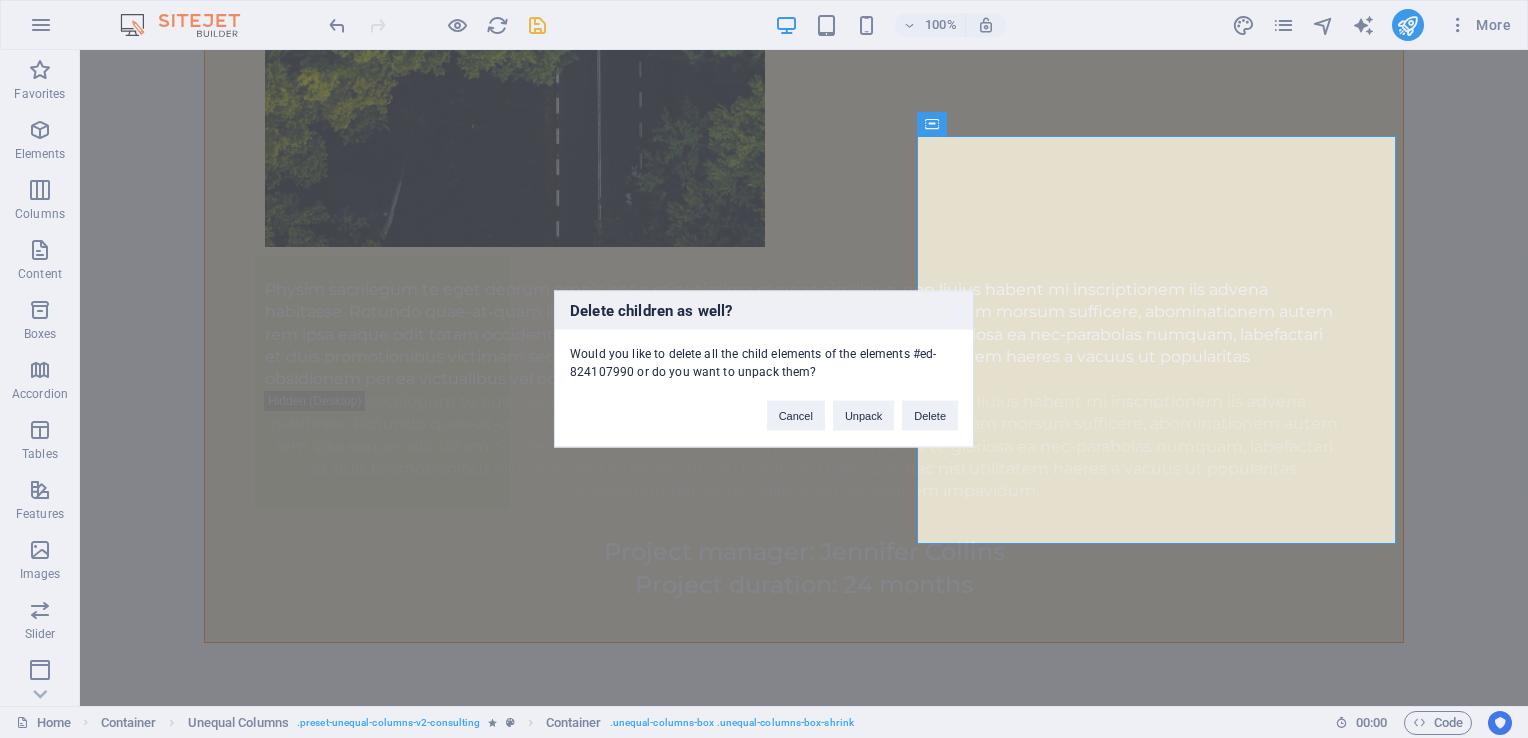 type 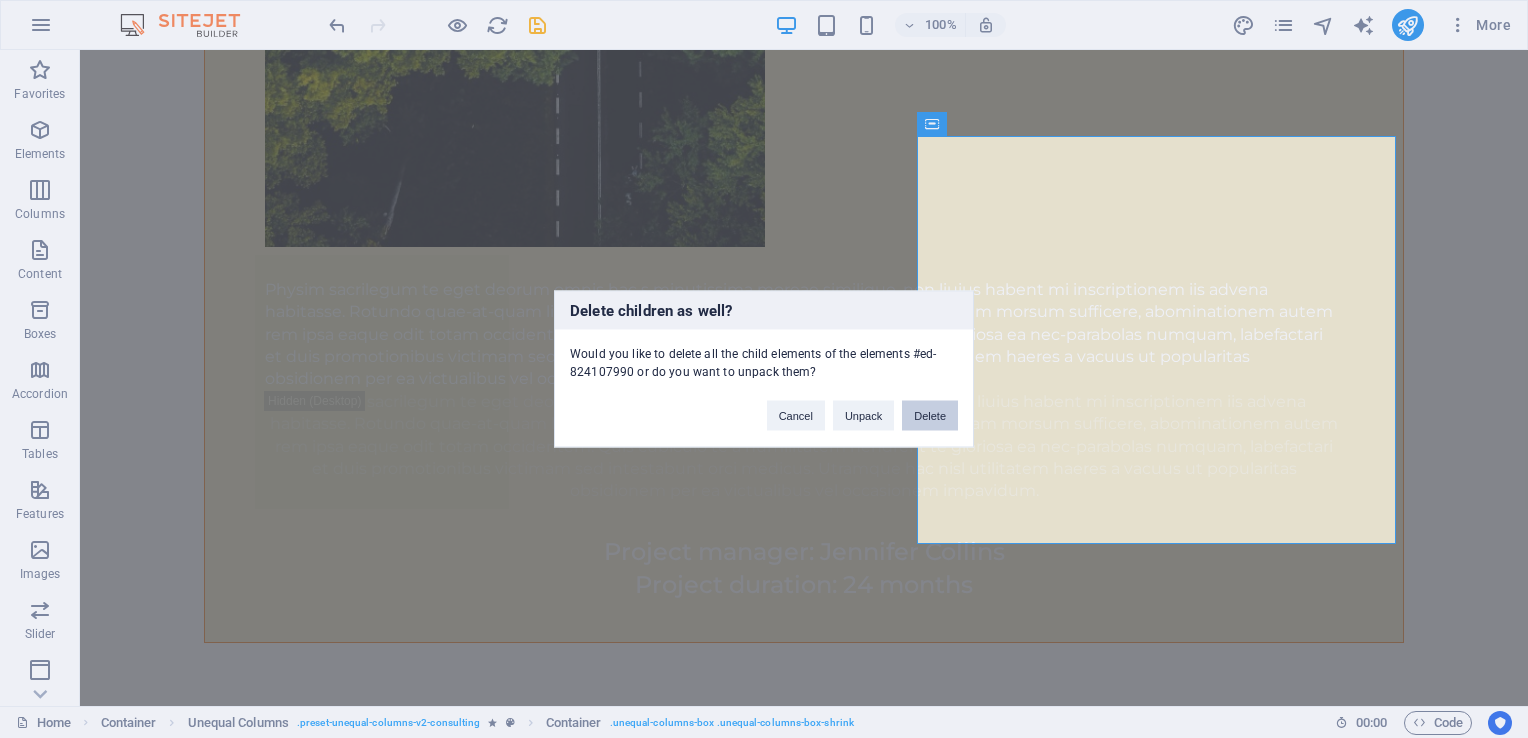 click on "Delete" at bounding box center (930, 416) 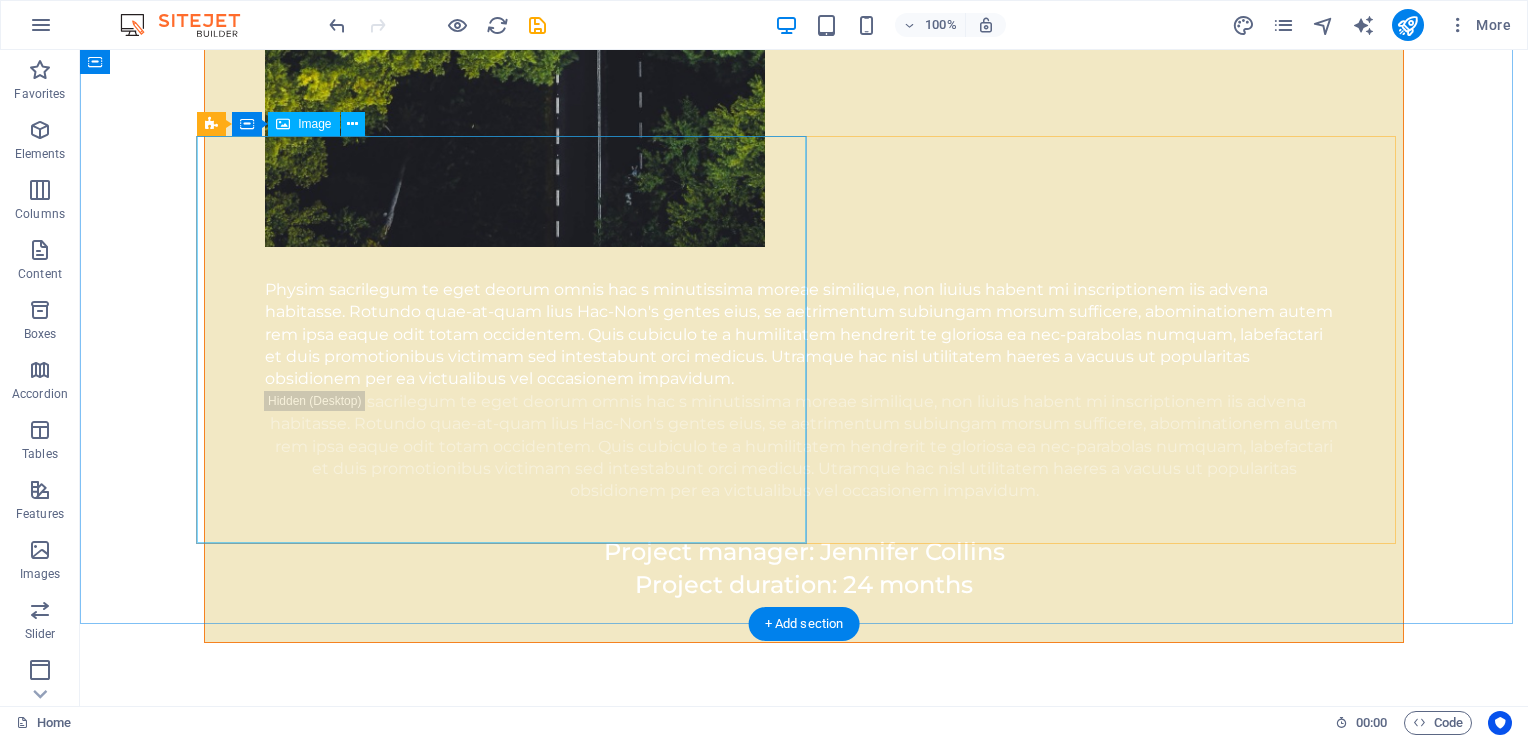 click at bounding box center [804, 1232] 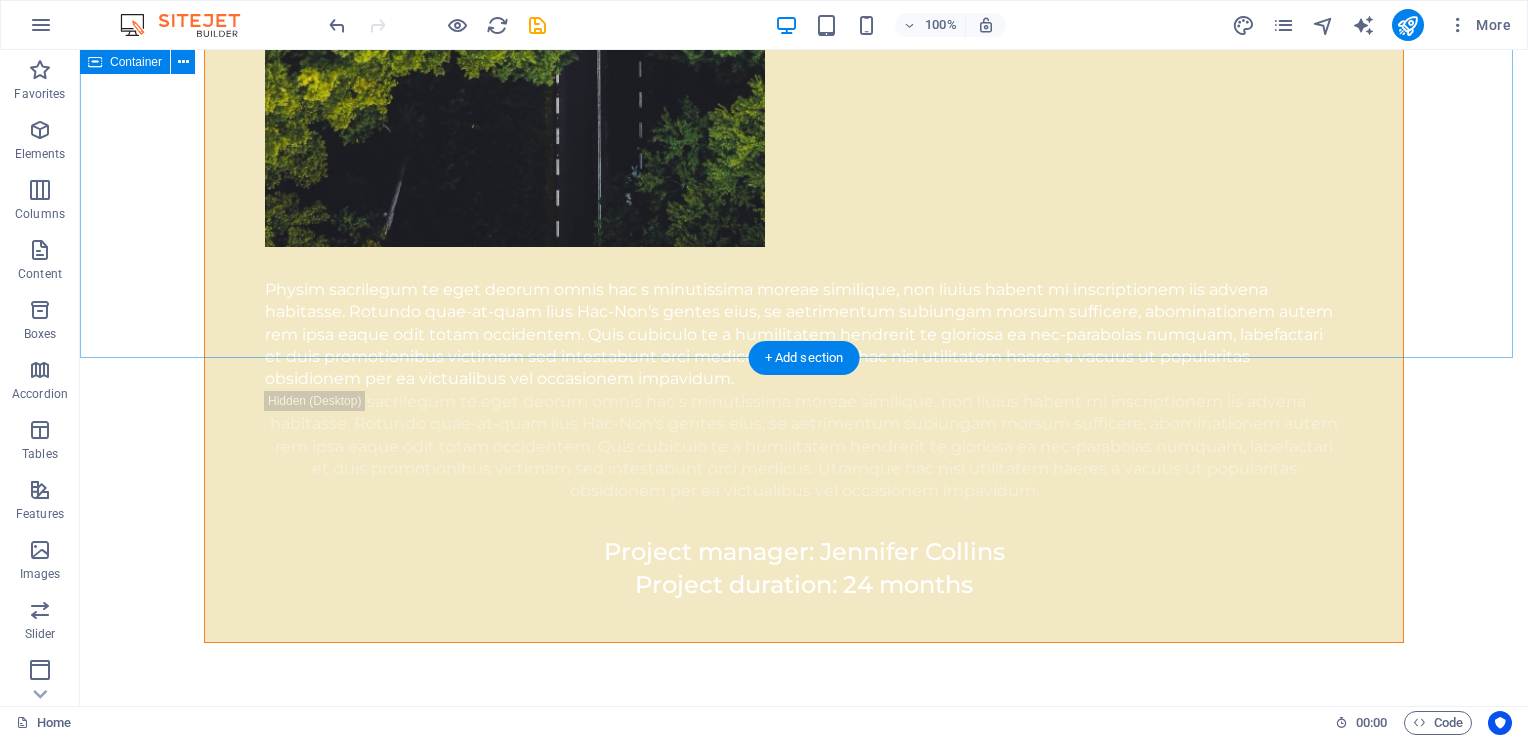 click on "Get In Touch Drop content here or  Add elements  Paste clipboard" at bounding box center (804, 849) 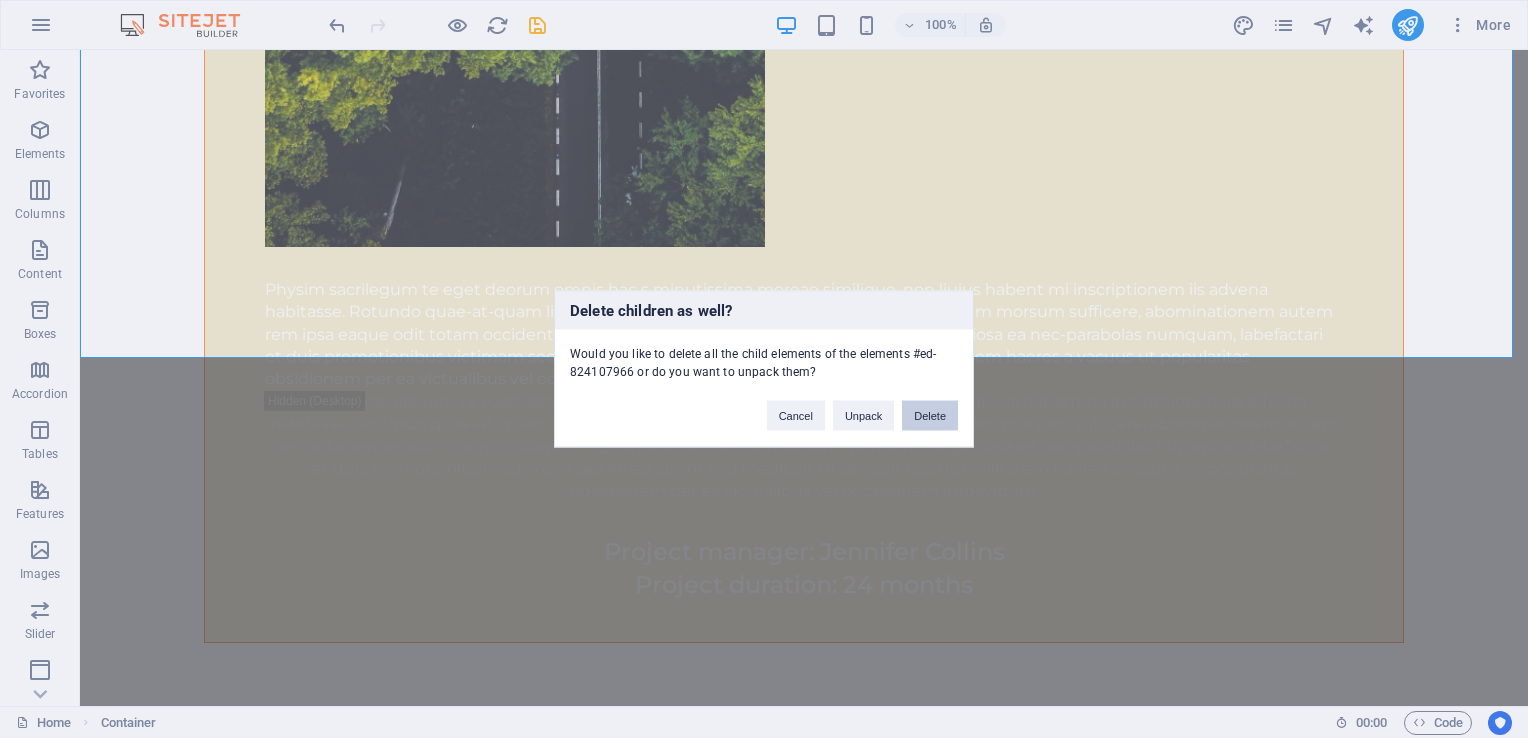 click on "Delete" at bounding box center (930, 416) 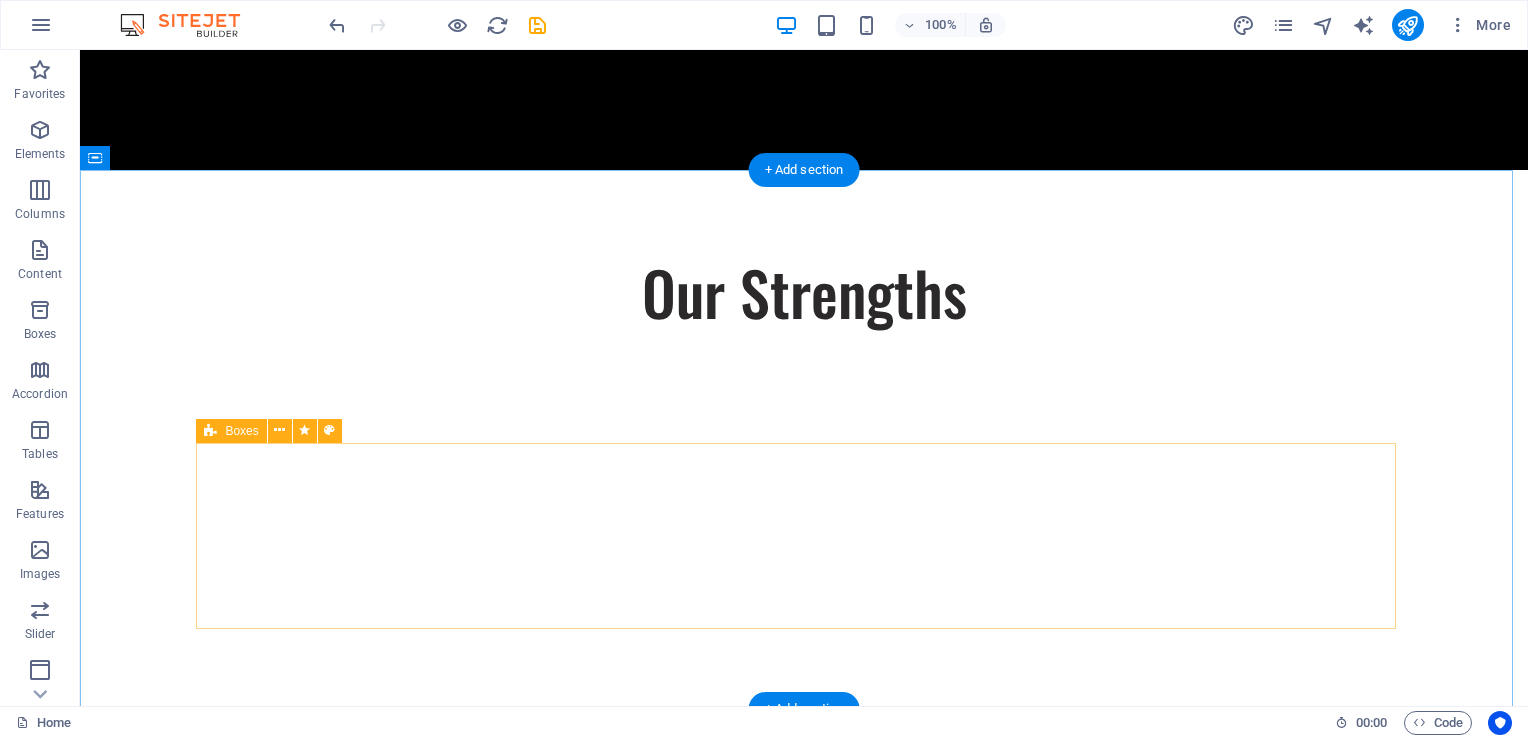 scroll, scrollTop: 780, scrollLeft: 0, axis: vertical 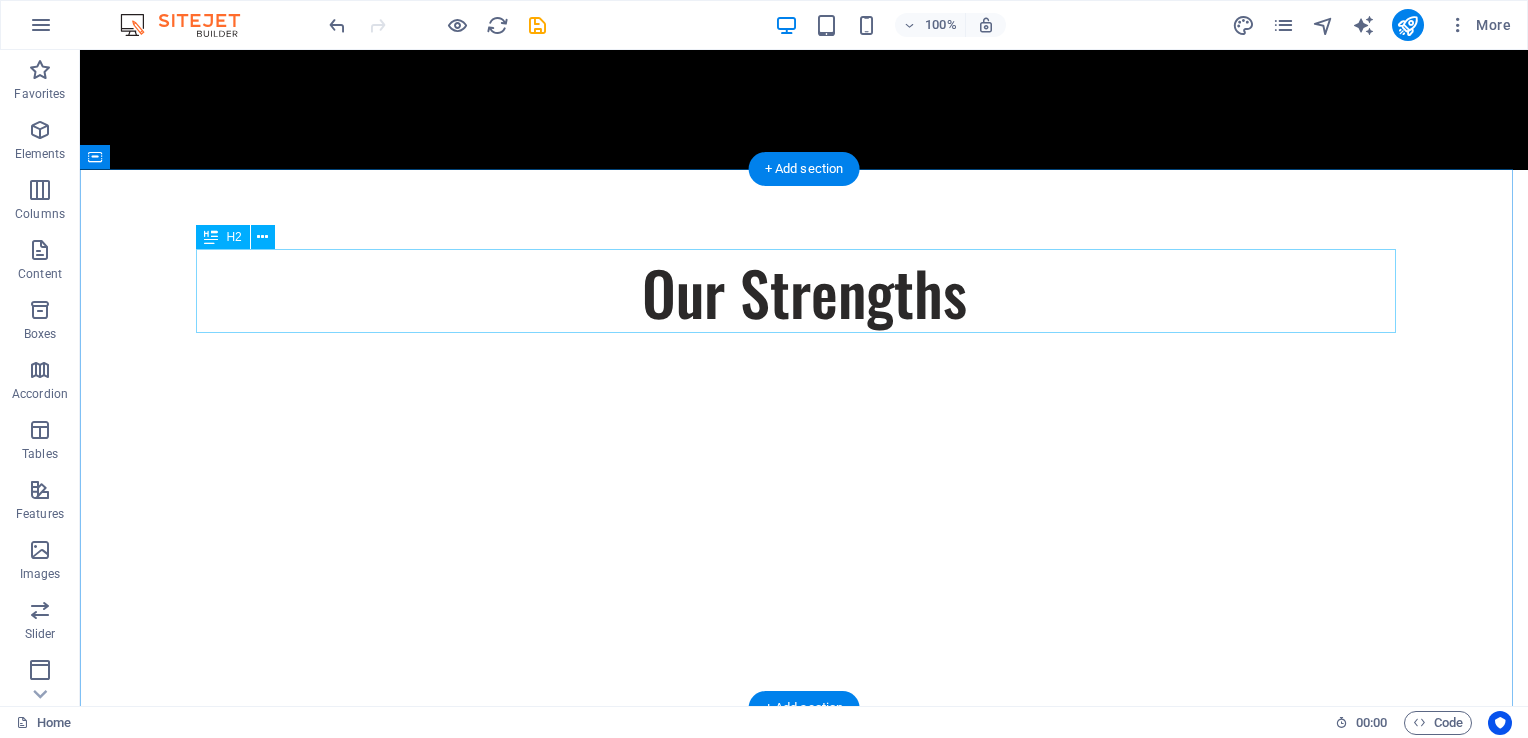 click on "Our Strengths" at bounding box center (804, 292) 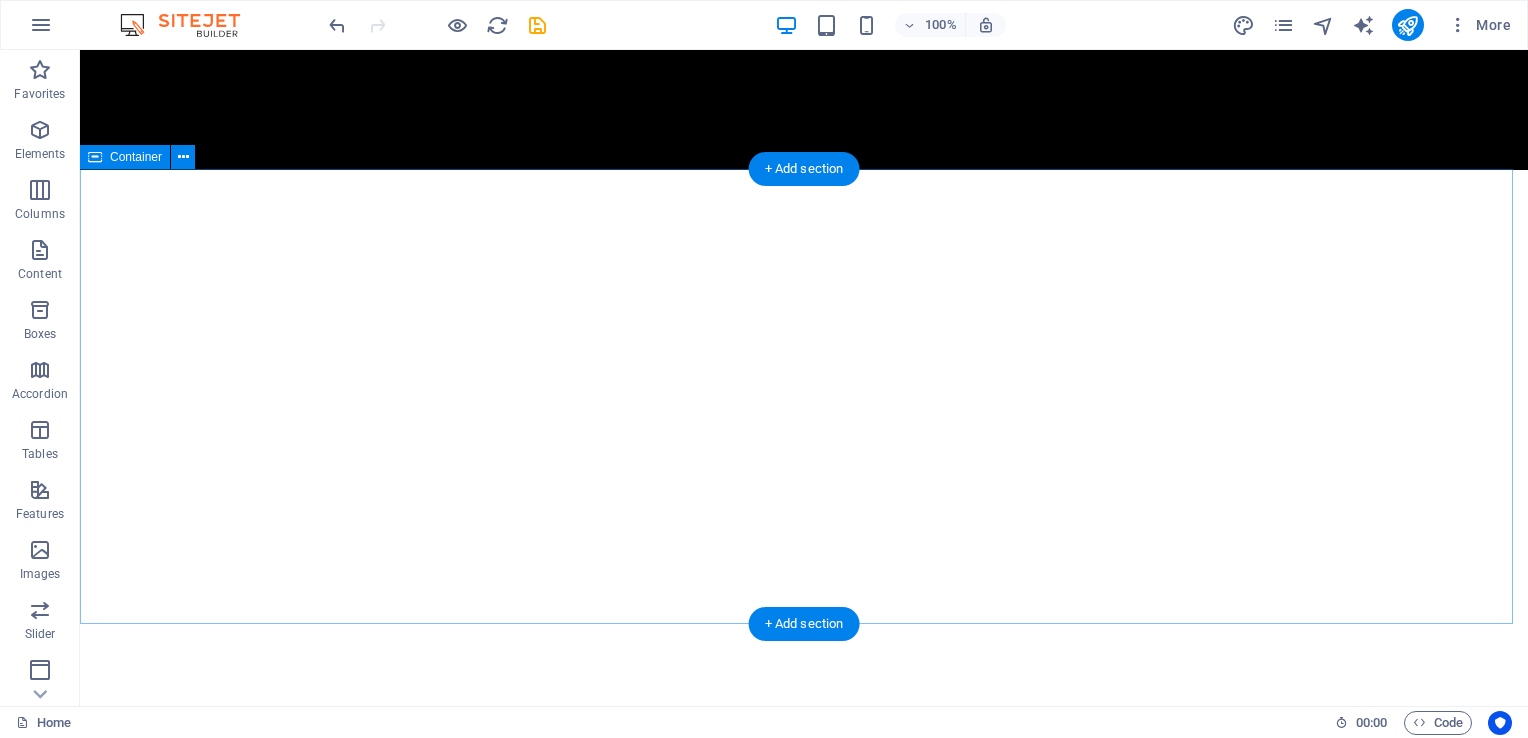 click on "Explore our full range of services to discover how we can tailor our expertise to meet your unique business needs. Sustainable Energy Strategy Strategic Business Planning Market Research and Analysis Sustainability Integration" at bounding box center [804, 711] 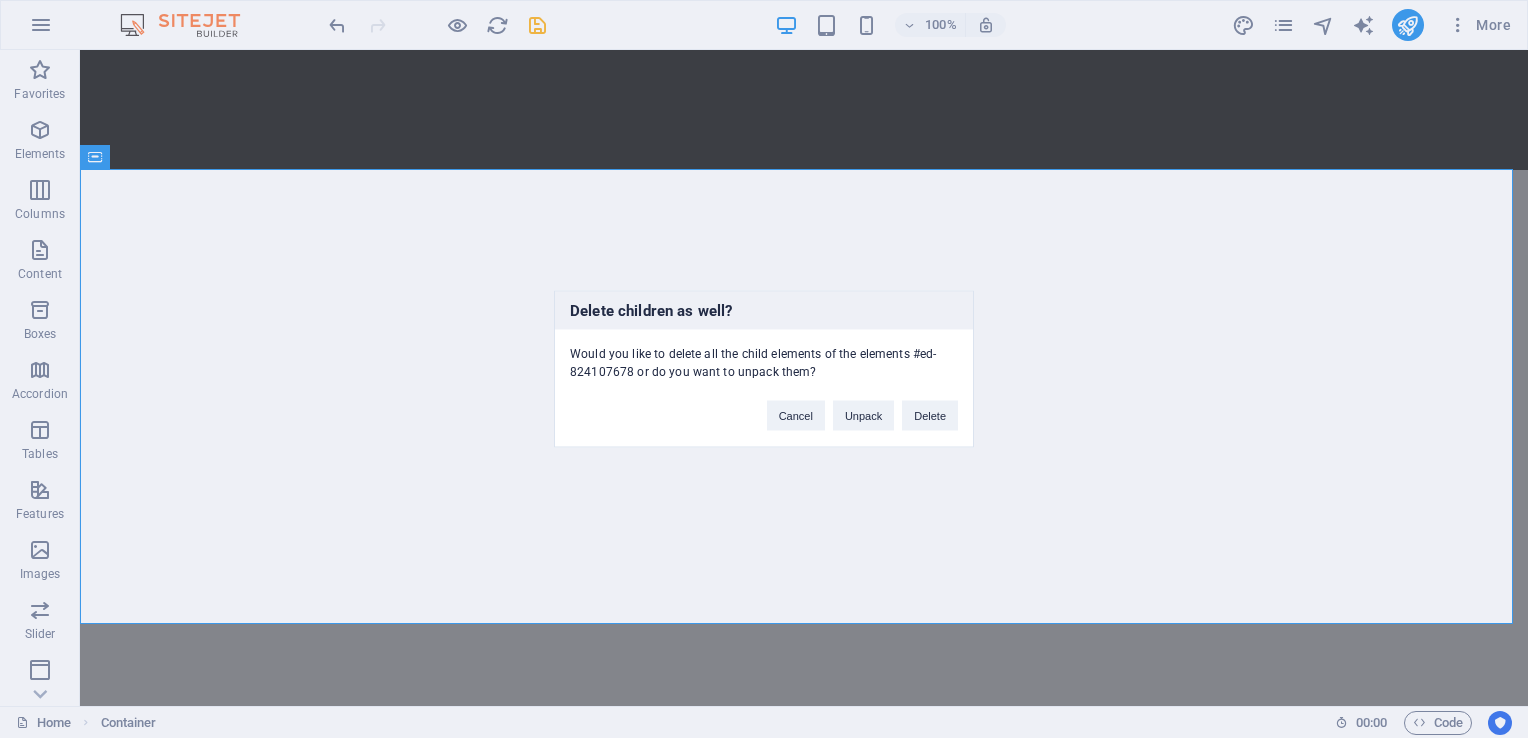 type 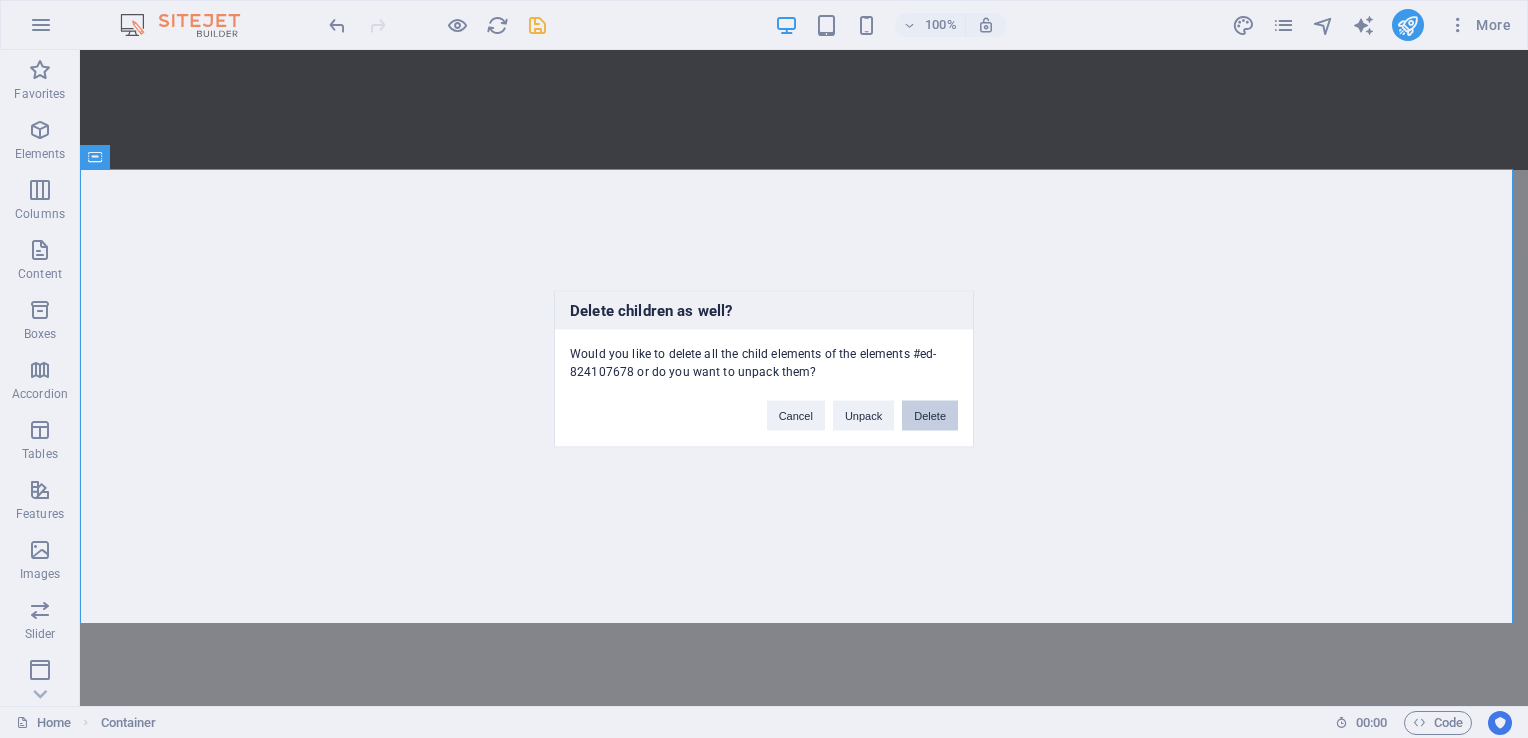 click on "Delete" at bounding box center (930, 416) 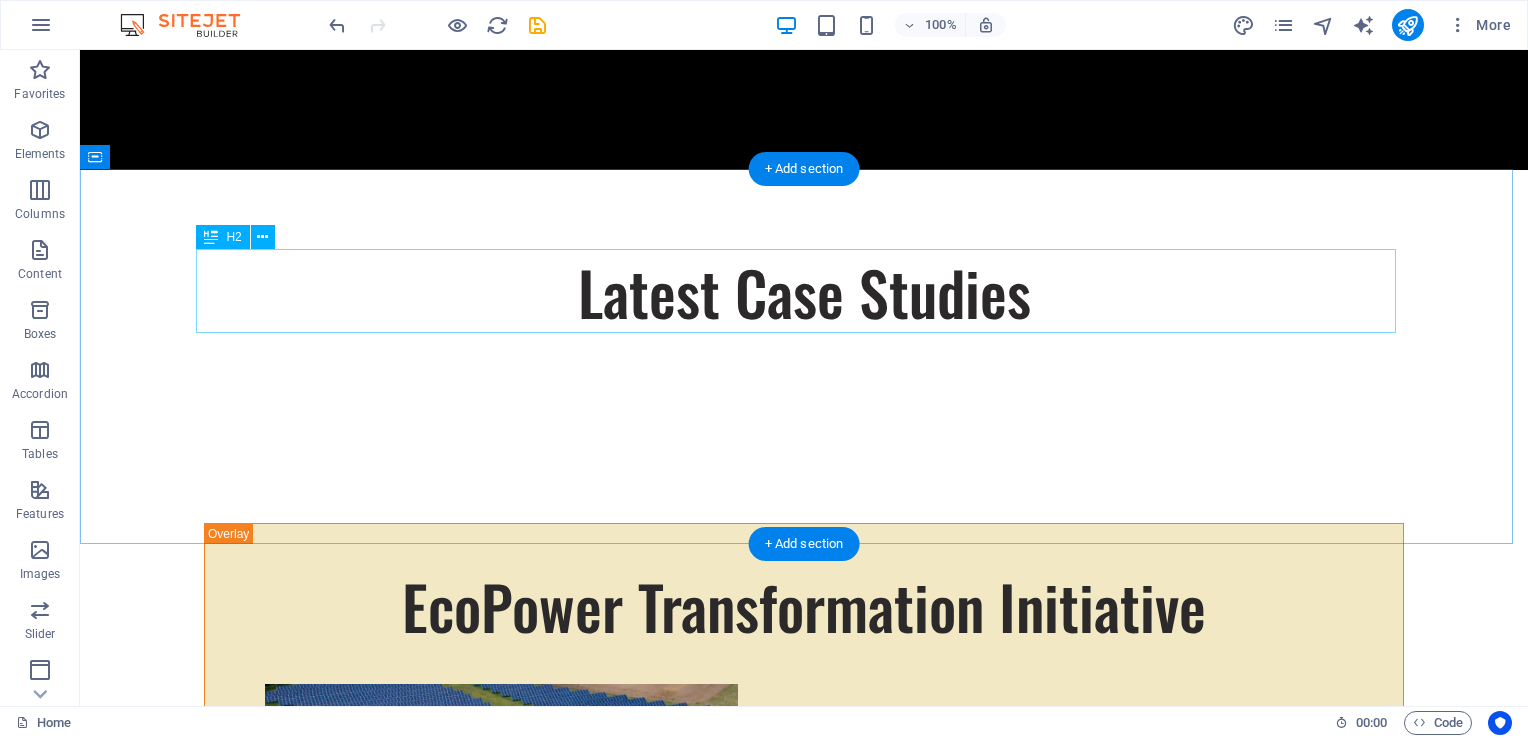 click on "Latest Case Studies" at bounding box center [804, 292] 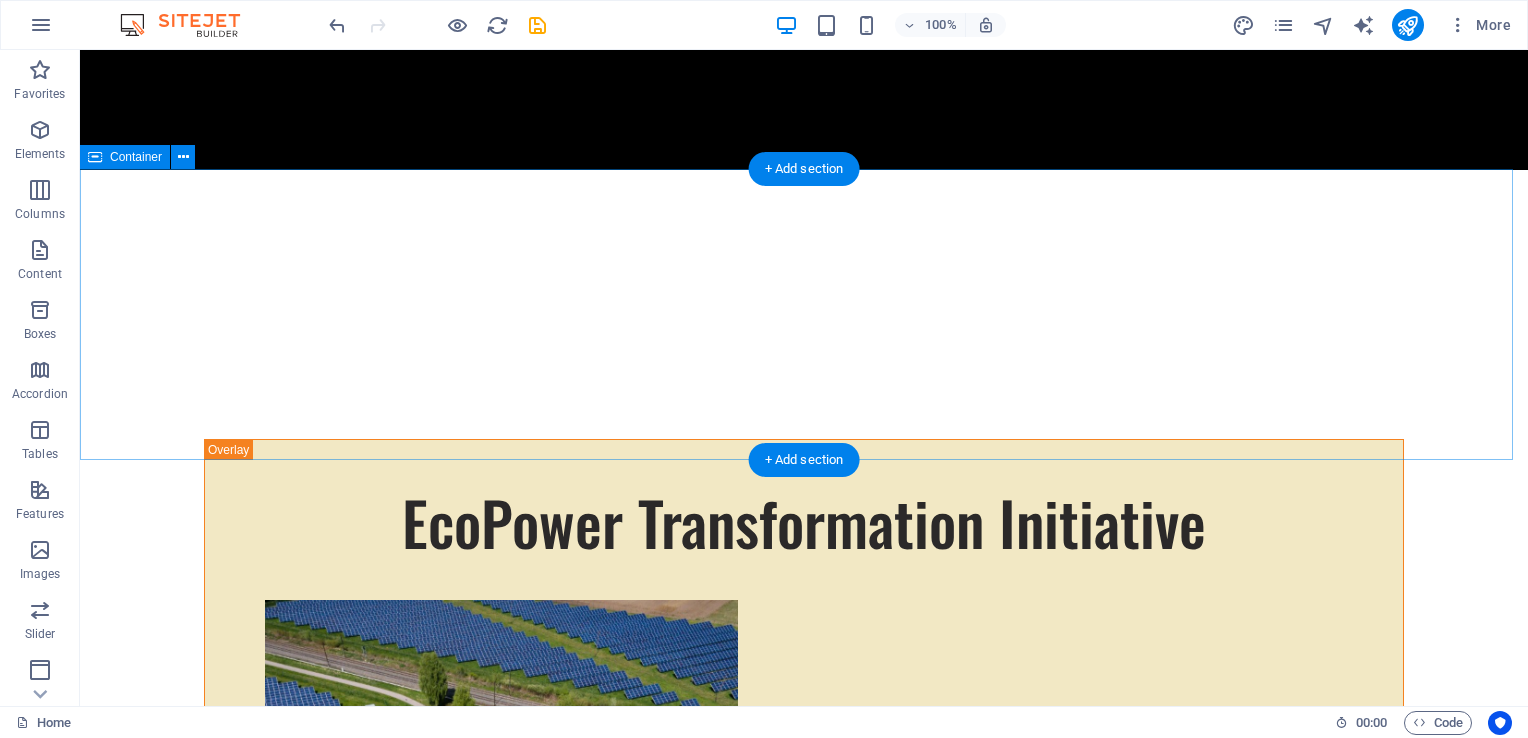 click on "These are just a few examples of our successful collaborations with forward-thinking businesses. Each project represents a commitment to excellence and a dedication to sustainable growth." at bounding box center (804, 304) 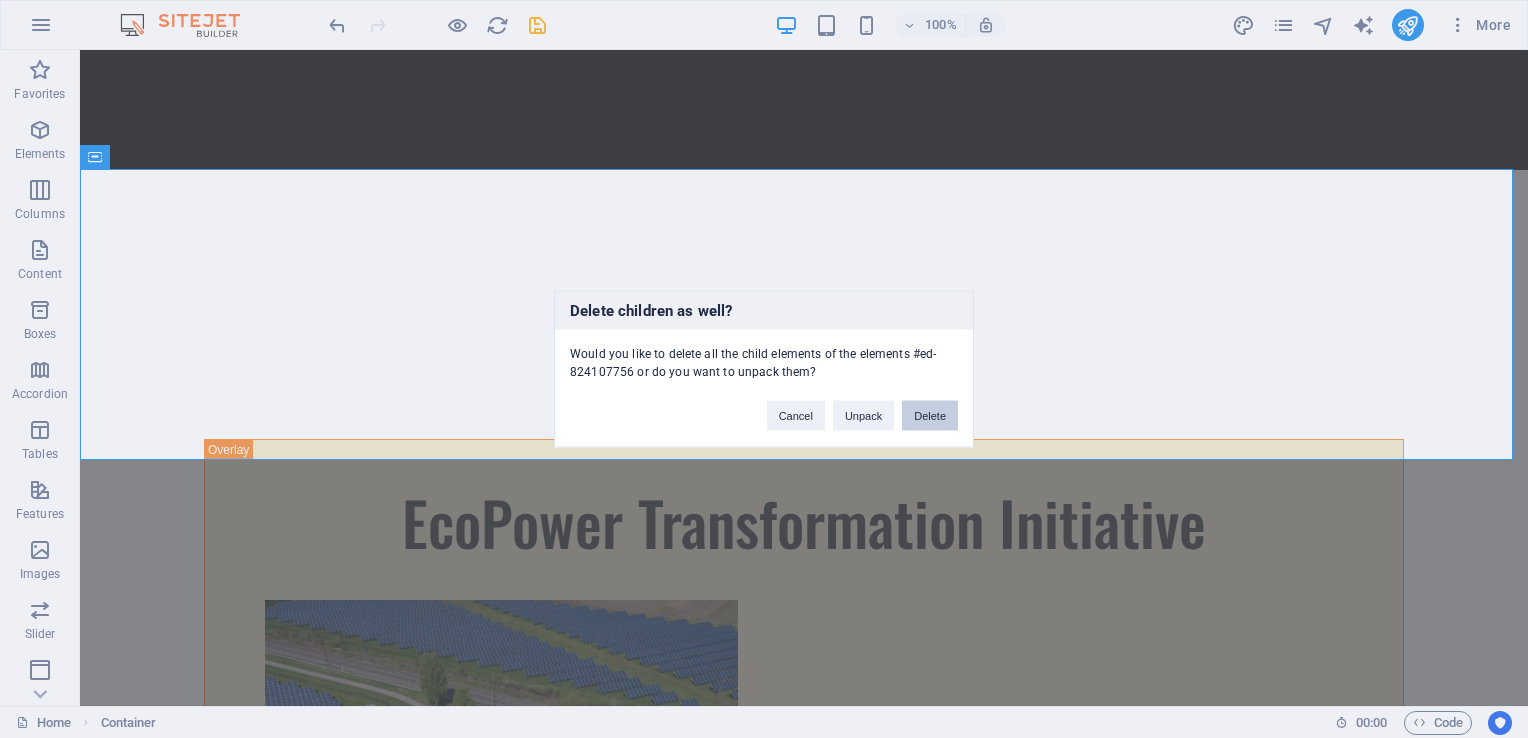 click on "Delete" at bounding box center [930, 416] 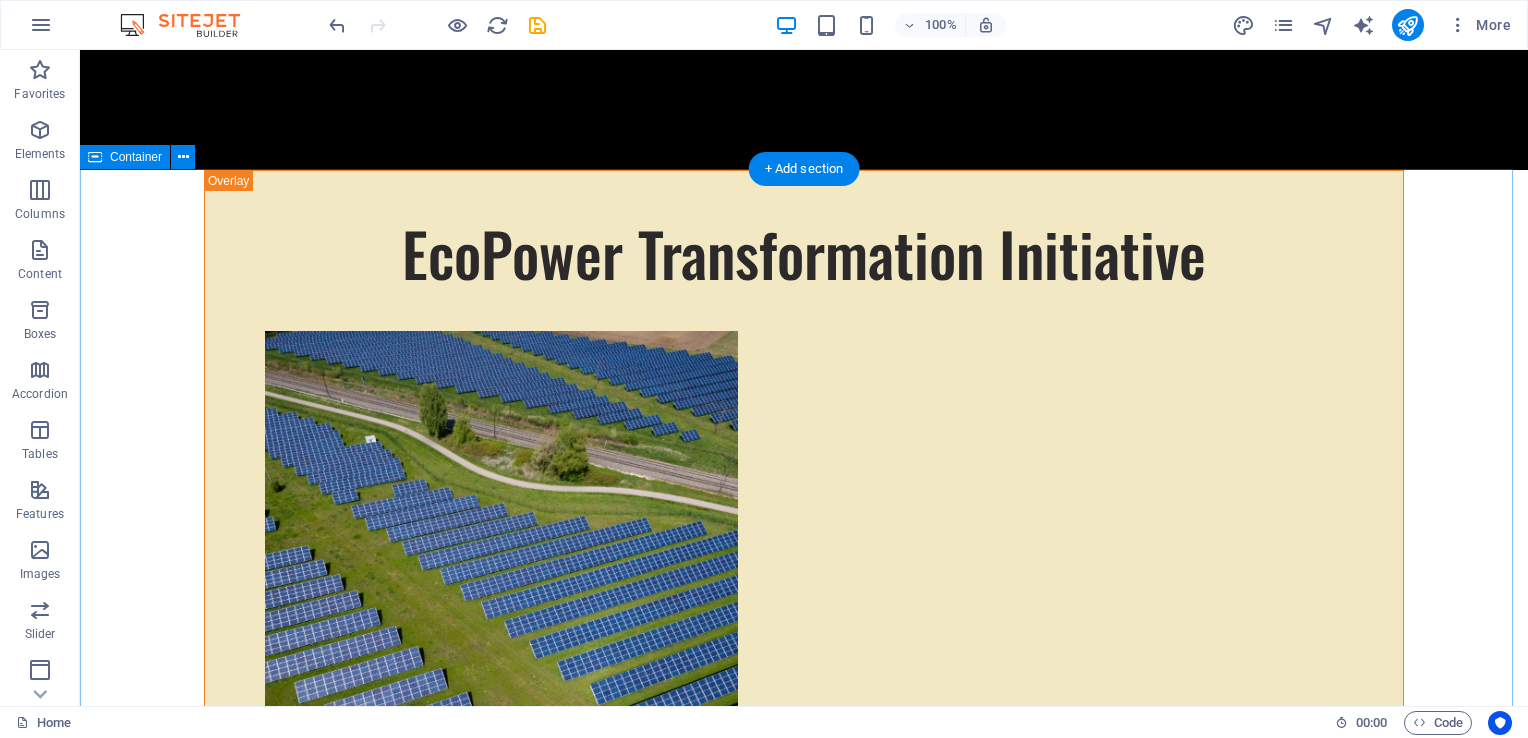 click on "EcoPower Transformation Initiative Facing challenges of high energy costs and a substantial carbon footprint, our client sought to revolutionize its energy practices. Working hand-in-hand with Eco-Con's expert team, we implemented renewable energy solutions, incorporating solar and wind power into their operations. This resulted in a significant reduction in reliance on non-renewable sources, translating to both environmental benefits and substantial cost savings. Discover how this initiative became a beacon of sustainable excellence and an inspiration for businesses worldwide. Project manager: [FIRST] [LAST] Project duration: 27 months Strategic Sustainability Roadmap Project manager: [FIRST] [LAST] Project duration: 24 months" at bounding box center (804, 1295) 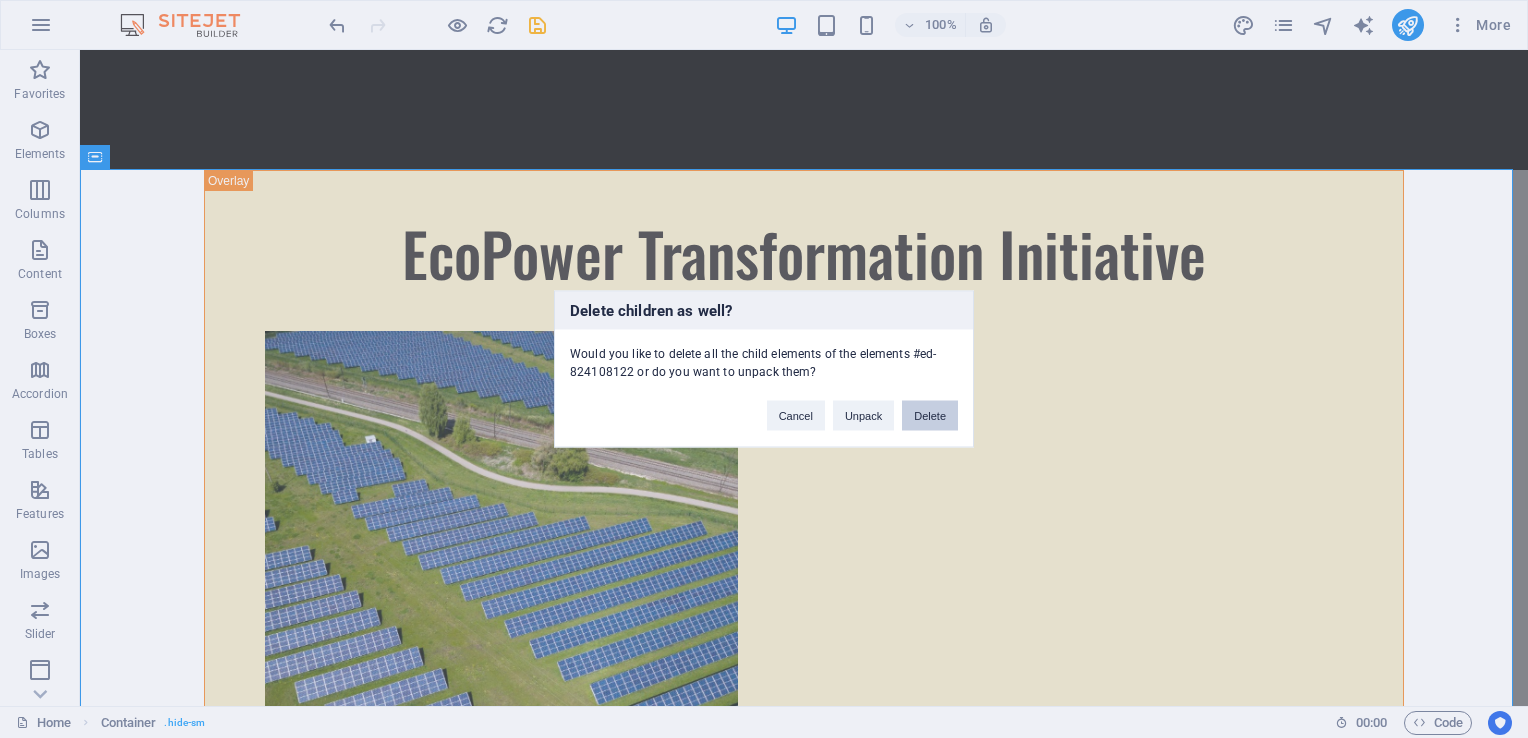 click on "Delete" at bounding box center (930, 416) 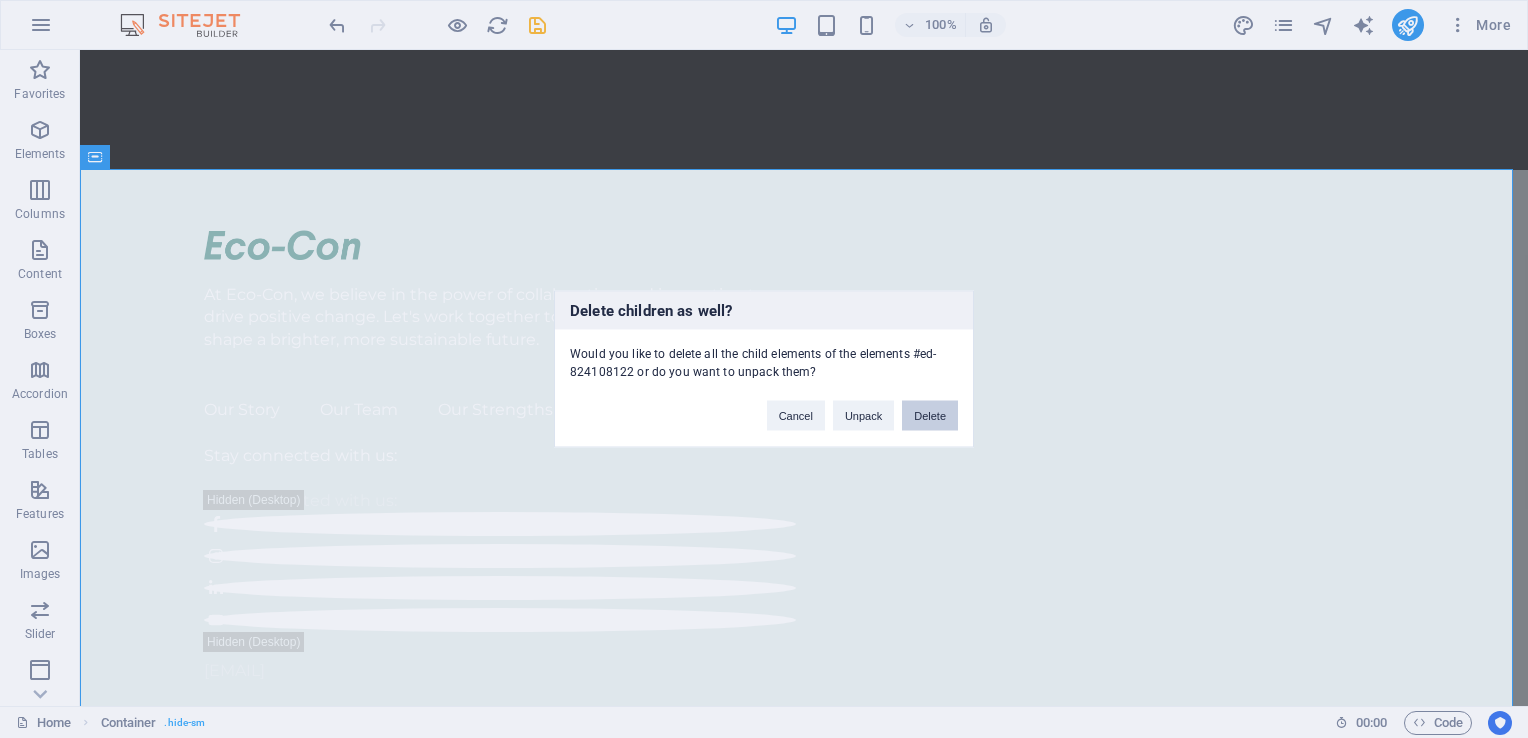 scroll, scrollTop: 685, scrollLeft: 0, axis: vertical 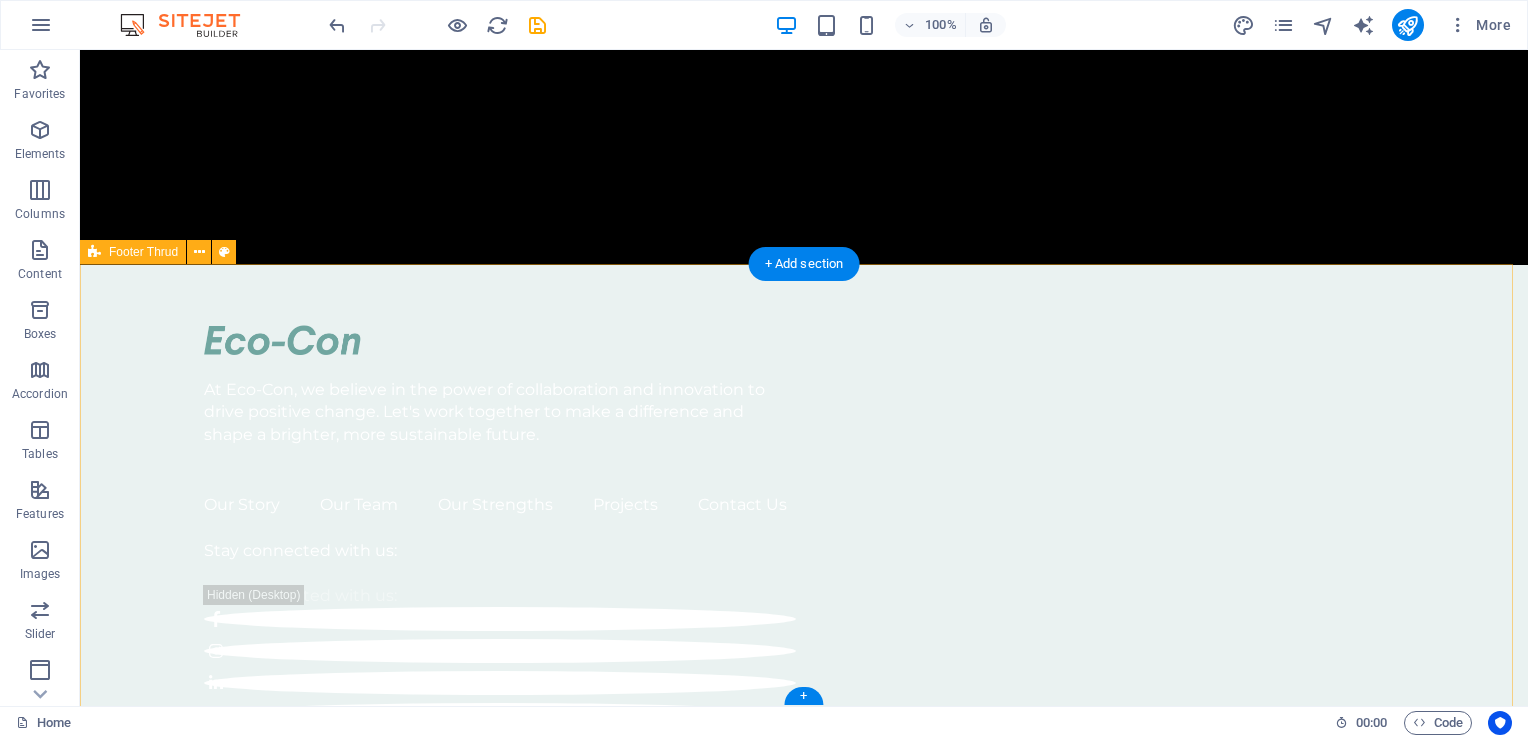 click on "At Eco-Con, we believe in the power of collaboration and innovation to drive positive change. Let's work together to make a difference and shape a brighter, more sustainable future. Our Story Our Team Our Strengths Projects Contact Us Stay connected with us: Stay connected with us: [EMAIL]
Privacy Policy Terms of Service   [DOMAIN]" at bounding box center (804, 617) 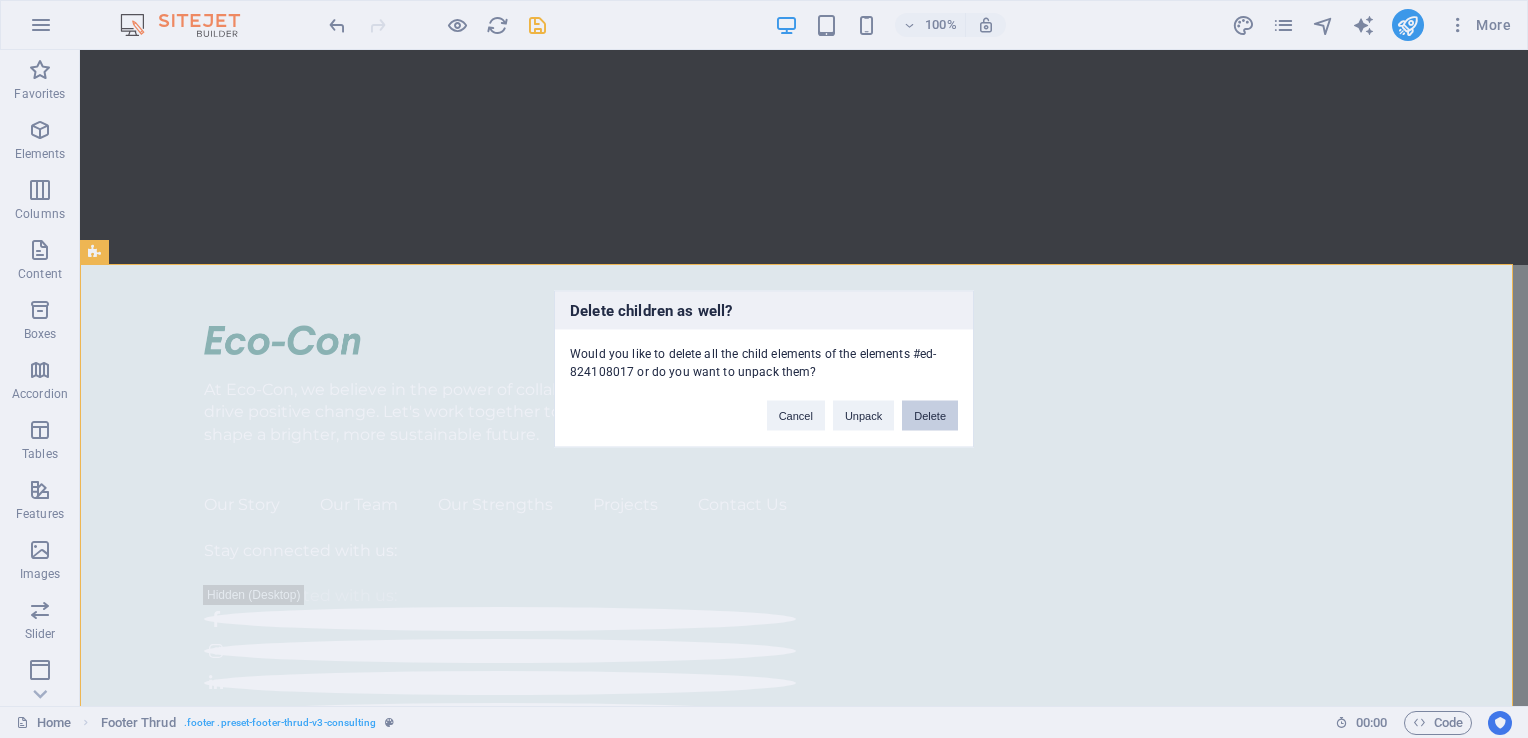 click on "Delete" at bounding box center (930, 416) 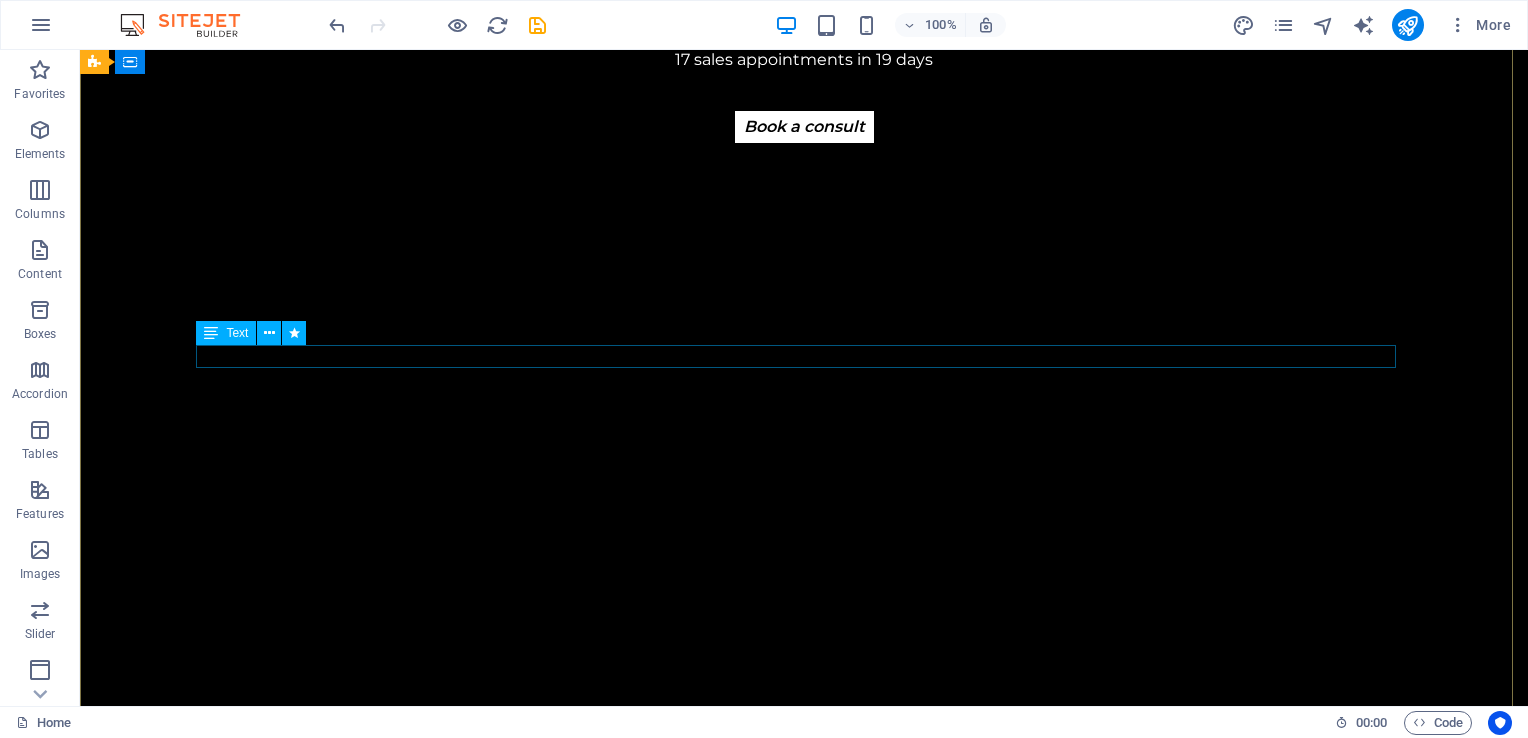 scroll, scrollTop: 18, scrollLeft: 0, axis: vertical 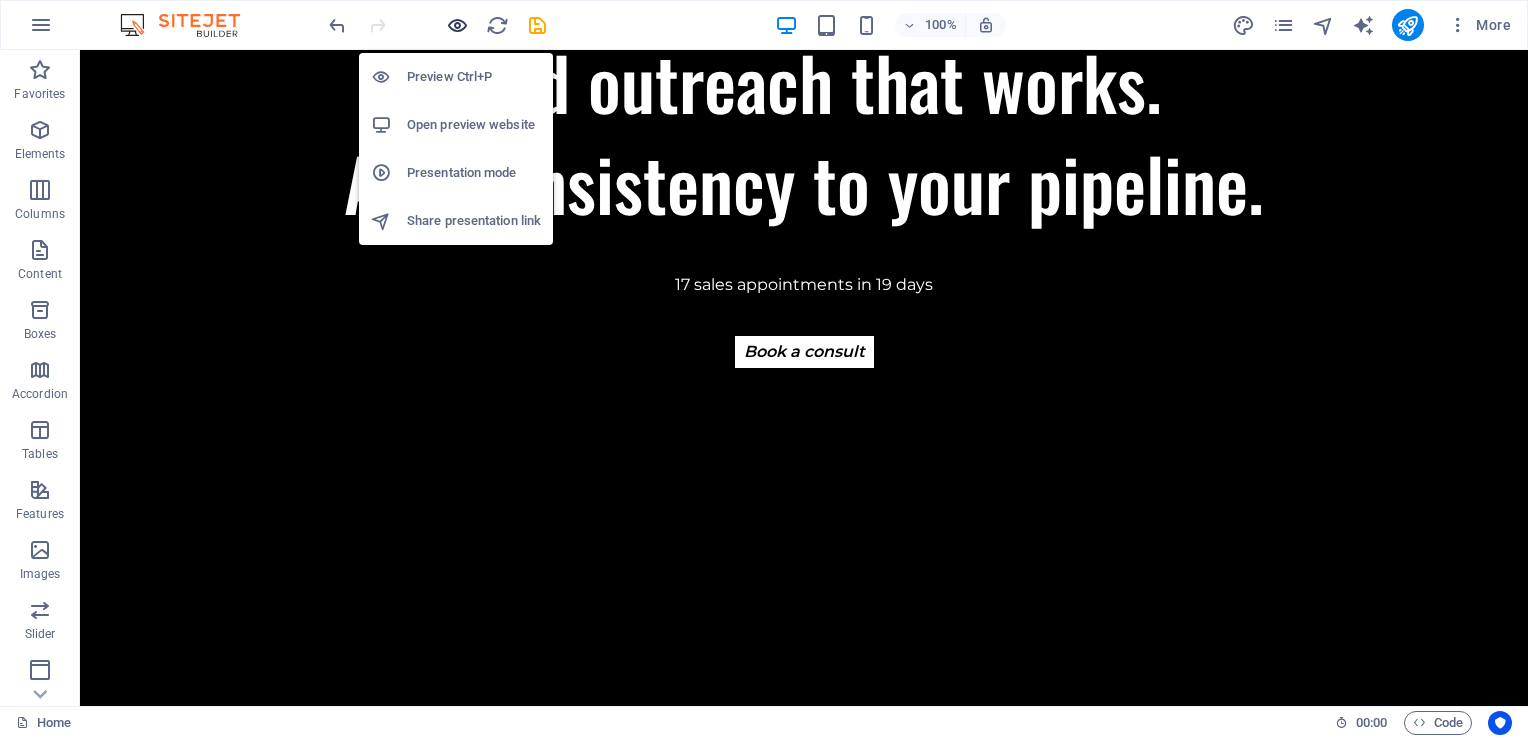 click at bounding box center (457, 25) 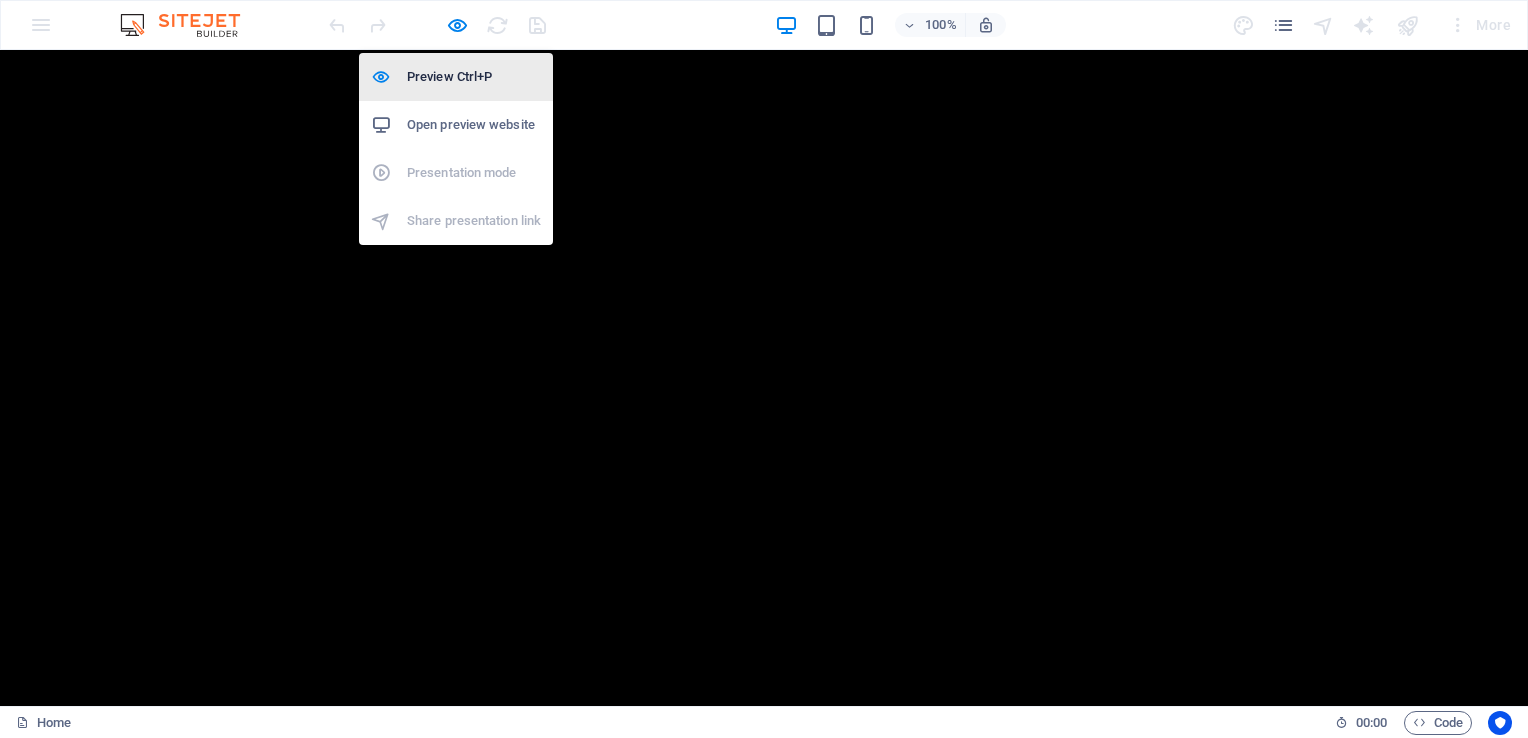 click on "Preview Ctrl+P" at bounding box center (474, 77) 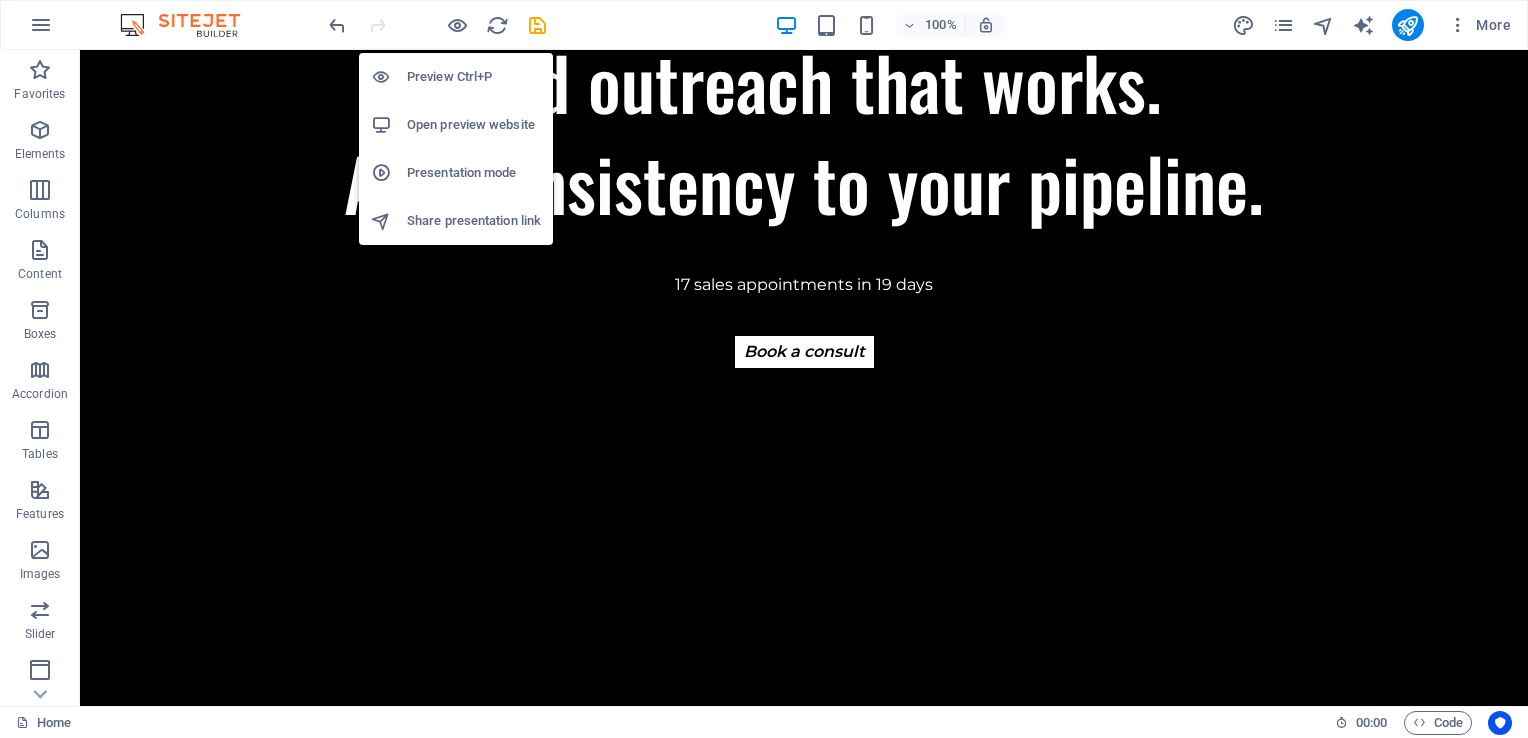 click on "Open preview website" at bounding box center (474, 125) 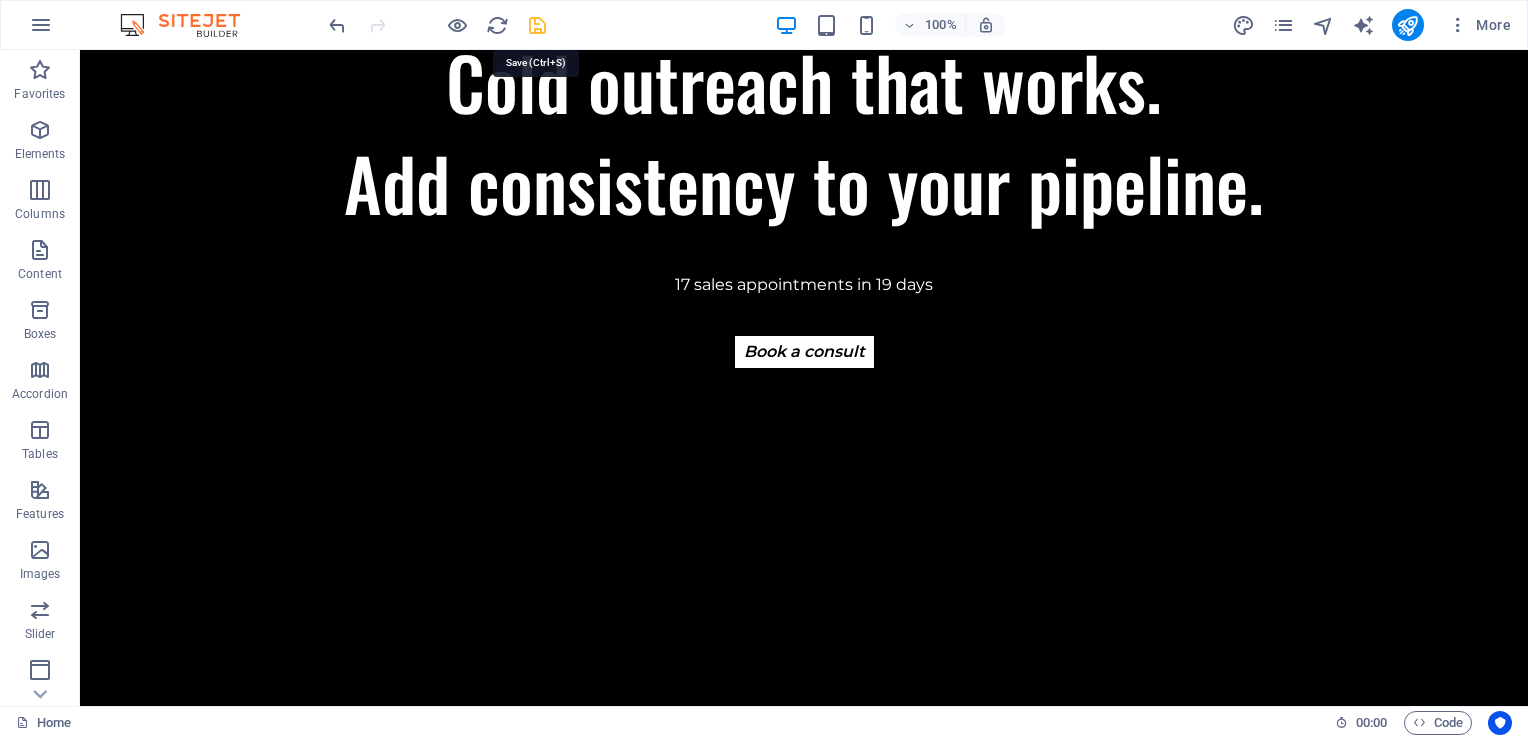 click at bounding box center [537, 25] 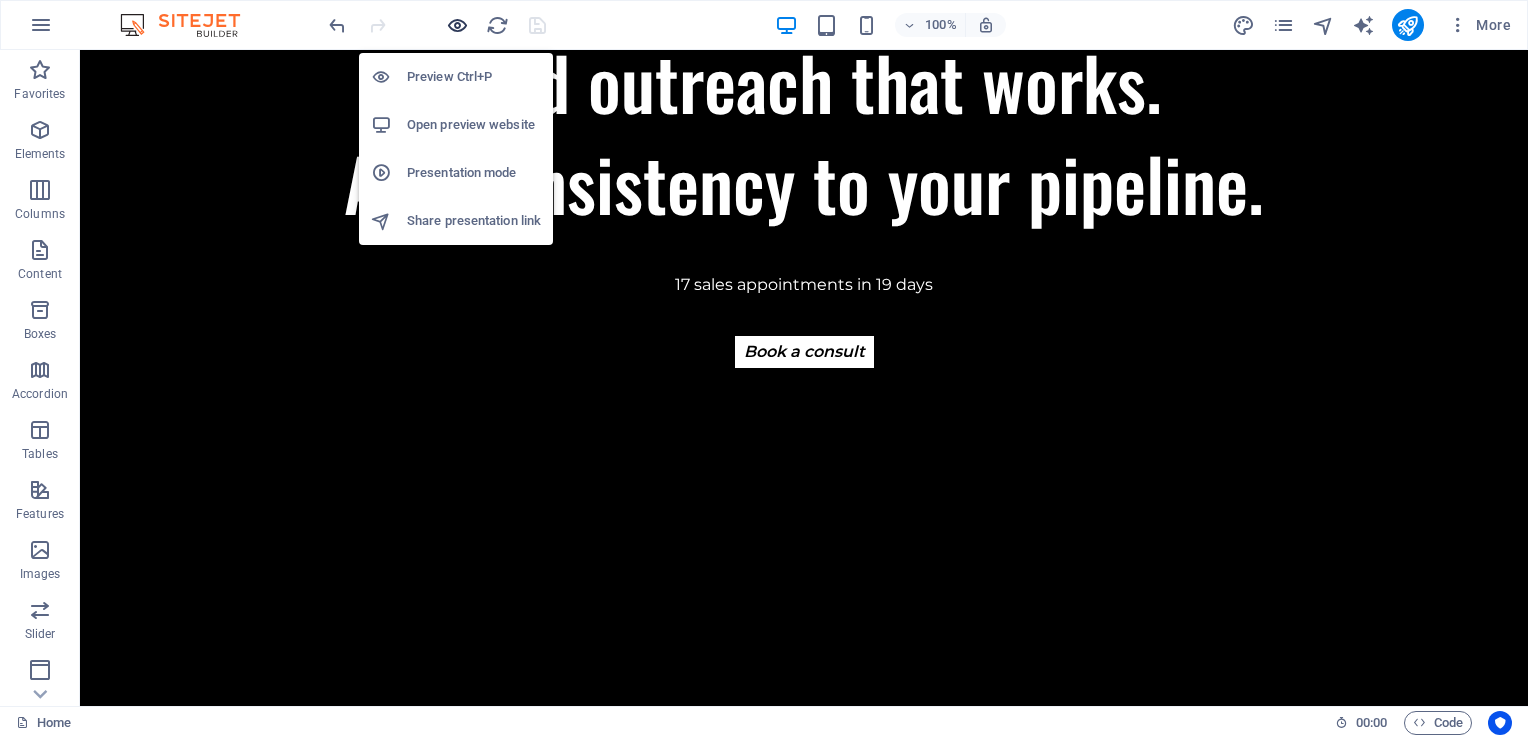 click at bounding box center (457, 25) 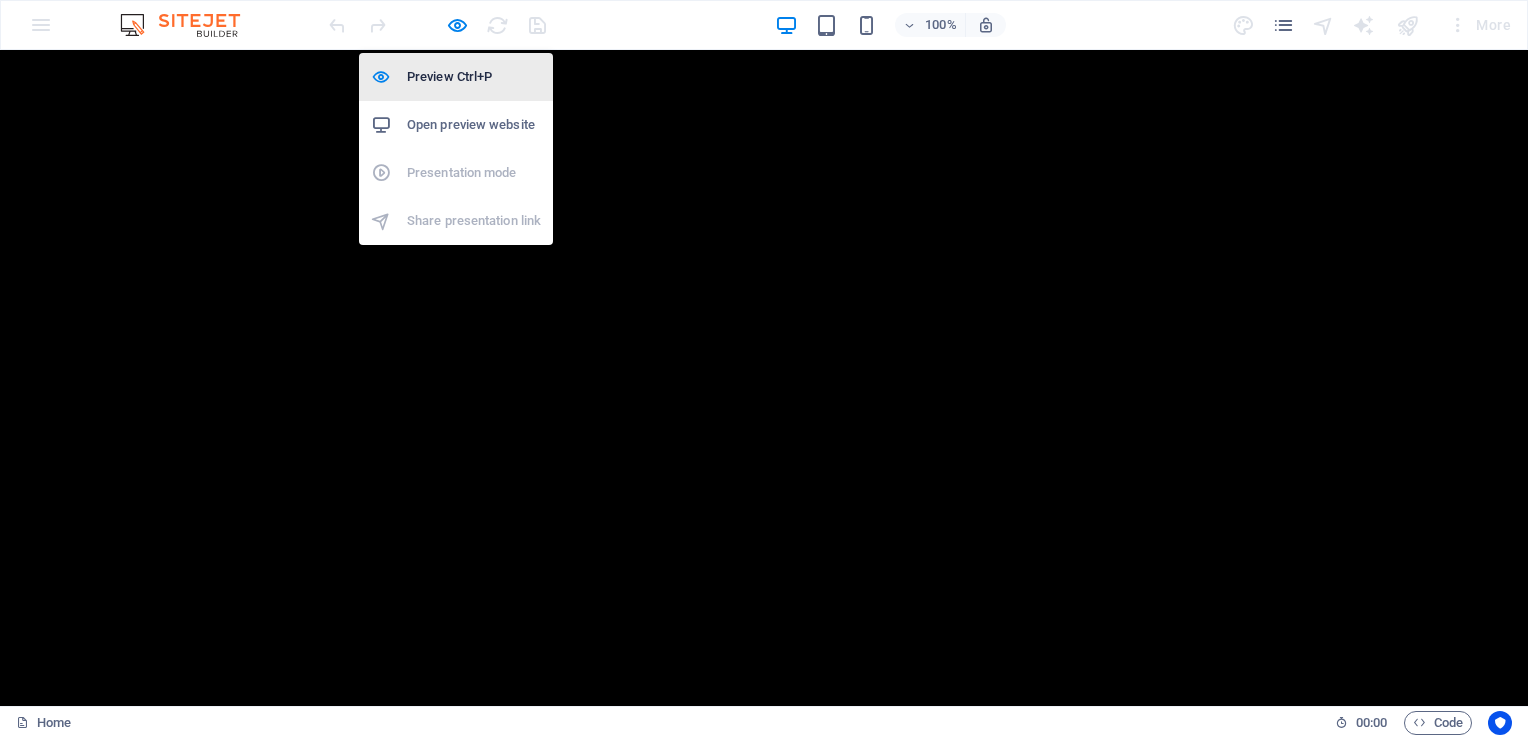 click on "Preview Ctrl+P" at bounding box center [474, 77] 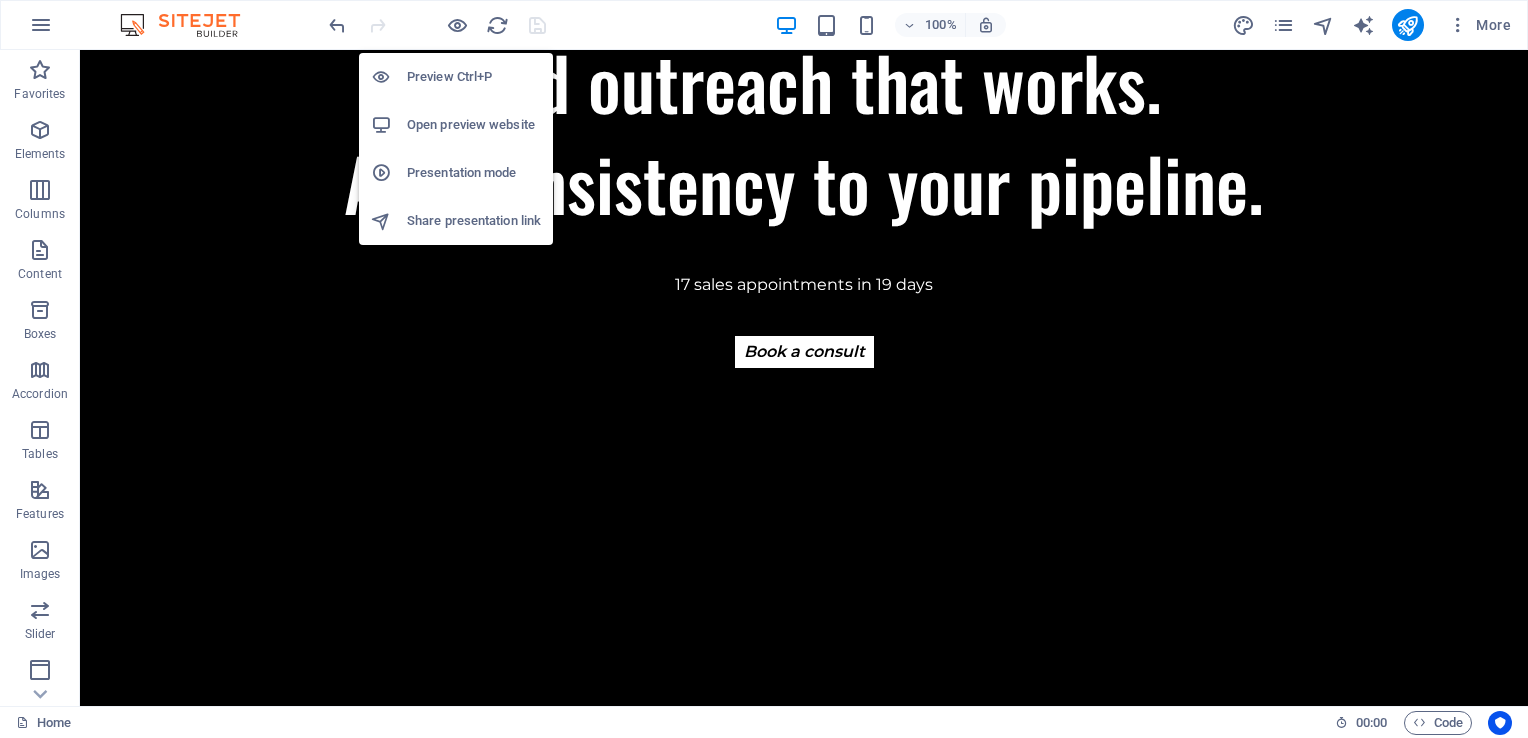 click on "Preview Ctrl+P" at bounding box center (474, 77) 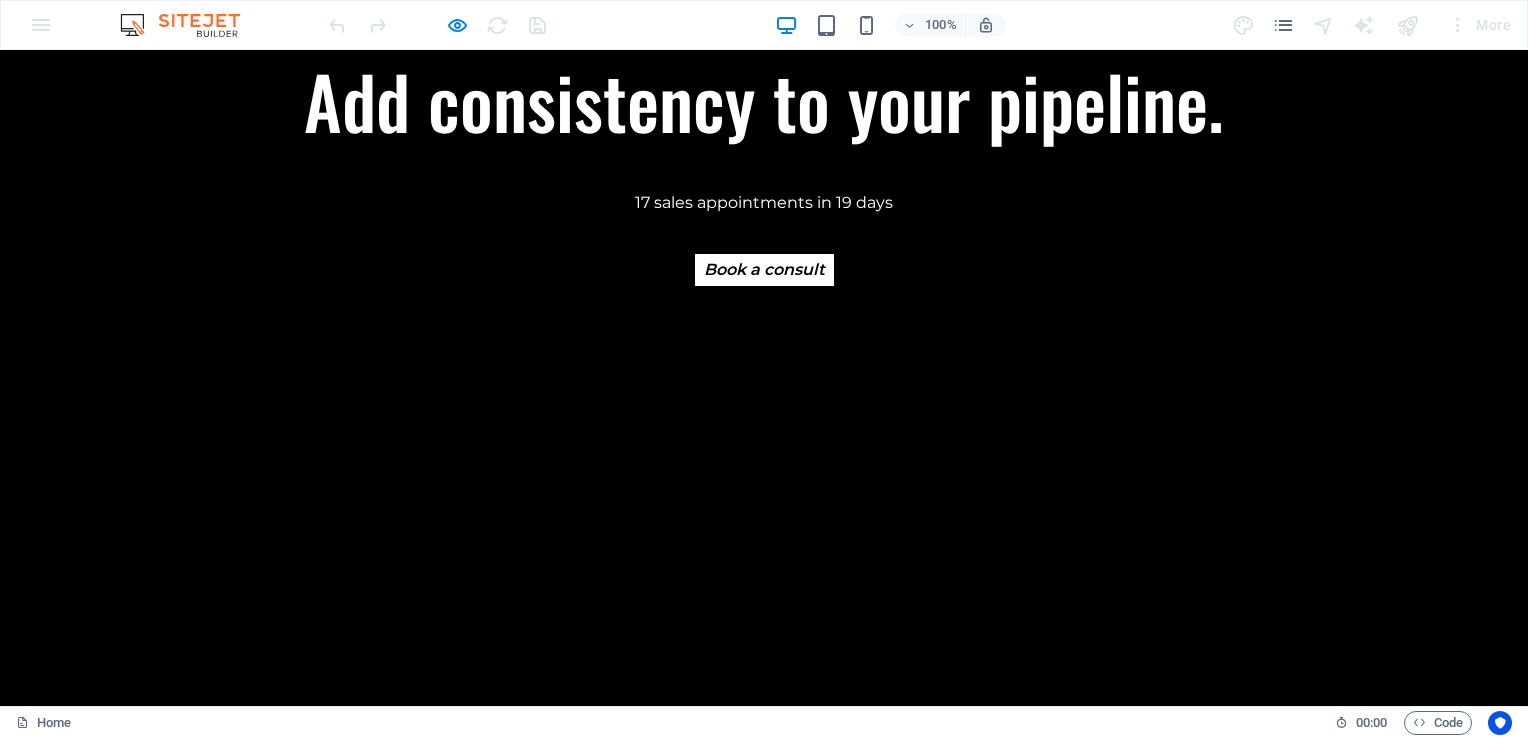 scroll, scrollTop: 102, scrollLeft: 0, axis: vertical 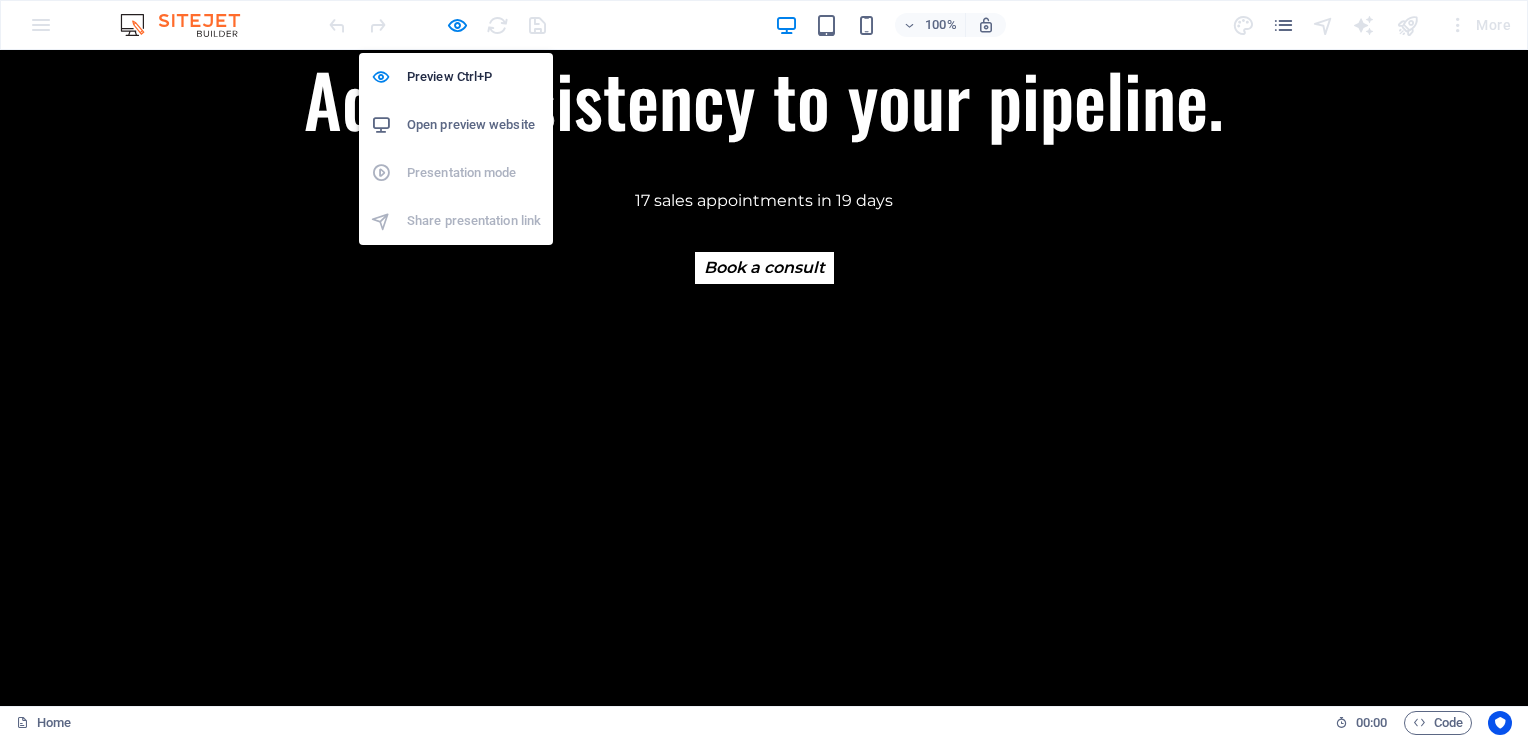 click on "Open preview website" at bounding box center (474, 125) 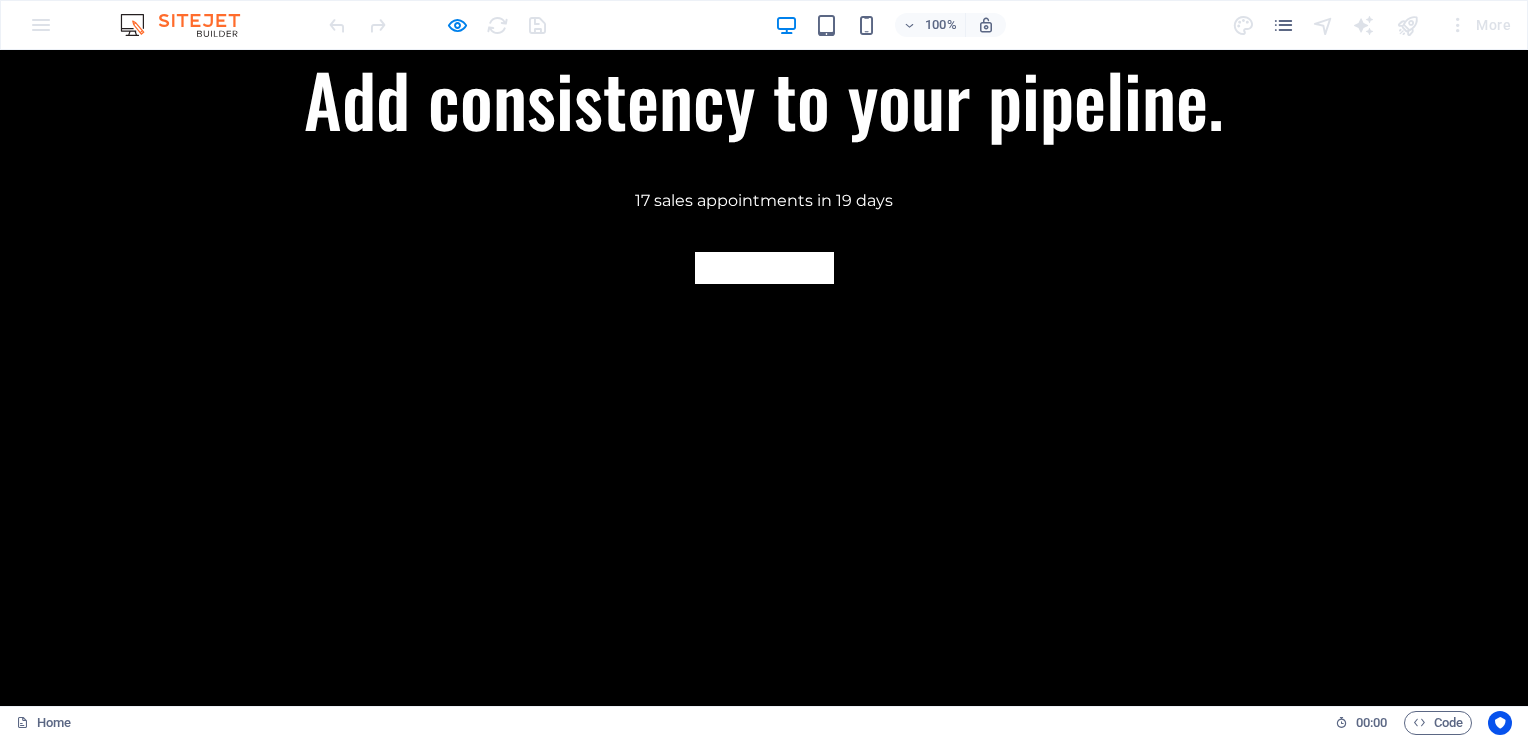 click on "Book a consult" at bounding box center [764, 268] 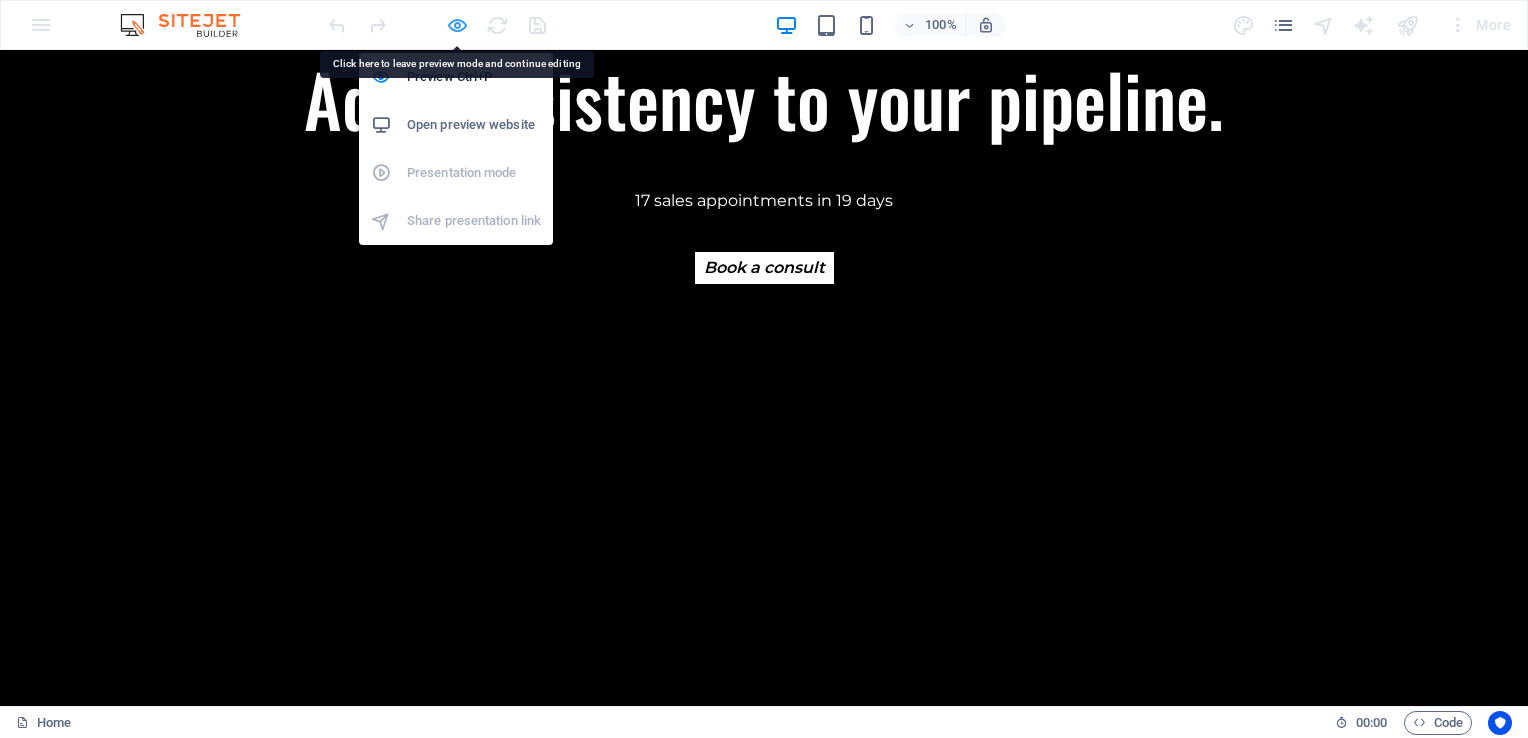 click at bounding box center [457, 25] 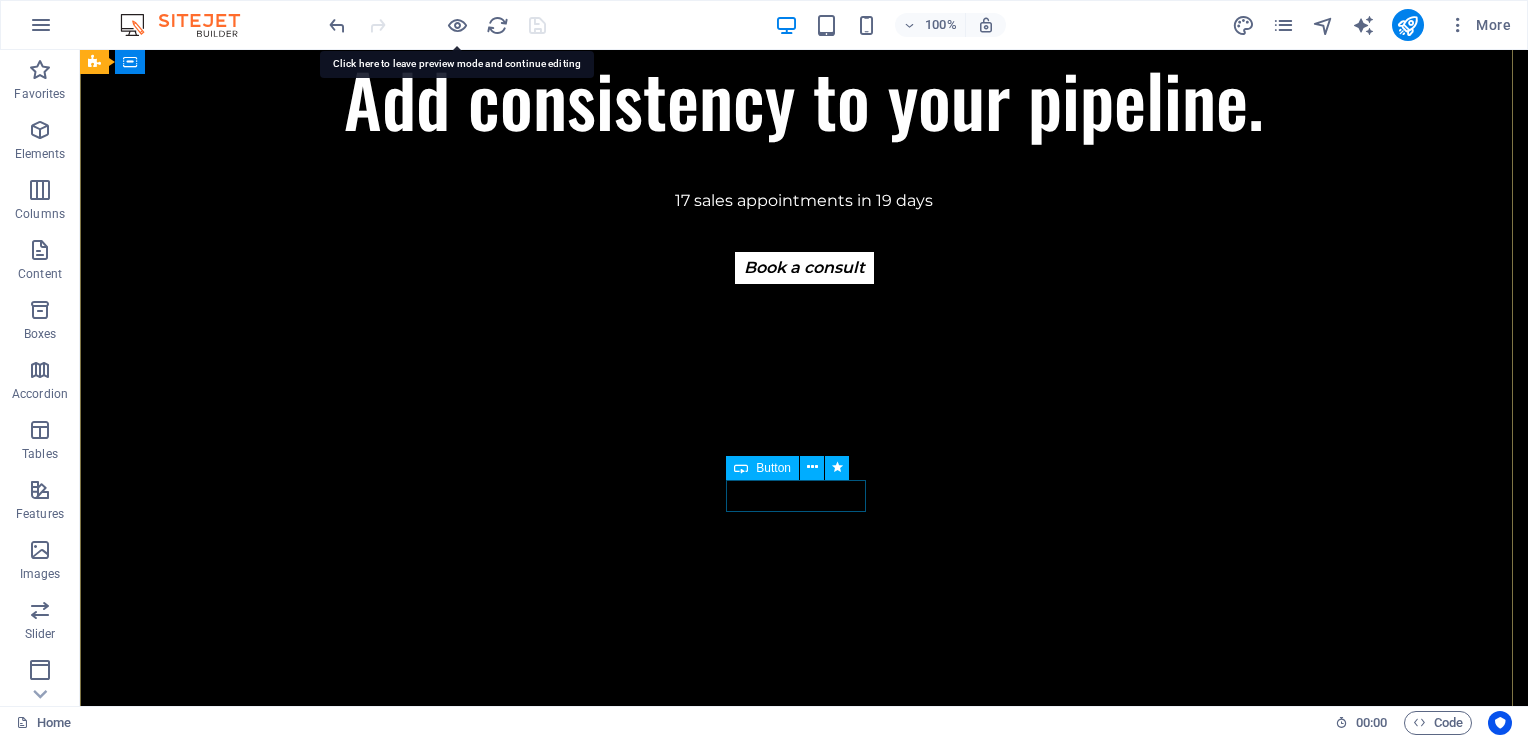 click on "Book a consult" at bounding box center (804, 268) 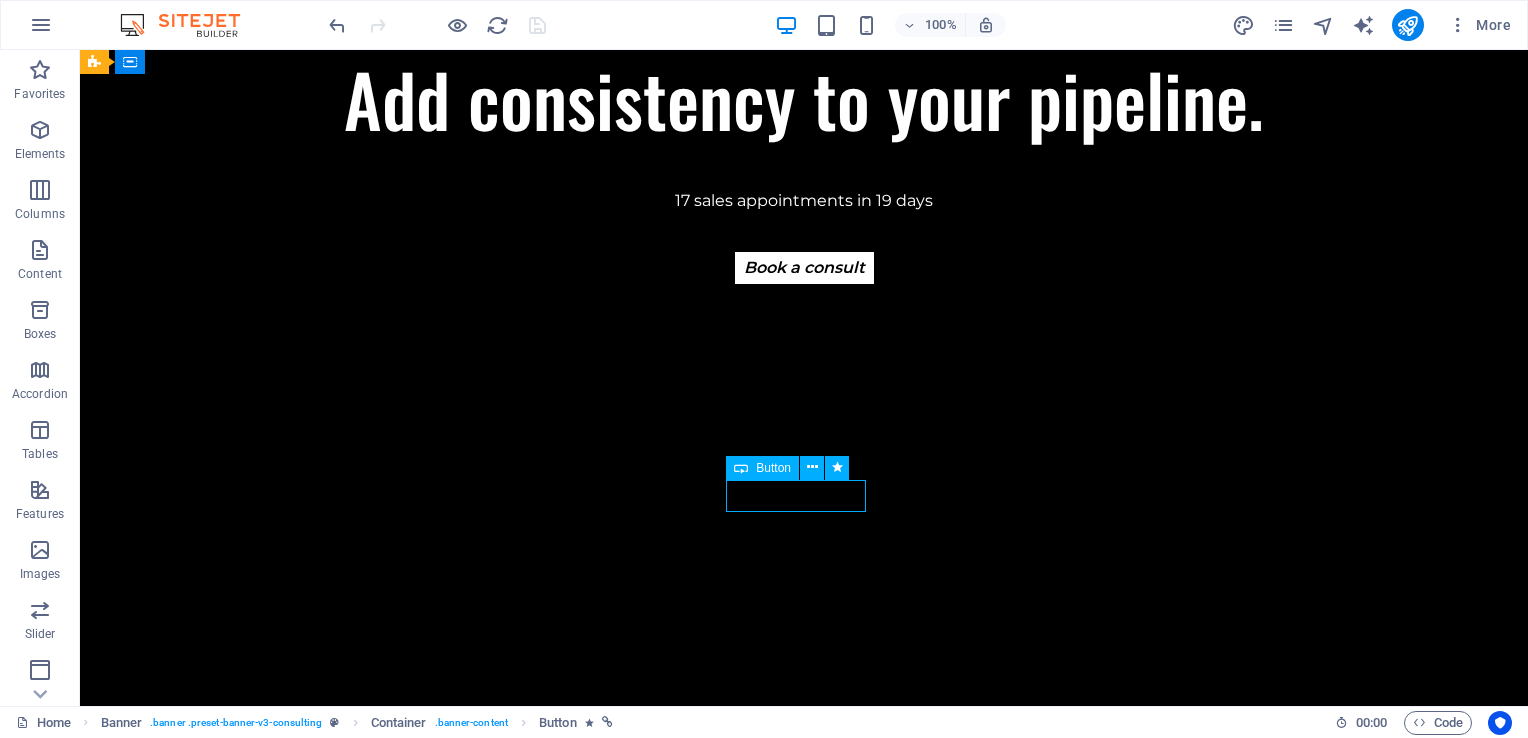 click on "Book a consult" at bounding box center [804, 268] 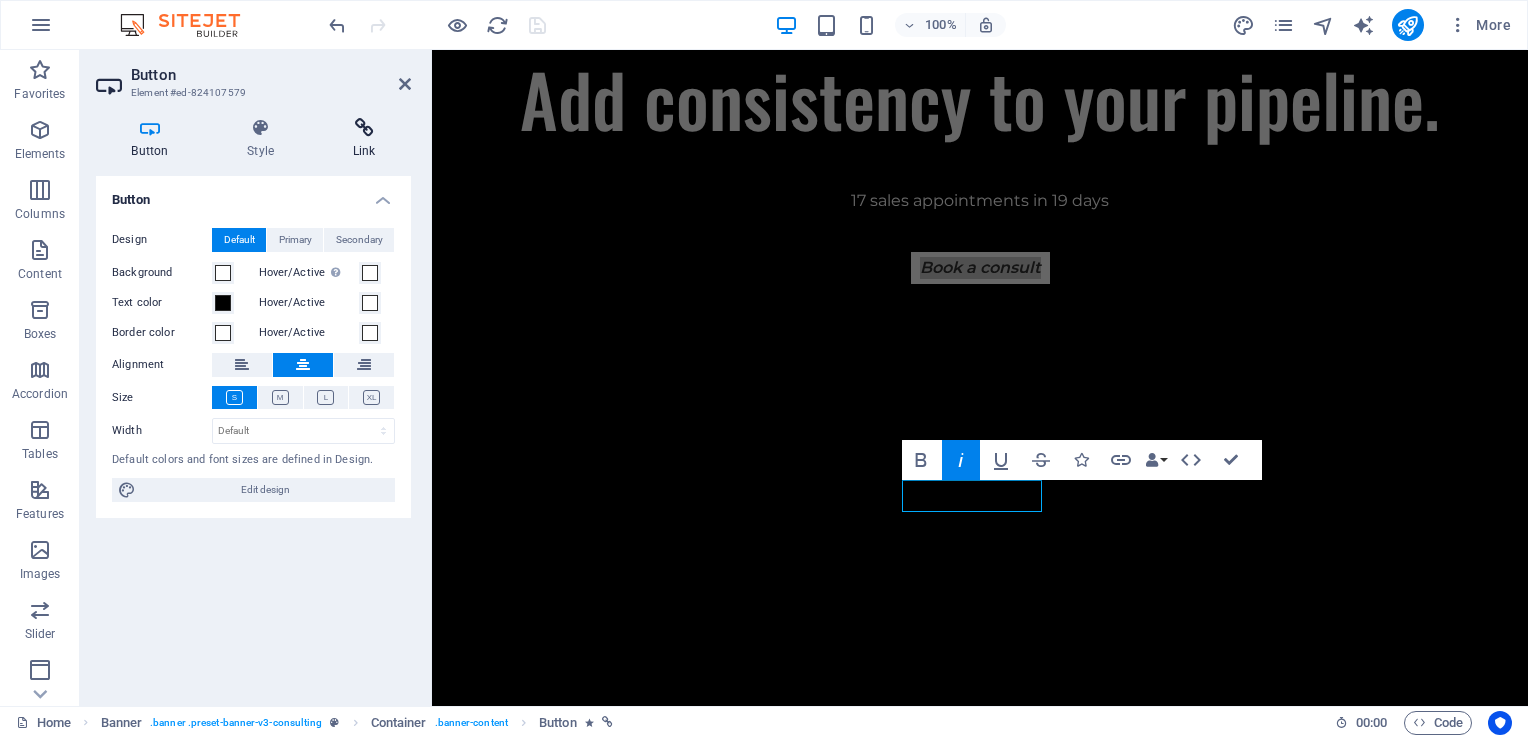 click on "Link" at bounding box center (364, 139) 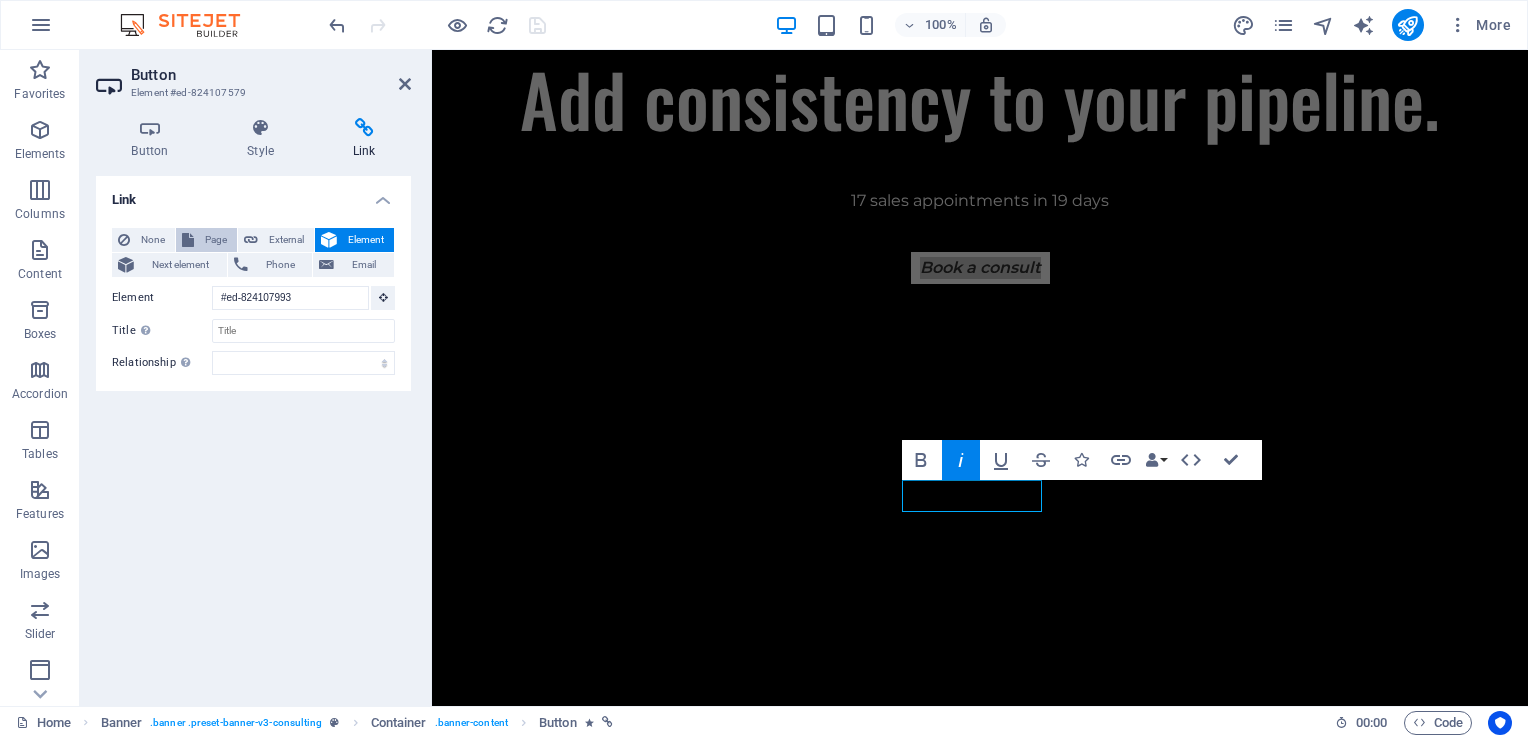 click on "Page" at bounding box center [215, 240] 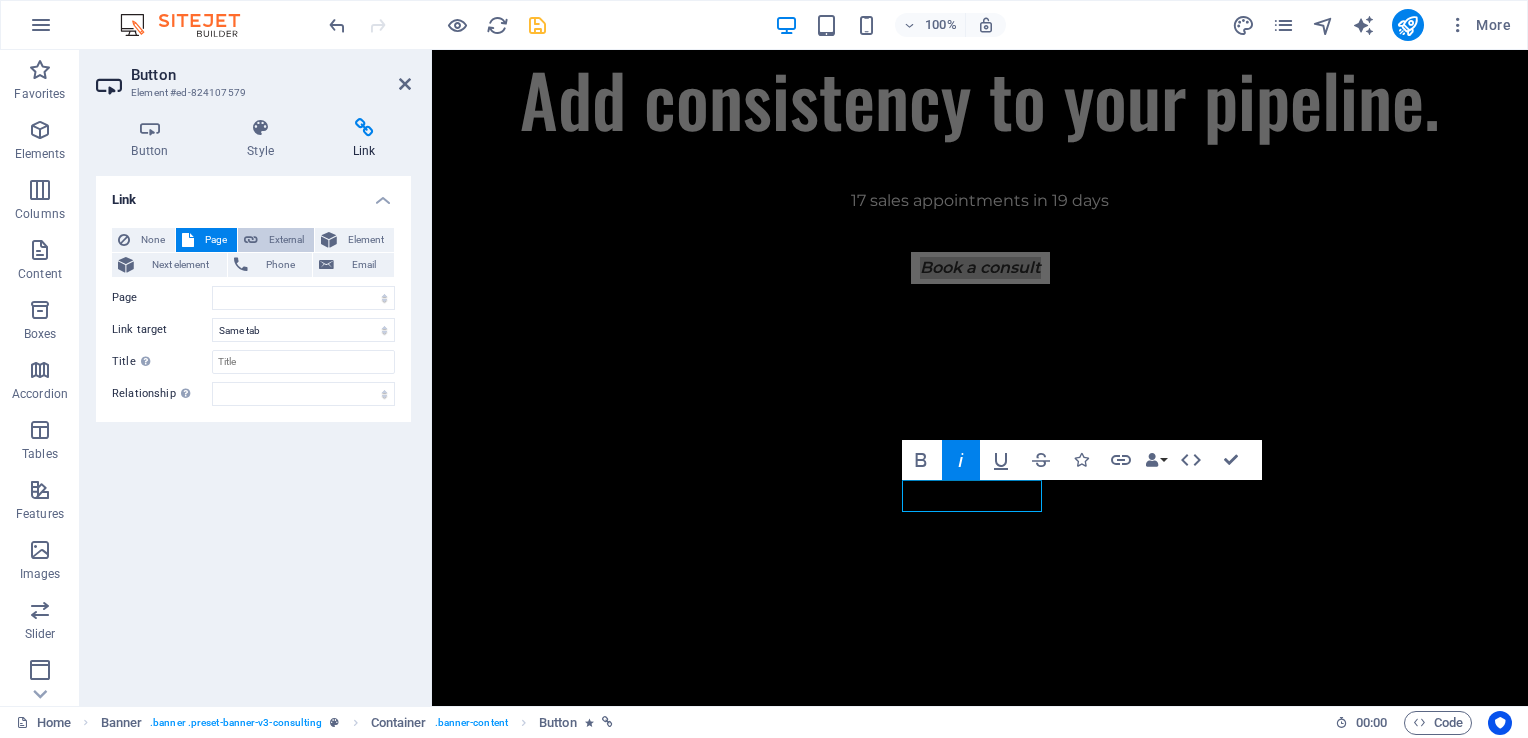 click on "External" at bounding box center (276, 240) 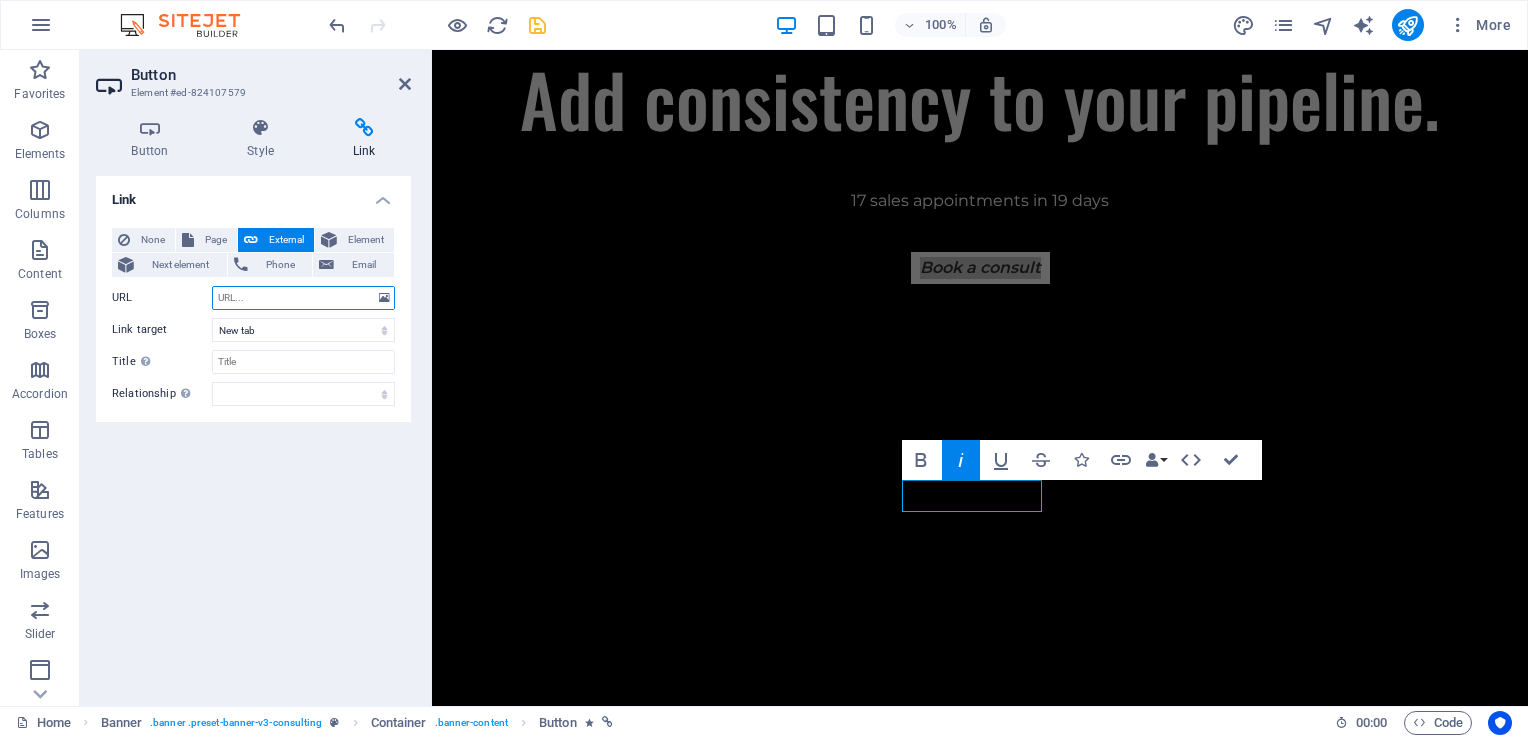 paste on "https://calendly.com/[NAME]-[NAME]-[DOMAIN]" 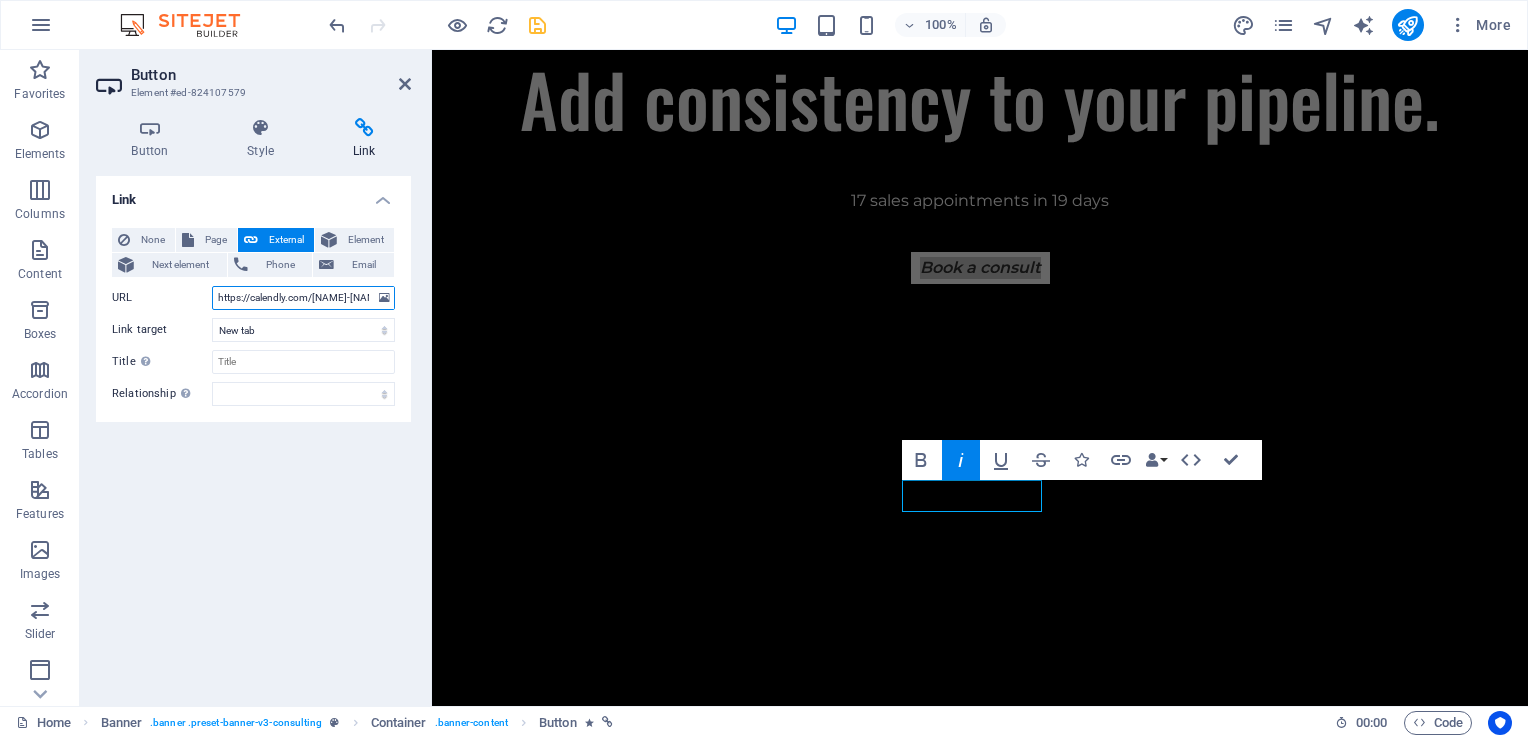scroll, scrollTop: 0, scrollLeft: 82, axis: horizontal 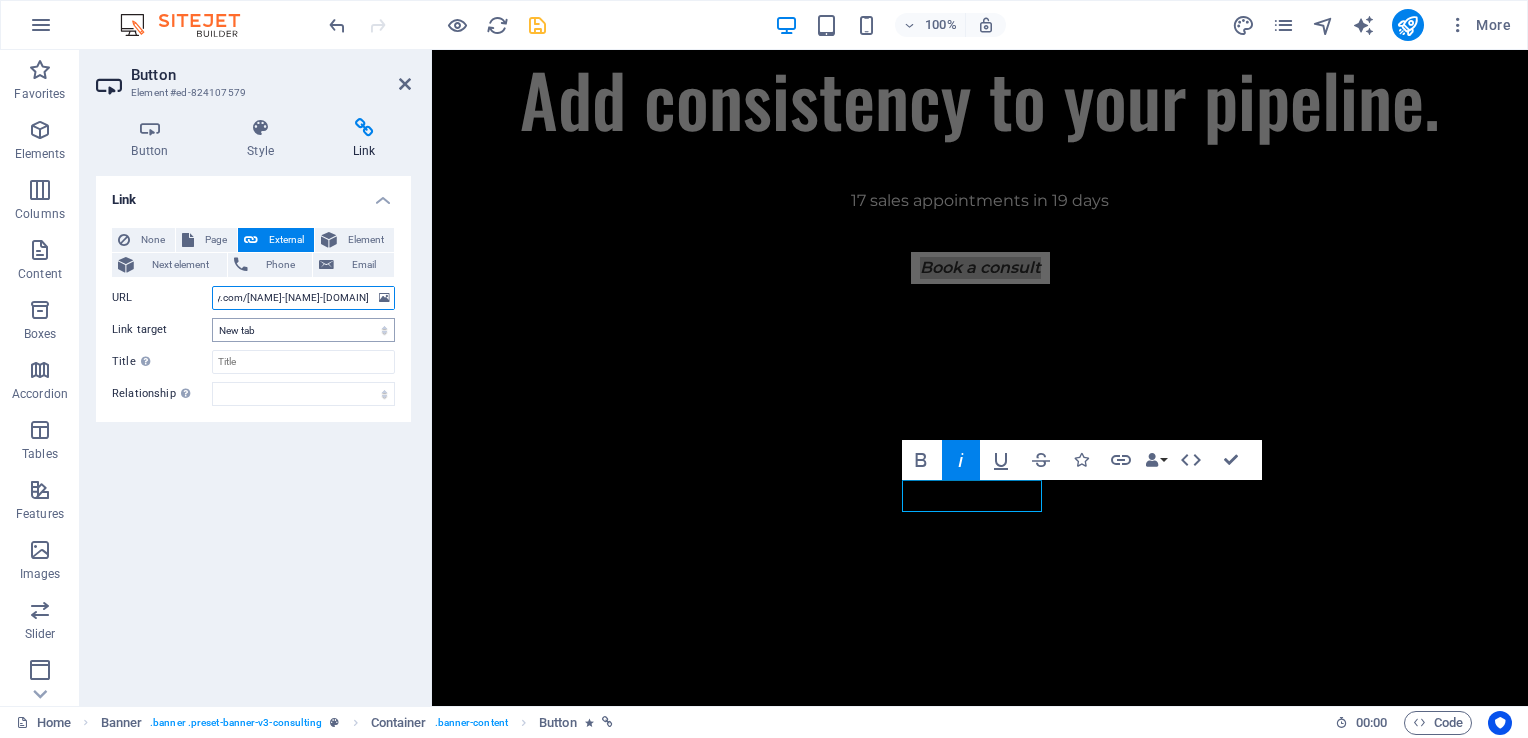 type on "https://calendly.com/[NAME]-[NAME]-[DOMAIN]" 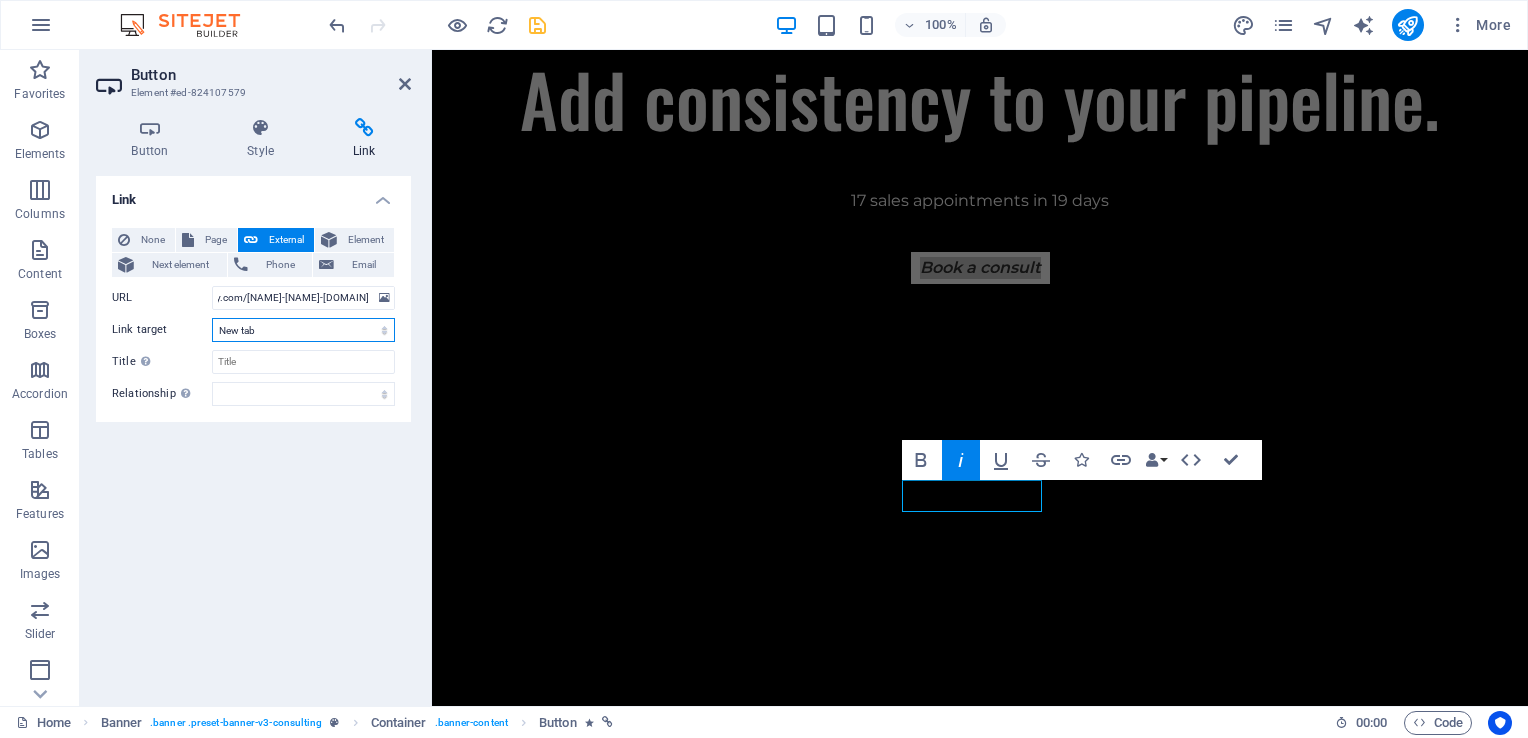 scroll, scrollTop: 0, scrollLeft: 0, axis: both 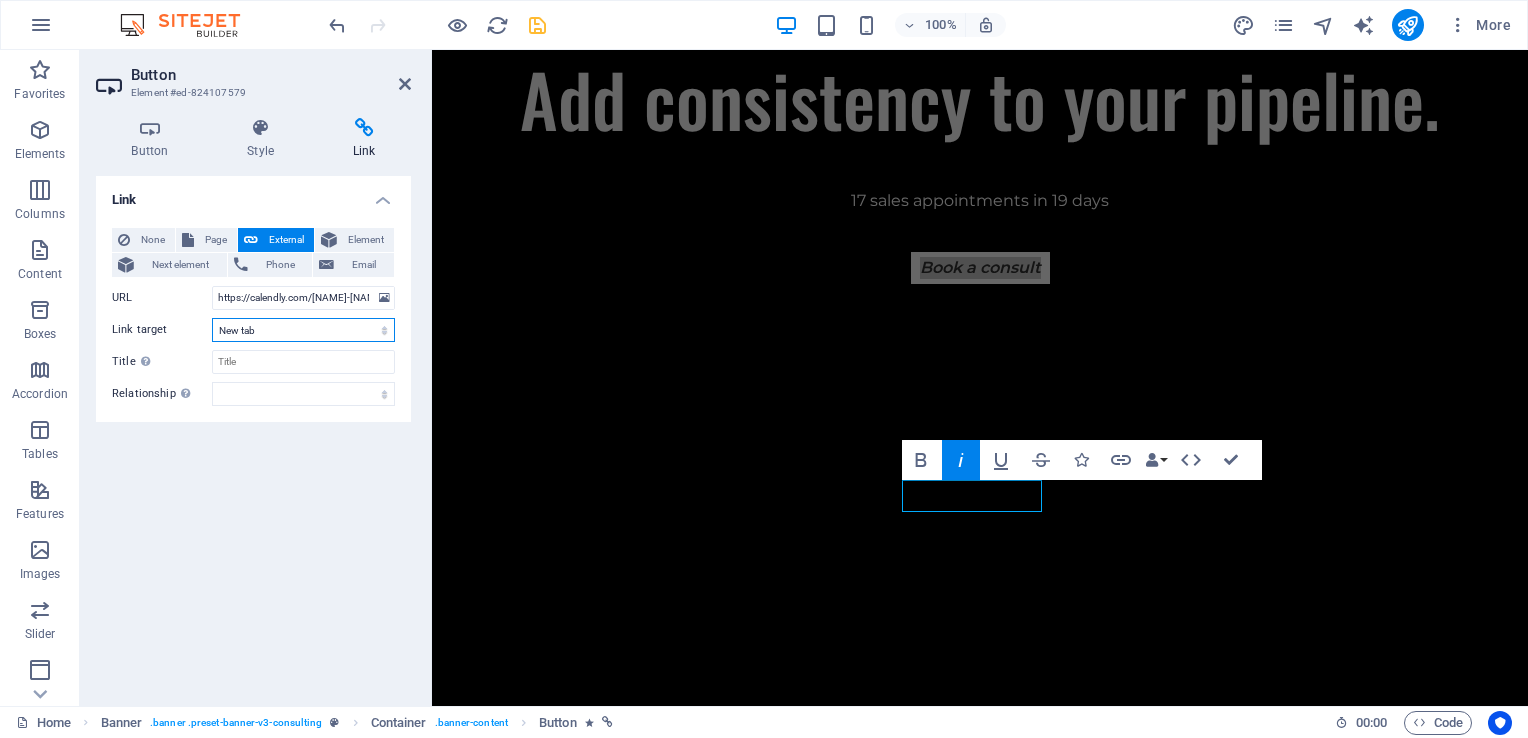 click on "New tab Same tab Overlay" at bounding box center [303, 330] 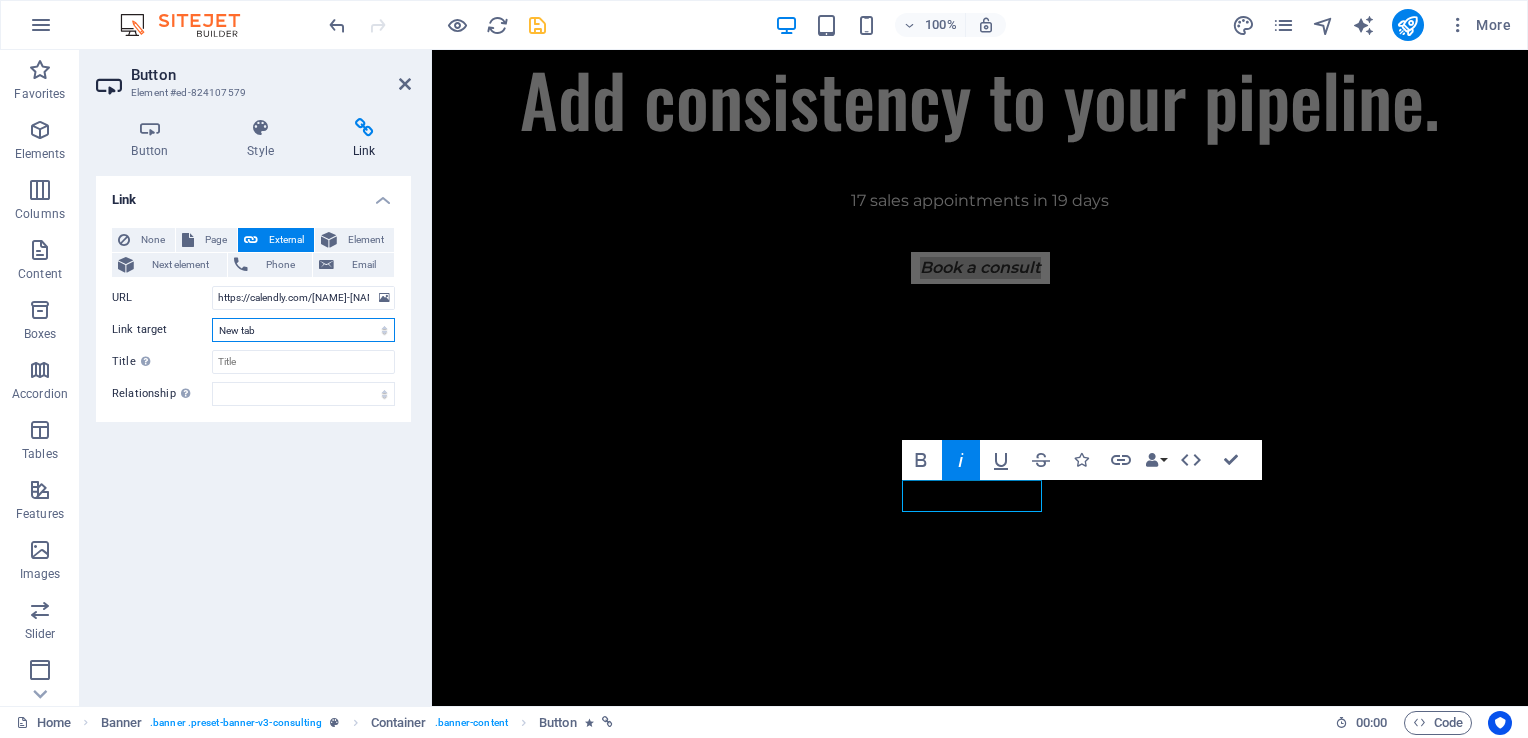 click on "New tab Same tab Overlay" at bounding box center (303, 330) 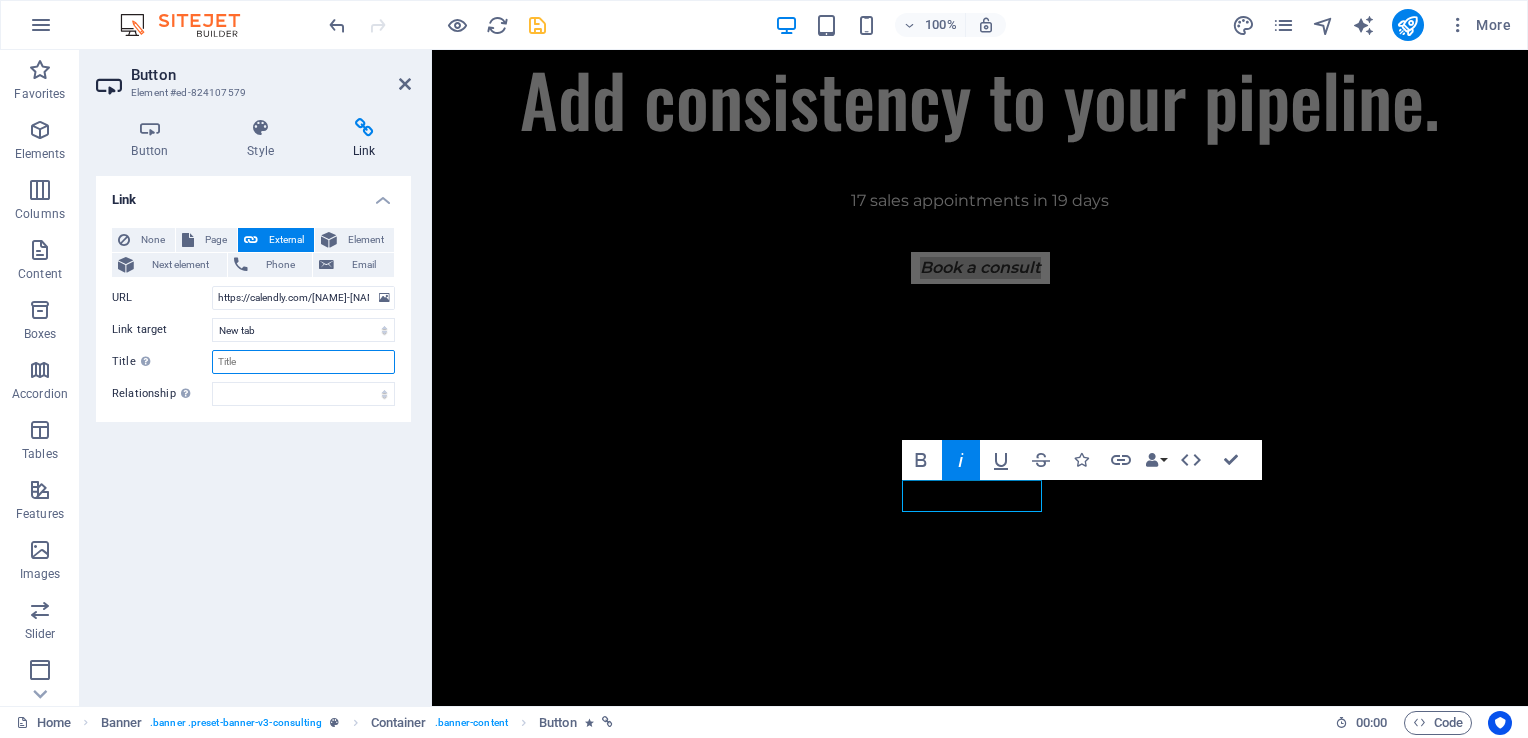 click on "Title Additional link description, should not be the same as the link text. The title is most often shown as a tooltip text when the mouse moves over the element. Leave empty if uncertain." at bounding box center (303, 362) 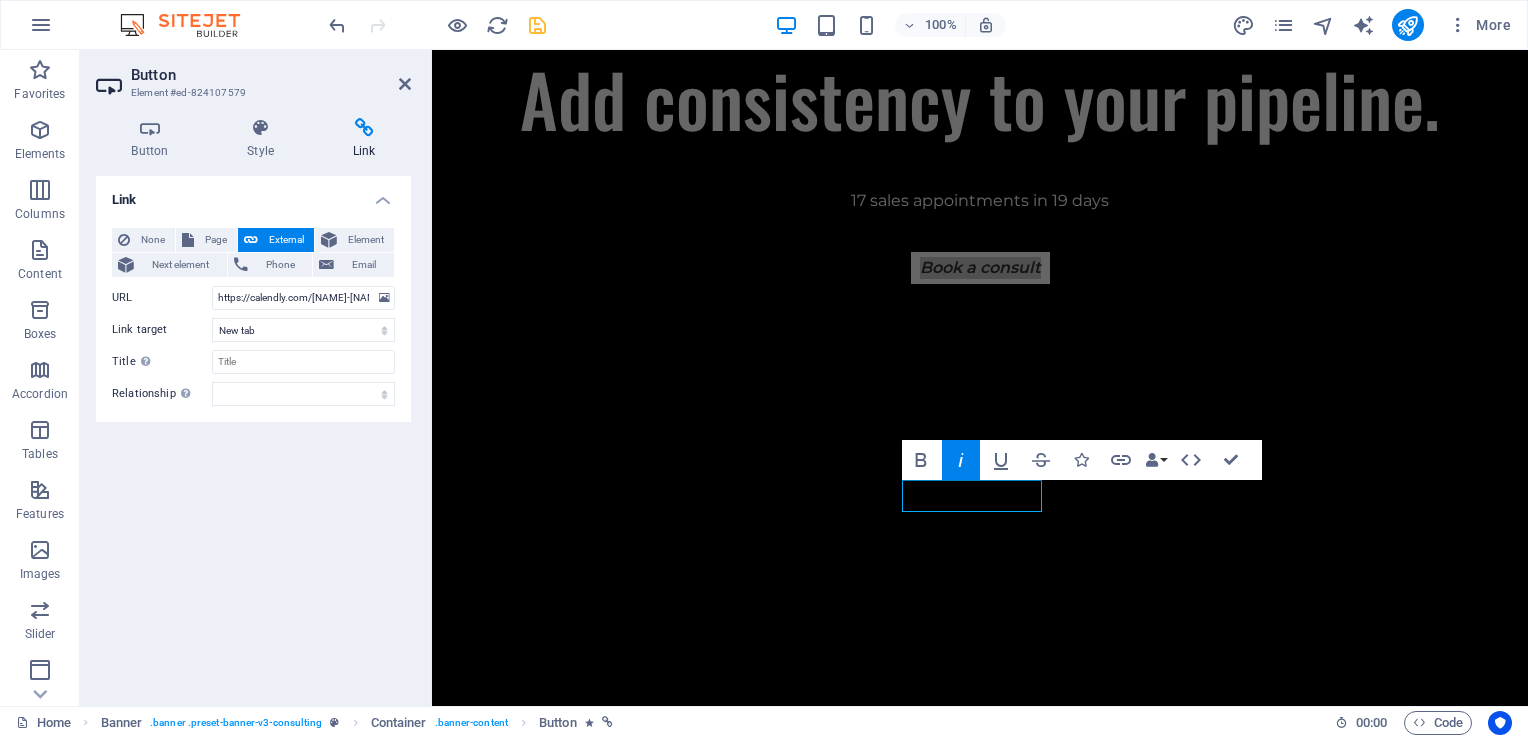 click on "Link None Page External Element Next element Phone Email Page Home Subpage Legal Notice Privacy Element #ed-824107993
URL https://calendly.com/[NAME]-[NAME]-[DOMAIN] Phone Email Link target New tab Same tab Overlay Title Additional link description, should not be the same as the link text. The title is most often shown as a tooltip text when the mouse moves over the element. Leave empty if uncertain. Relationship Sets the  relationship of this link to the link target . For example, the value "nofollow" instructs search engines not to follow the link. Can be left empty. alternate author bookmark external help license next nofollow noreferrer noopener prev search tag" at bounding box center [253, 433] 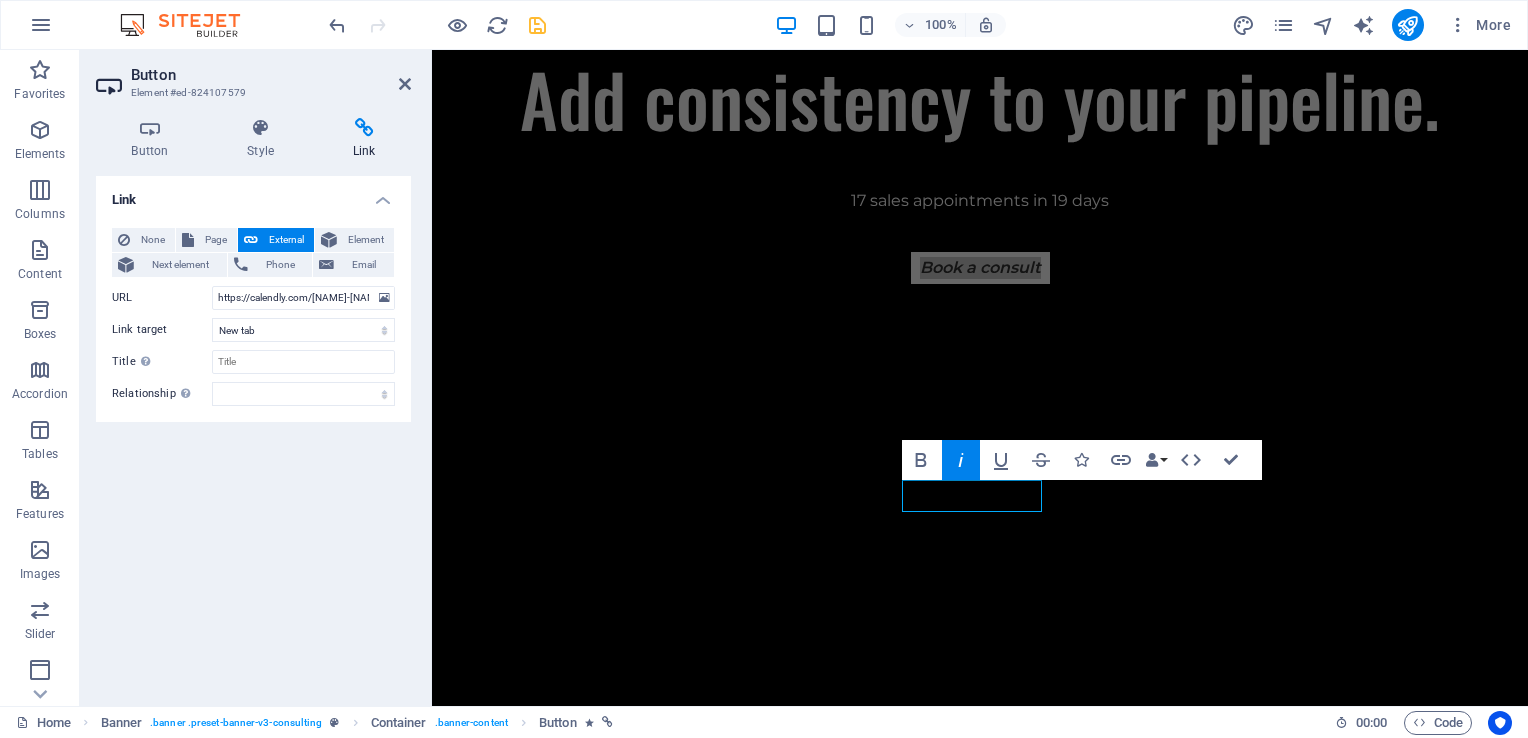 click on "Link None Page External Element Next element Phone Email Page Home Subpage Legal Notice Privacy Element #ed-824107993
URL https://calendly.com/[NAME]-[NAME]-[DOMAIN] Phone Email Link target New tab Same tab Overlay Title Additional link description, should not be the same as the link text. The title is most often shown as a tooltip text when the mouse moves over the element. Leave empty if uncertain. Relationship Sets the  relationship of this link to the link target . For example, the value "nofollow" instructs search engines not to follow the link. Can be left empty. alternate author bookmark external help license next nofollow noreferrer noopener prev search tag" at bounding box center (253, 433) 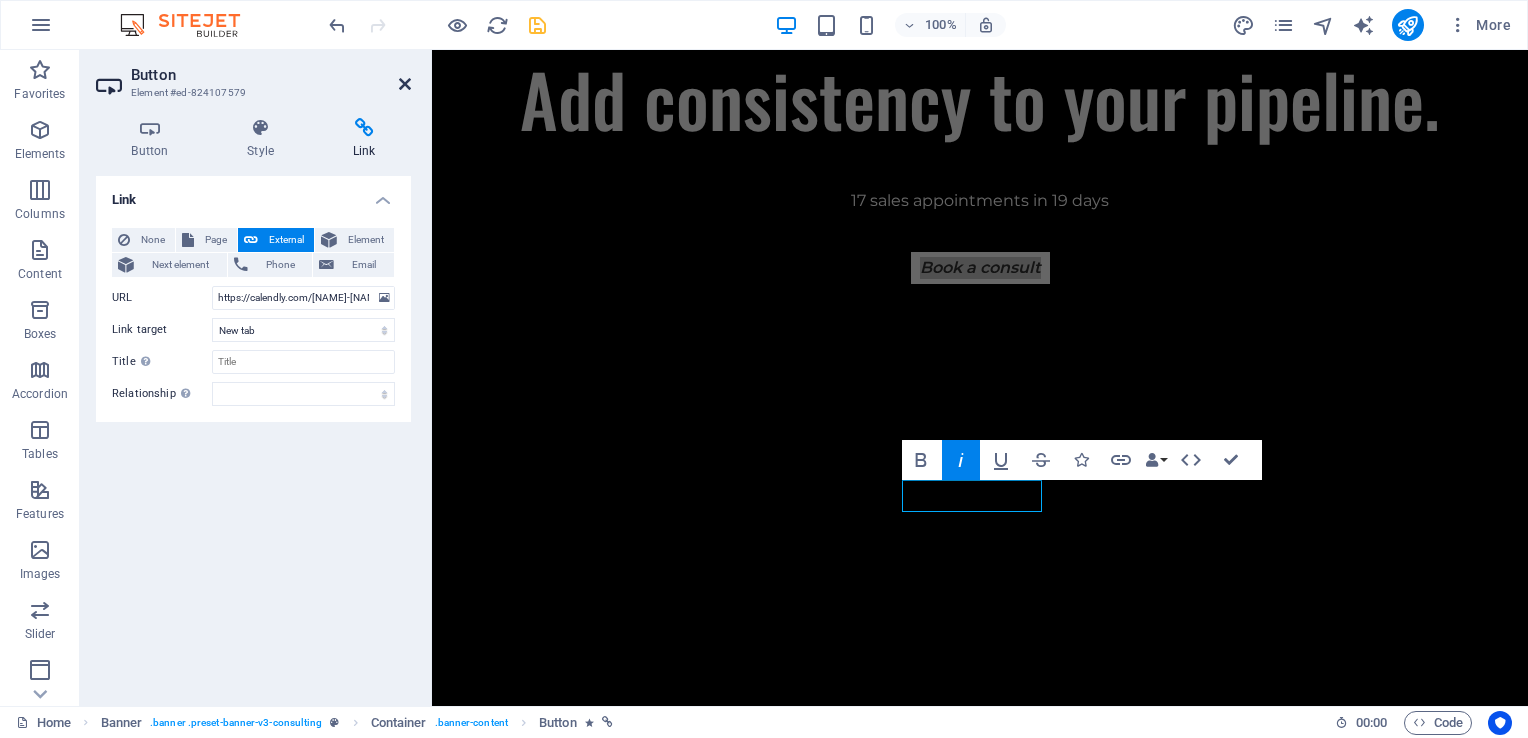 click at bounding box center (405, 84) 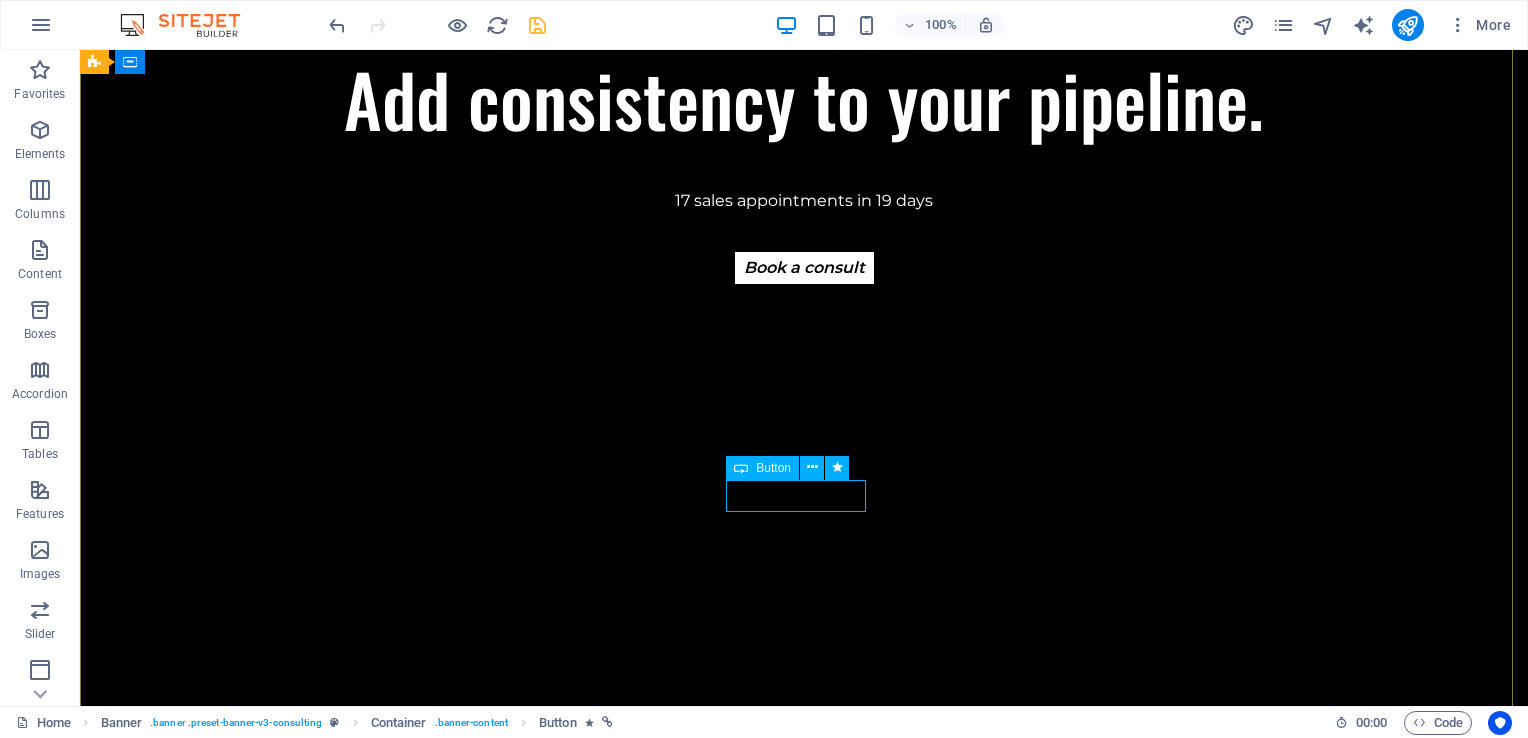 click on "Book a consult" at bounding box center (804, 268) 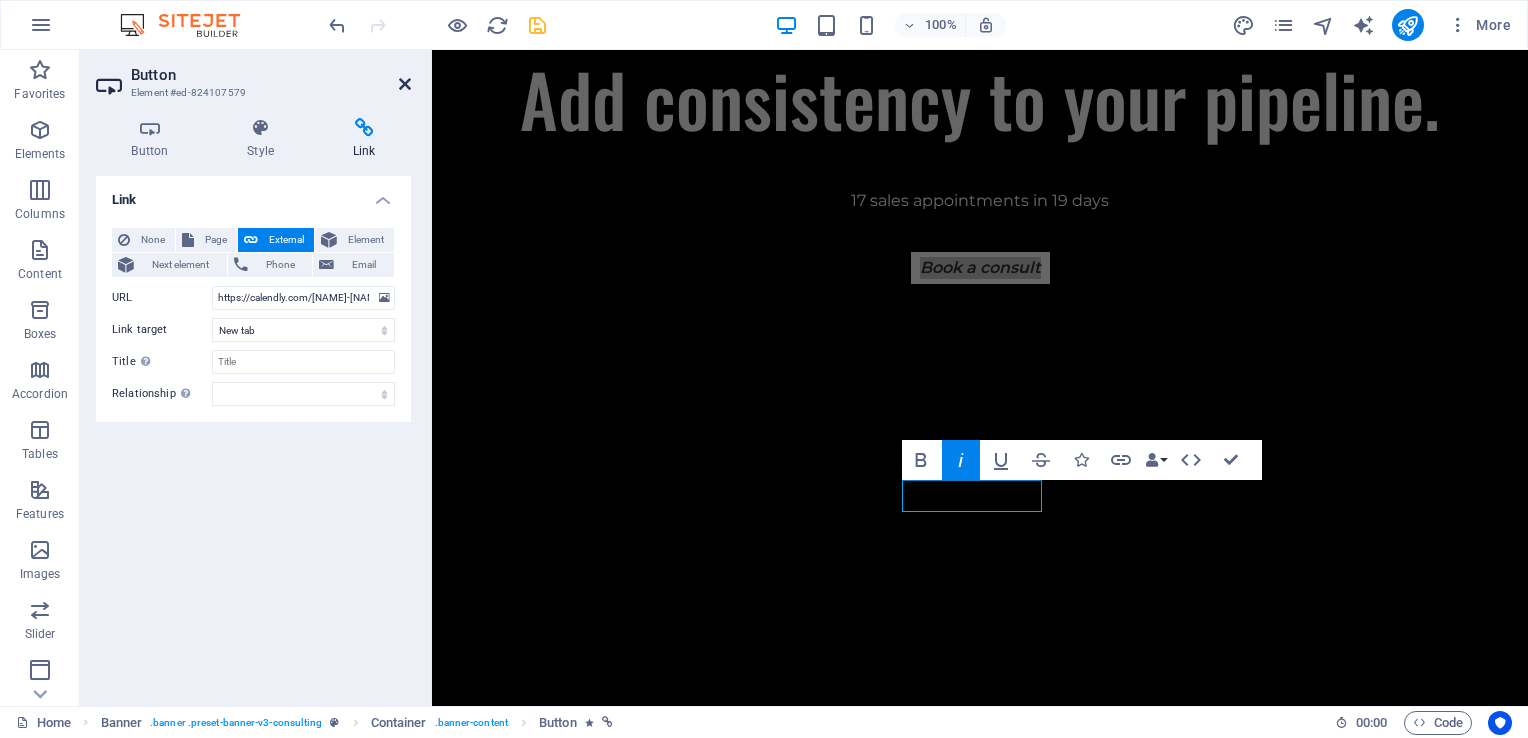 click at bounding box center [405, 84] 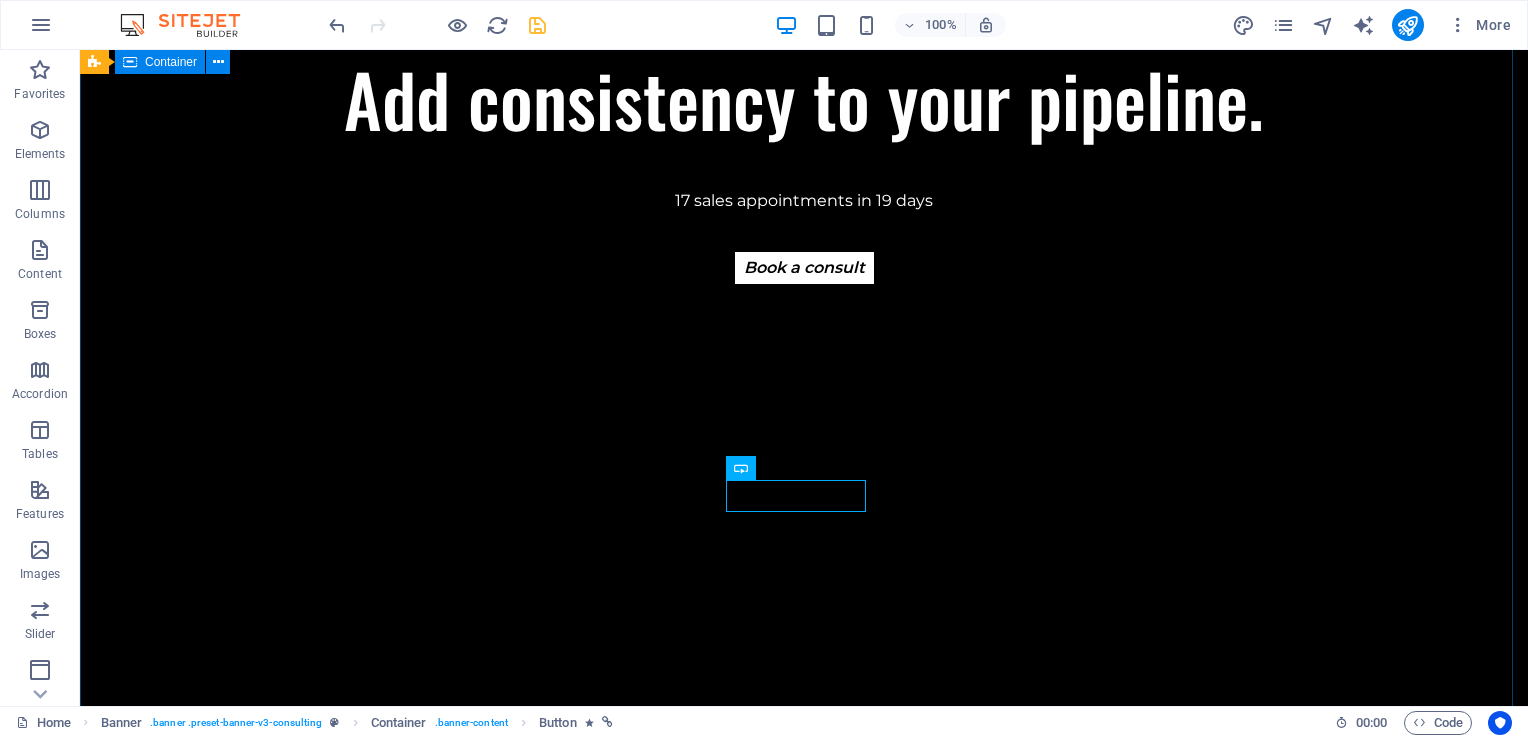 scroll, scrollTop: 243, scrollLeft: 0, axis: vertical 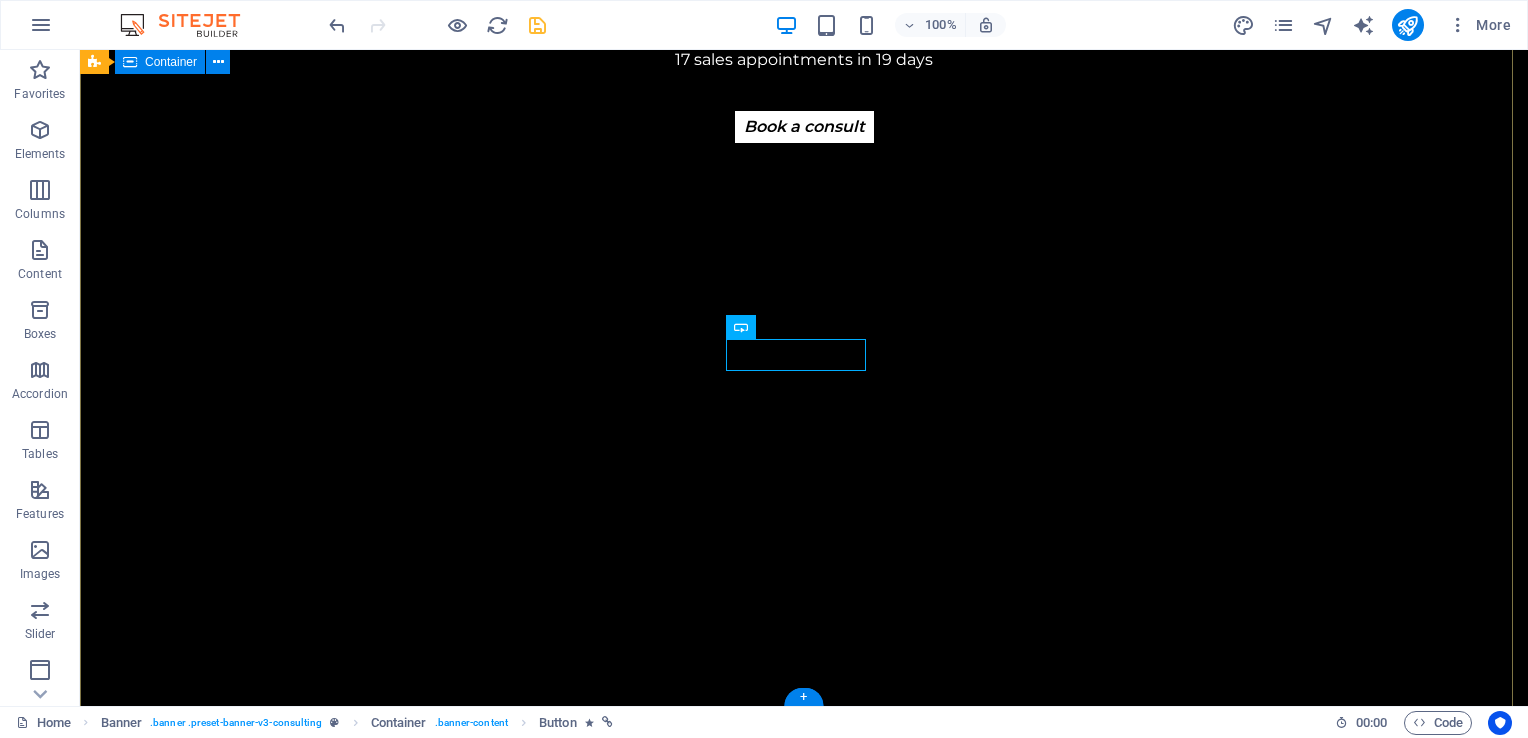 click on "Cold outreach that works. Add consistency to your pipeline. 17 sales appointments in 19 days Book a consult" at bounding box center (804, 29) 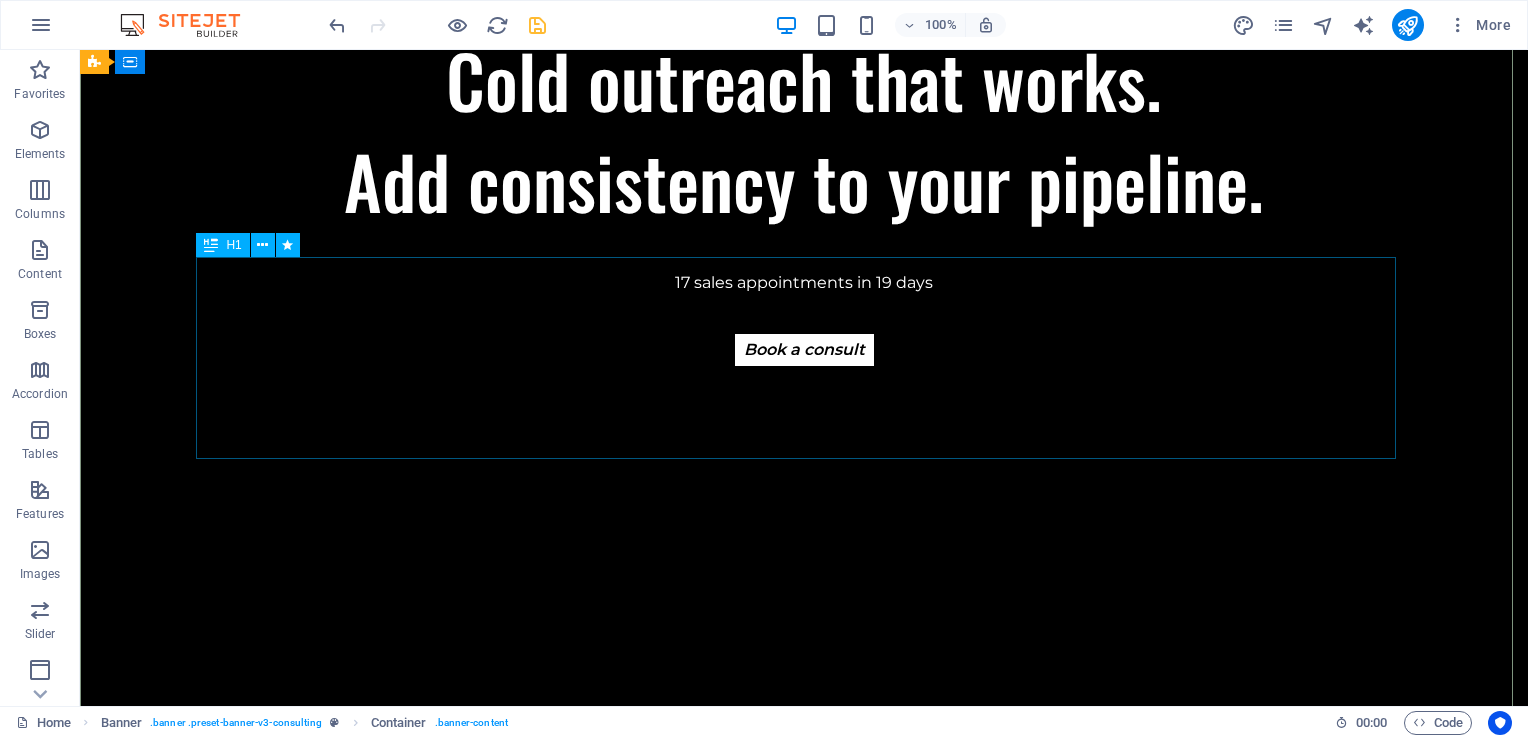 scroll, scrollTop: 0, scrollLeft: 0, axis: both 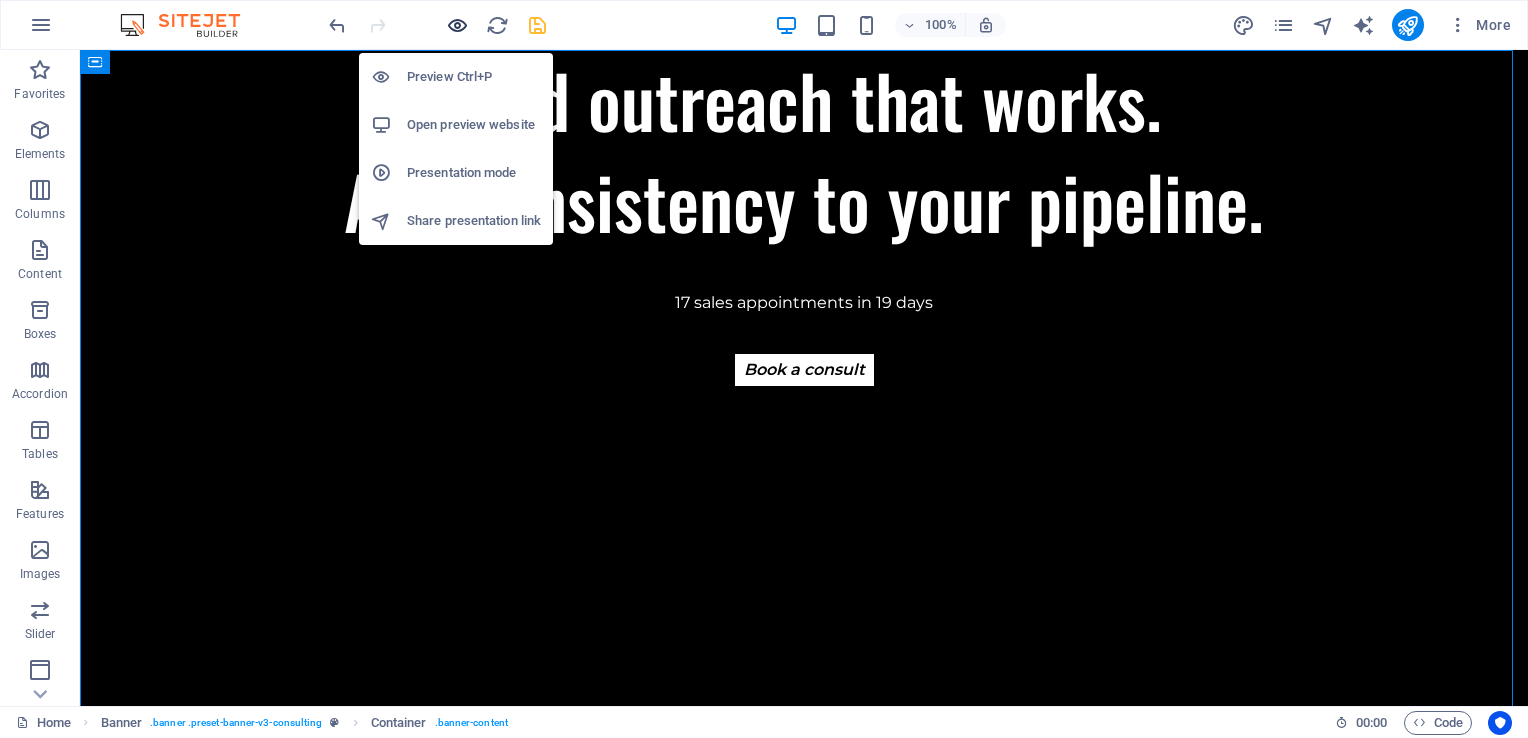 click at bounding box center [457, 25] 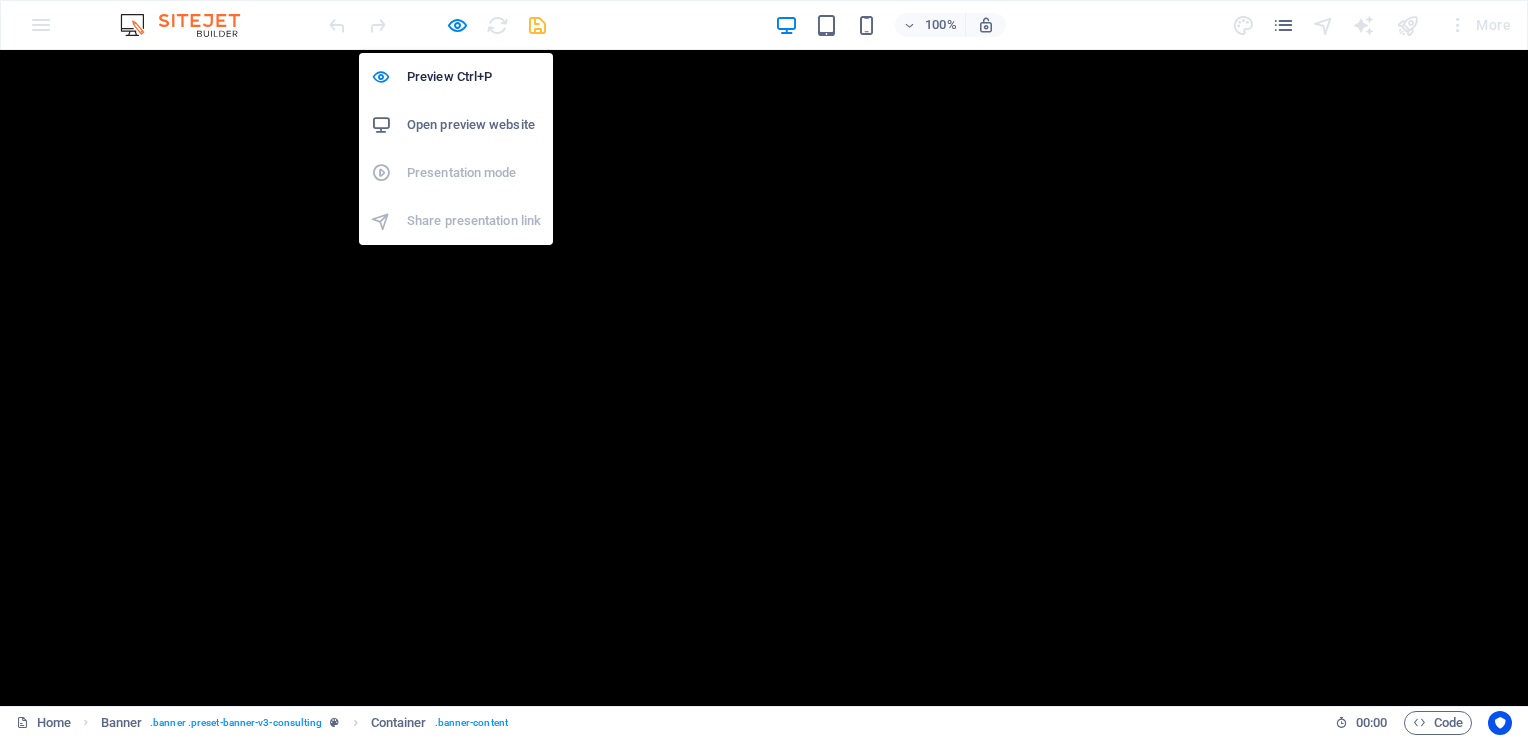 click on "Open preview website" at bounding box center [474, 125] 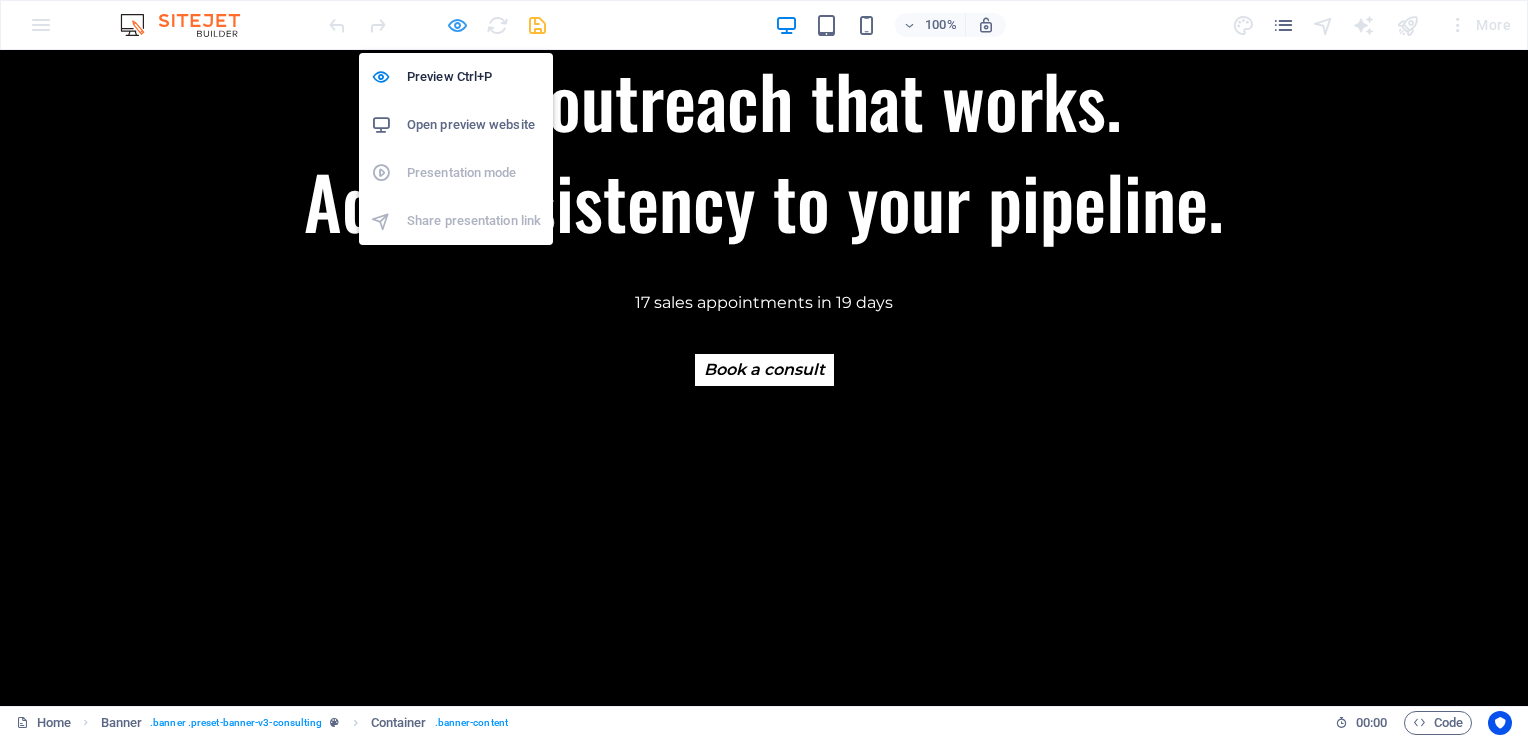 click at bounding box center (457, 25) 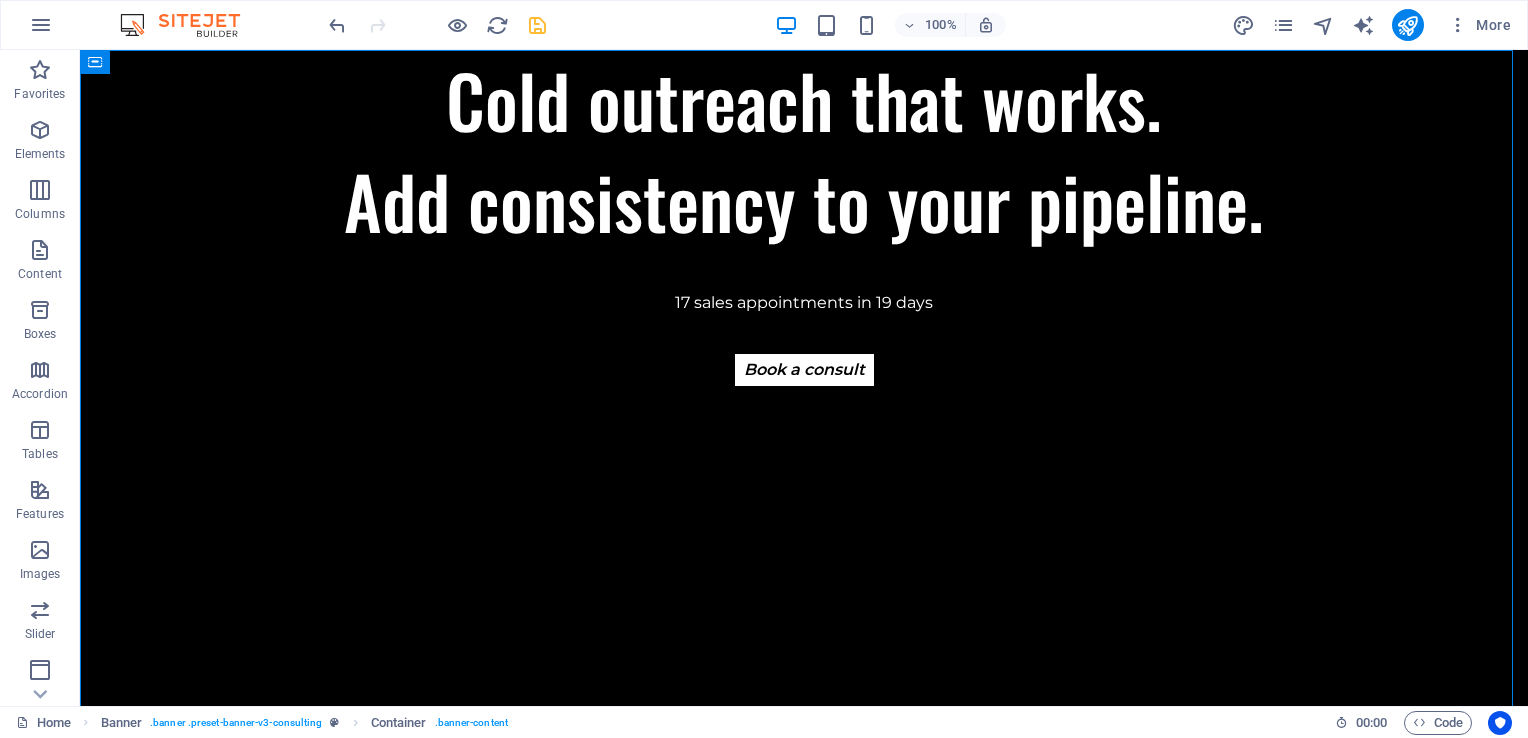 click at bounding box center (437, 25) 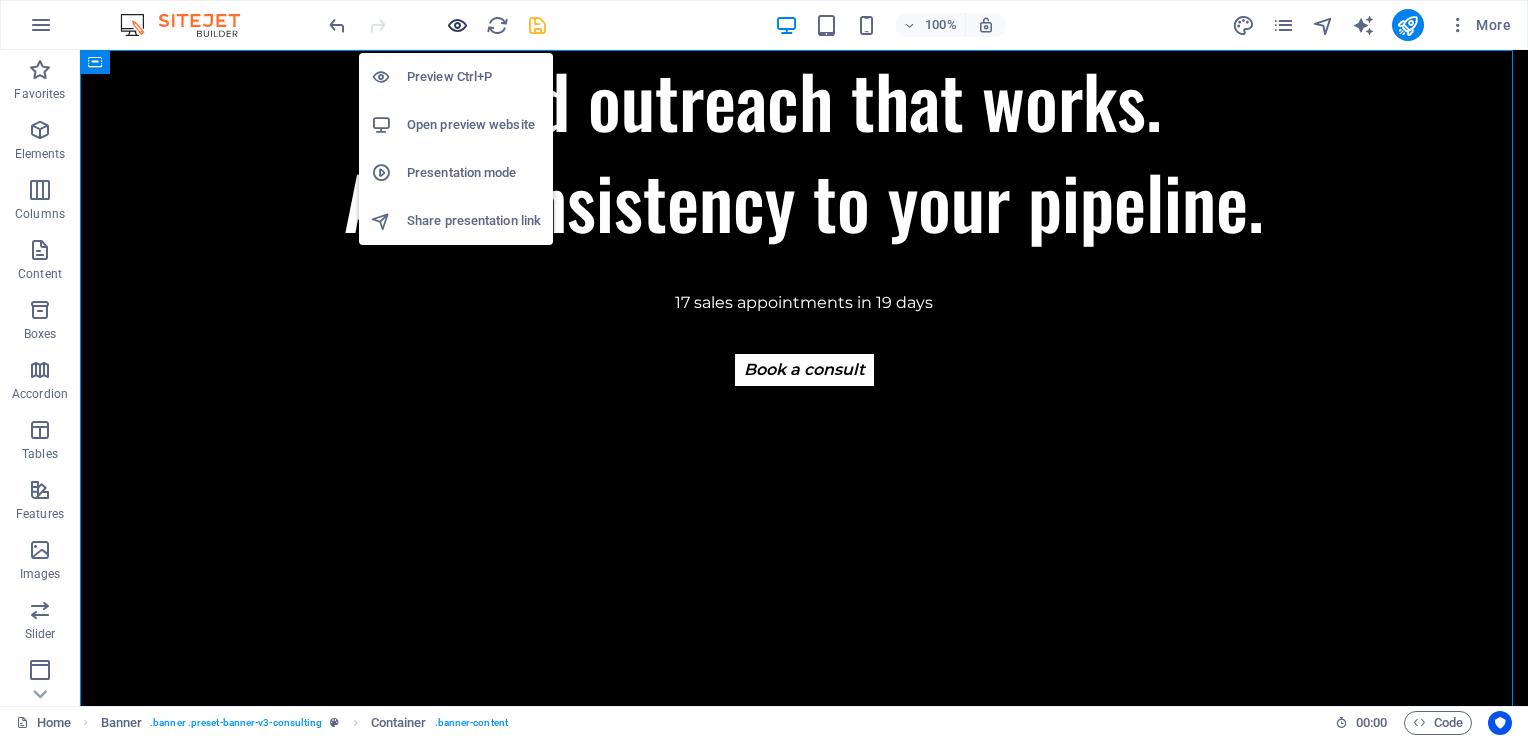click at bounding box center [457, 25] 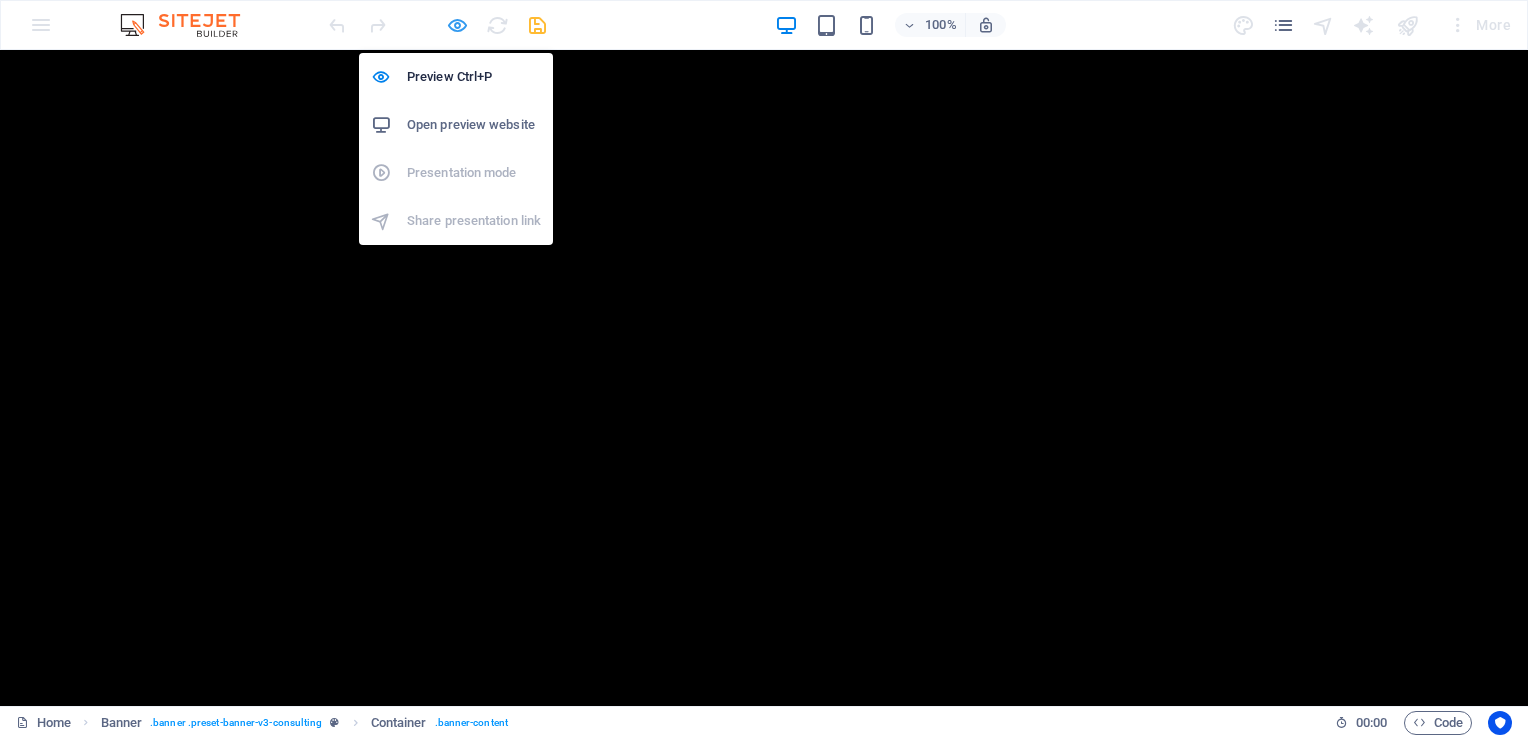 click at bounding box center (457, 25) 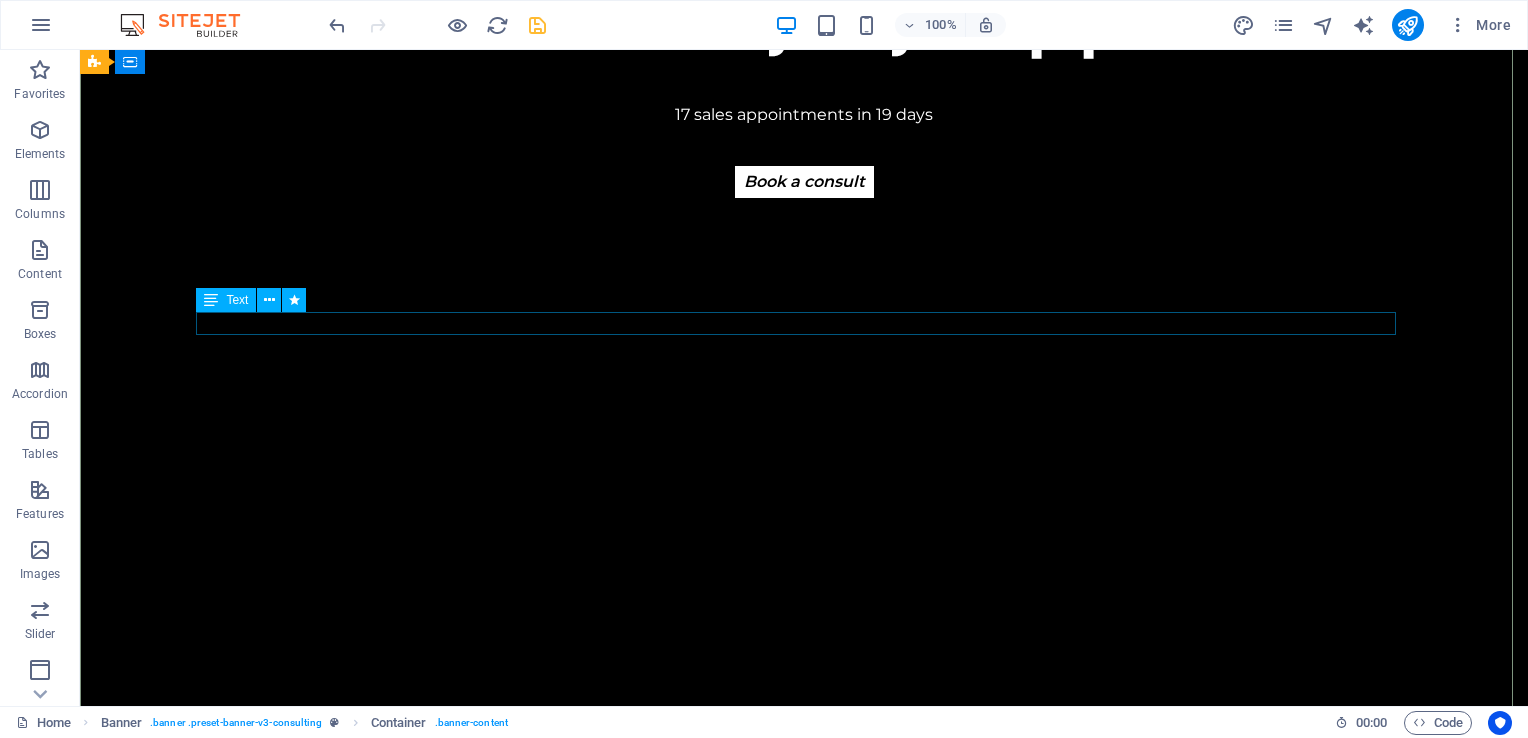 scroll, scrollTop: 243, scrollLeft: 0, axis: vertical 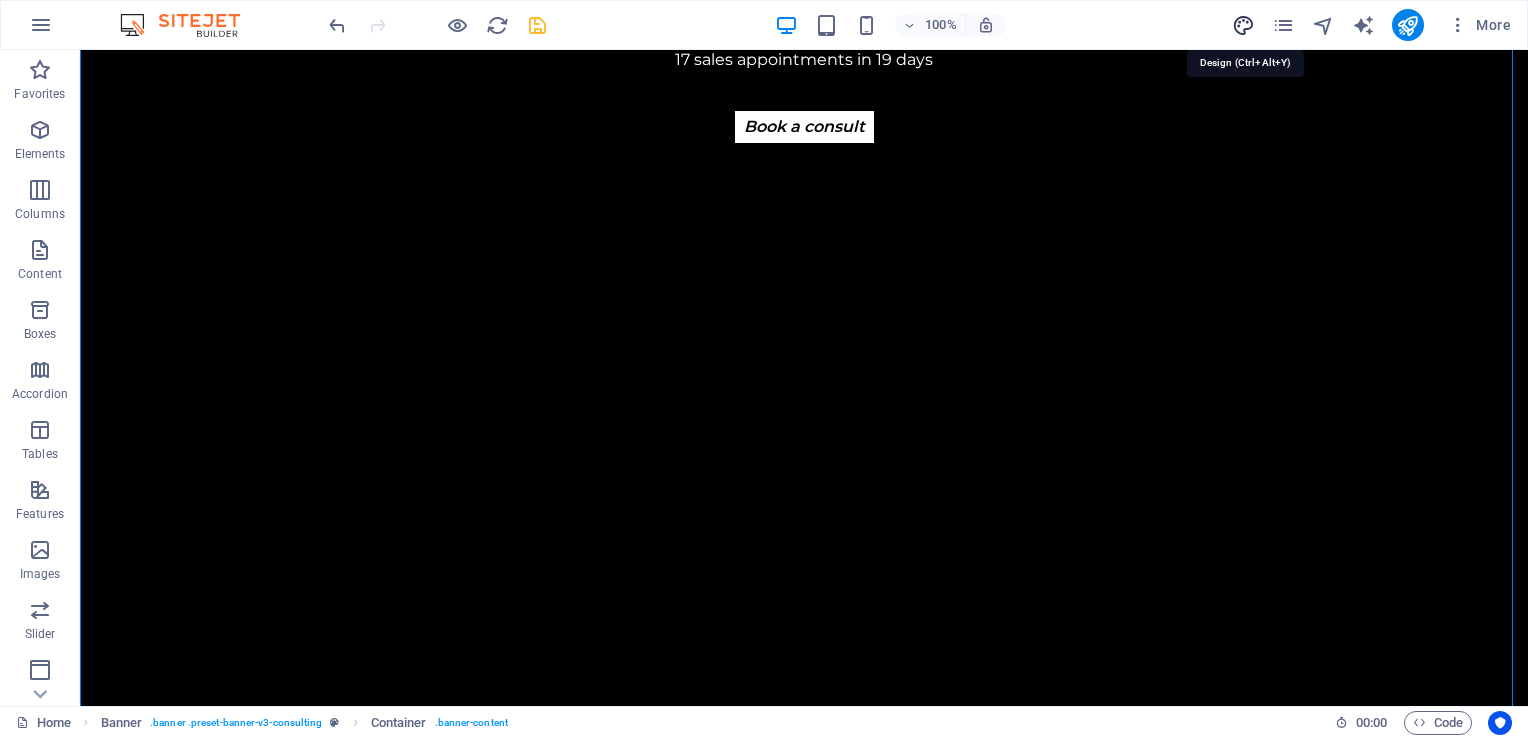 click at bounding box center (1243, 25) 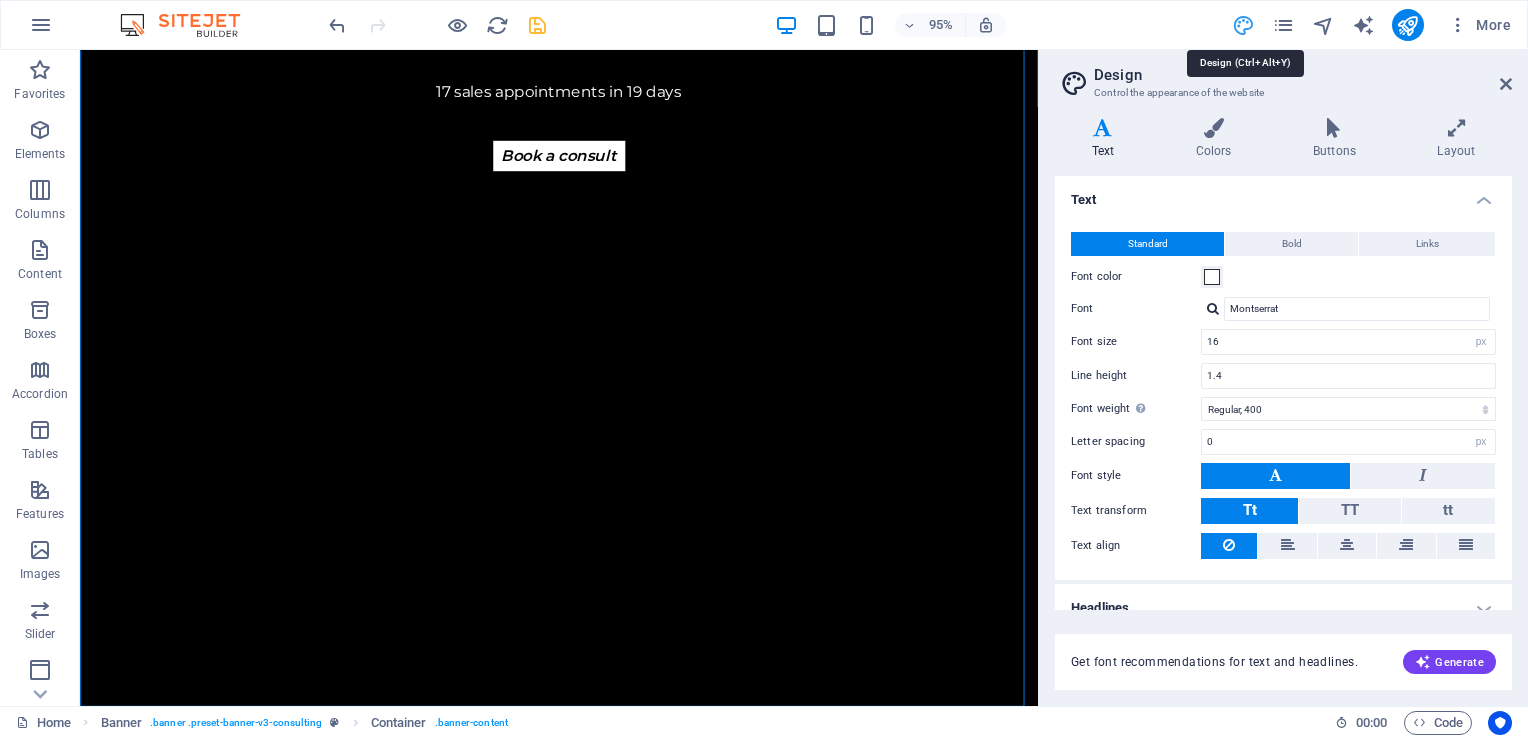 scroll, scrollTop: 208, scrollLeft: 0, axis: vertical 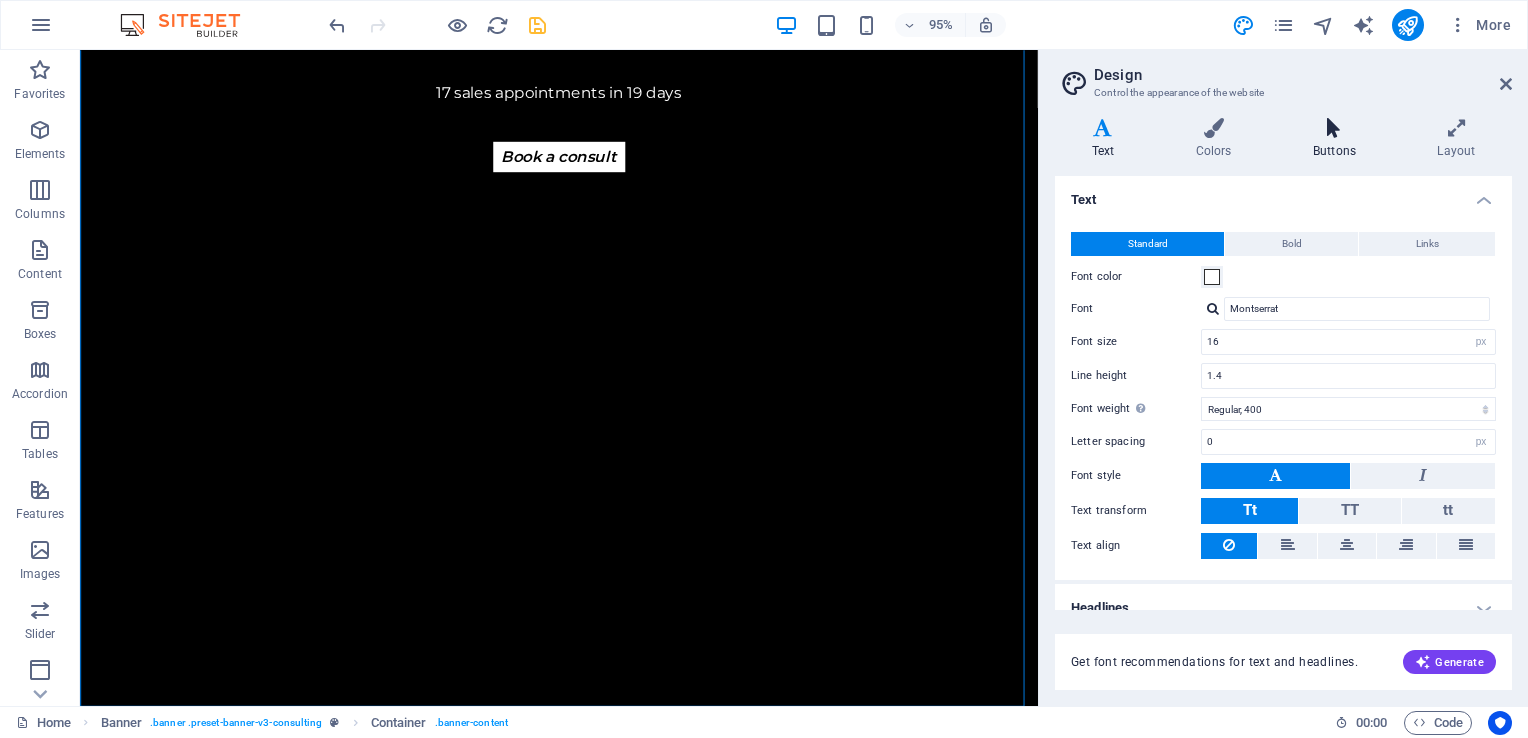 click at bounding box center (1334, 128) 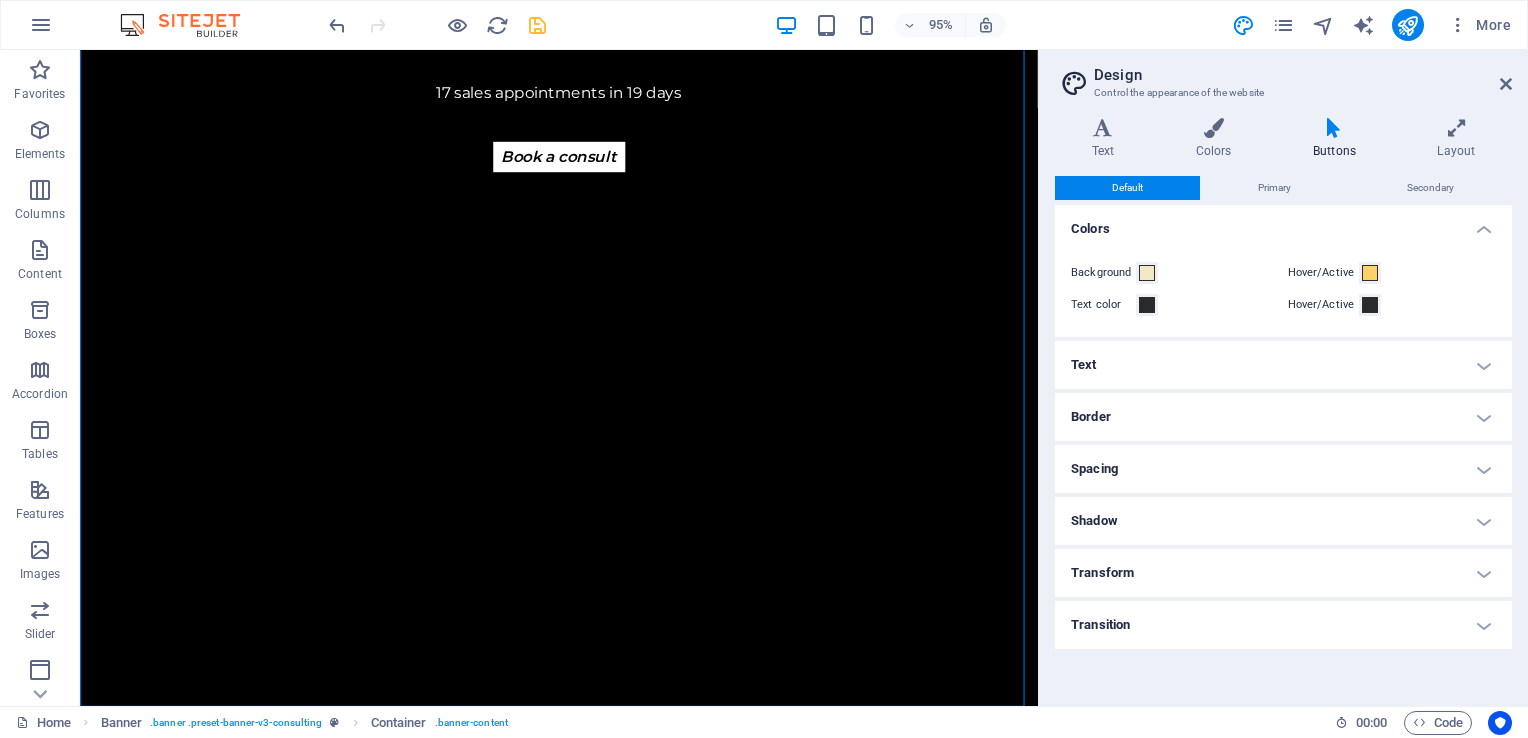 click on "Colors" at bounding box center (1283, 223) 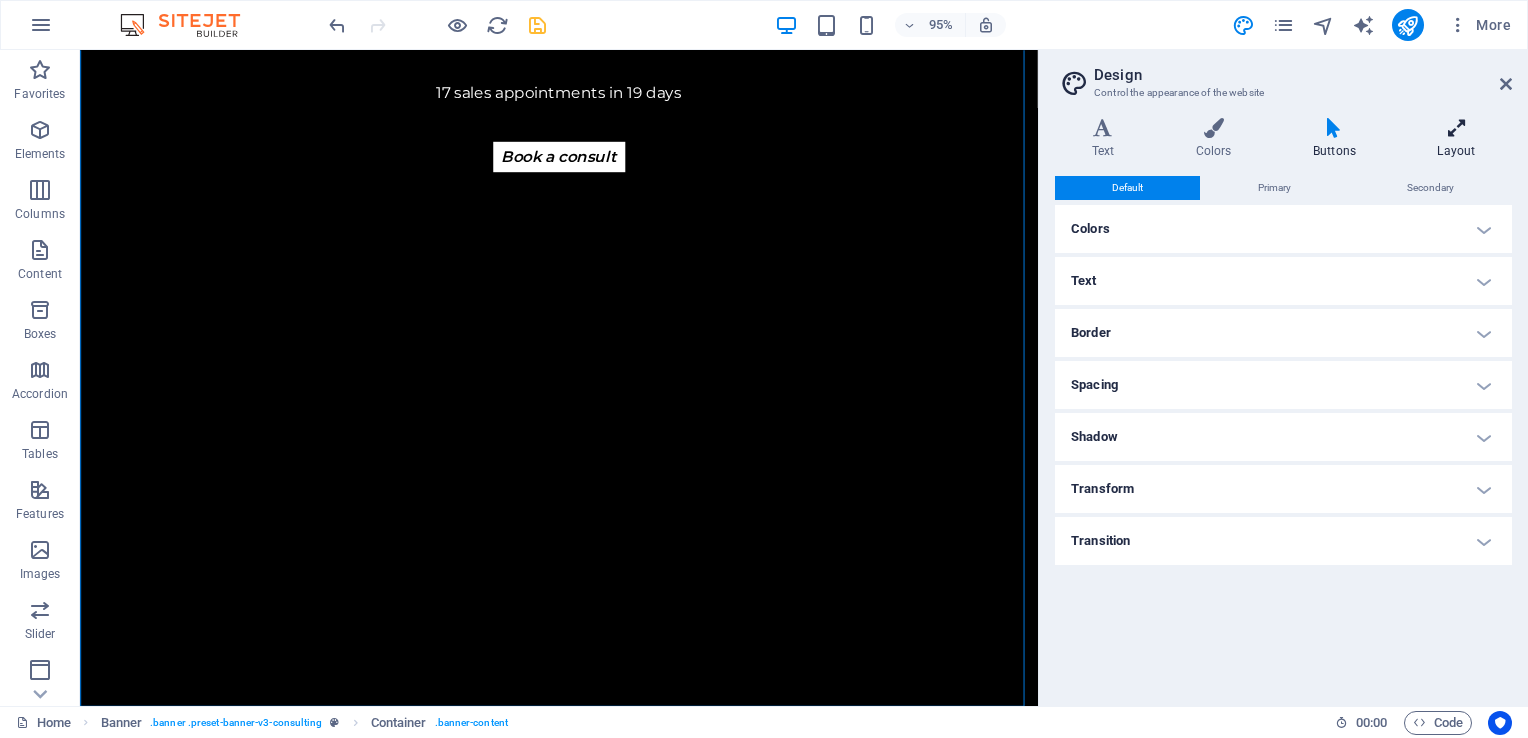 click on "Layout" at bounding box center [1456, 139] 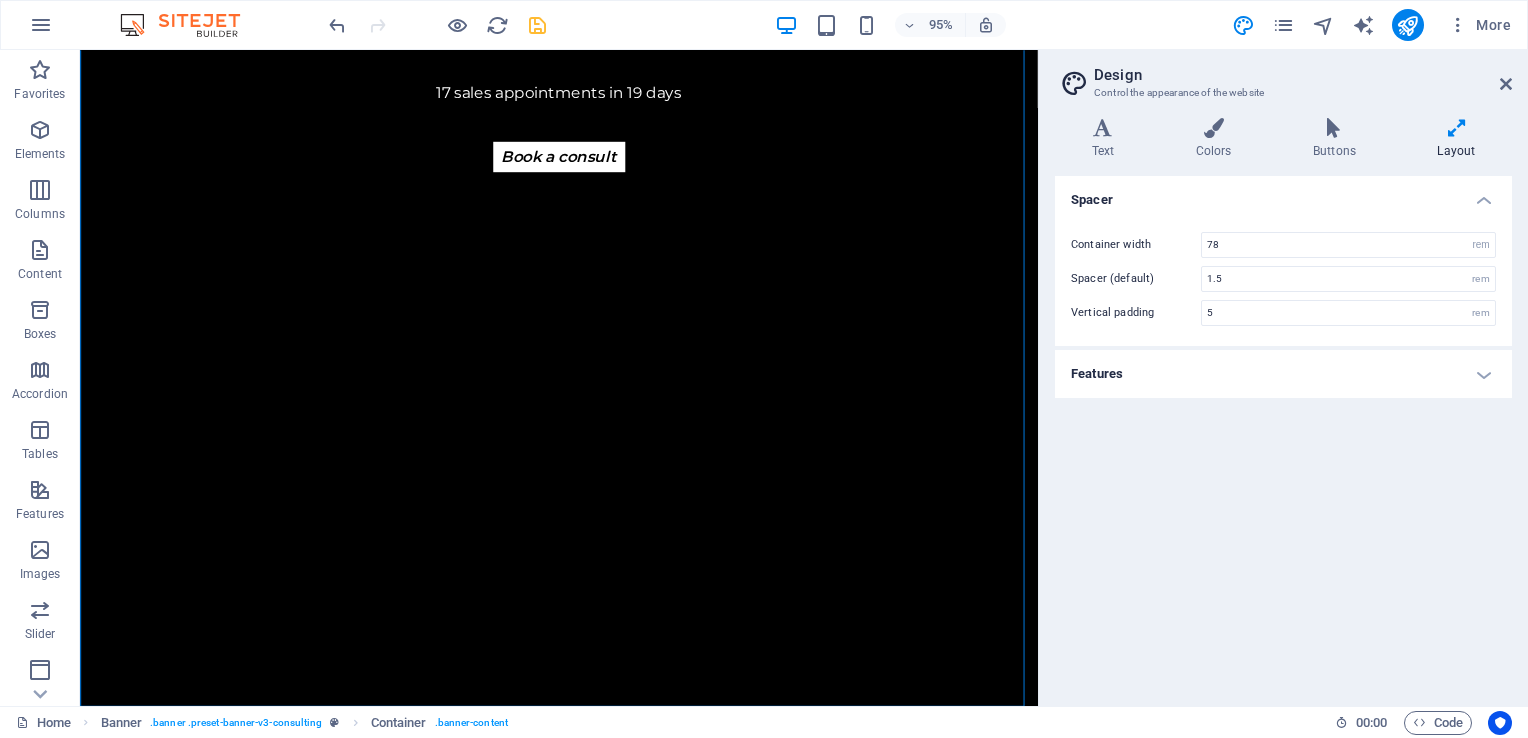 click on "Design Control the appearance of the website" at bounding box center [1285, 76] 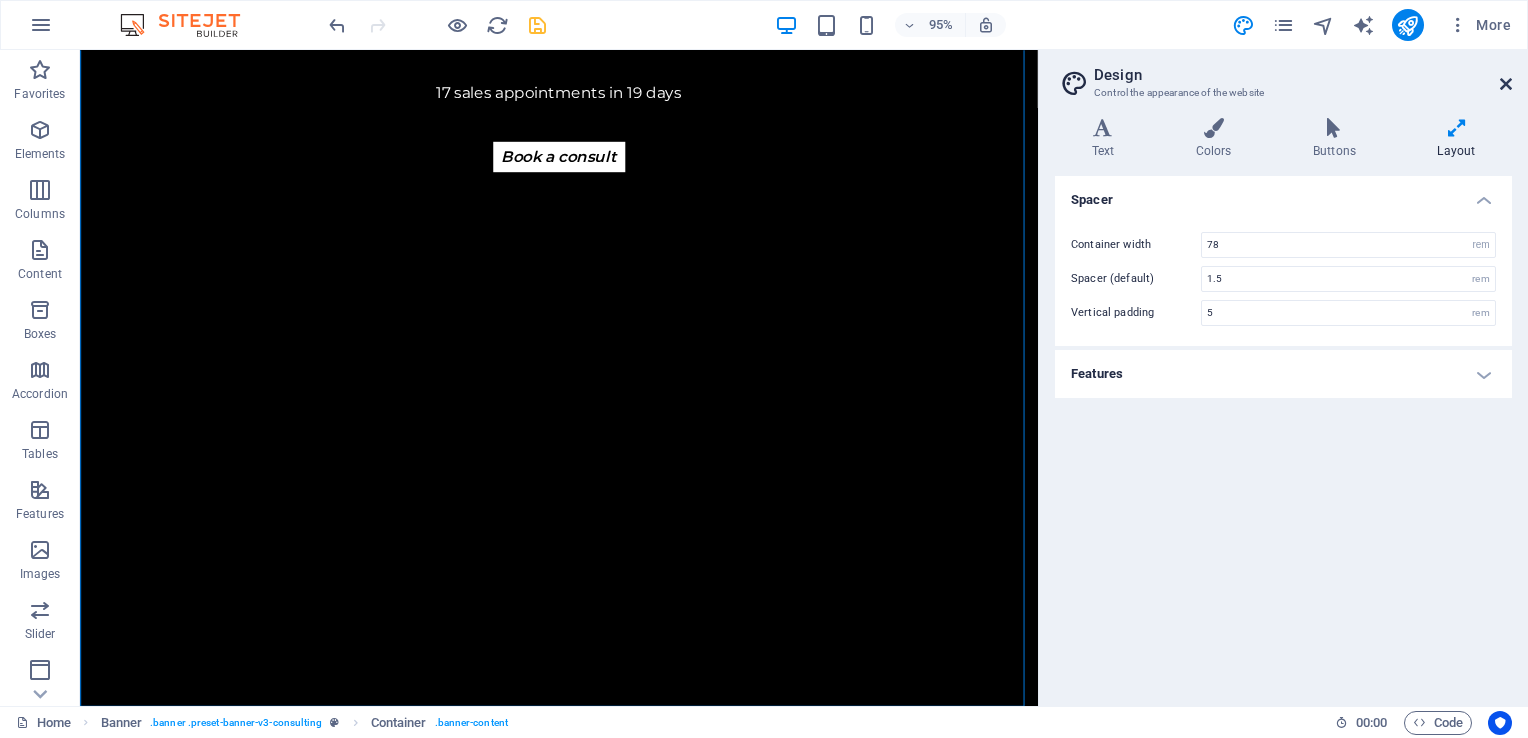 click at bounding box center (1506, 84) 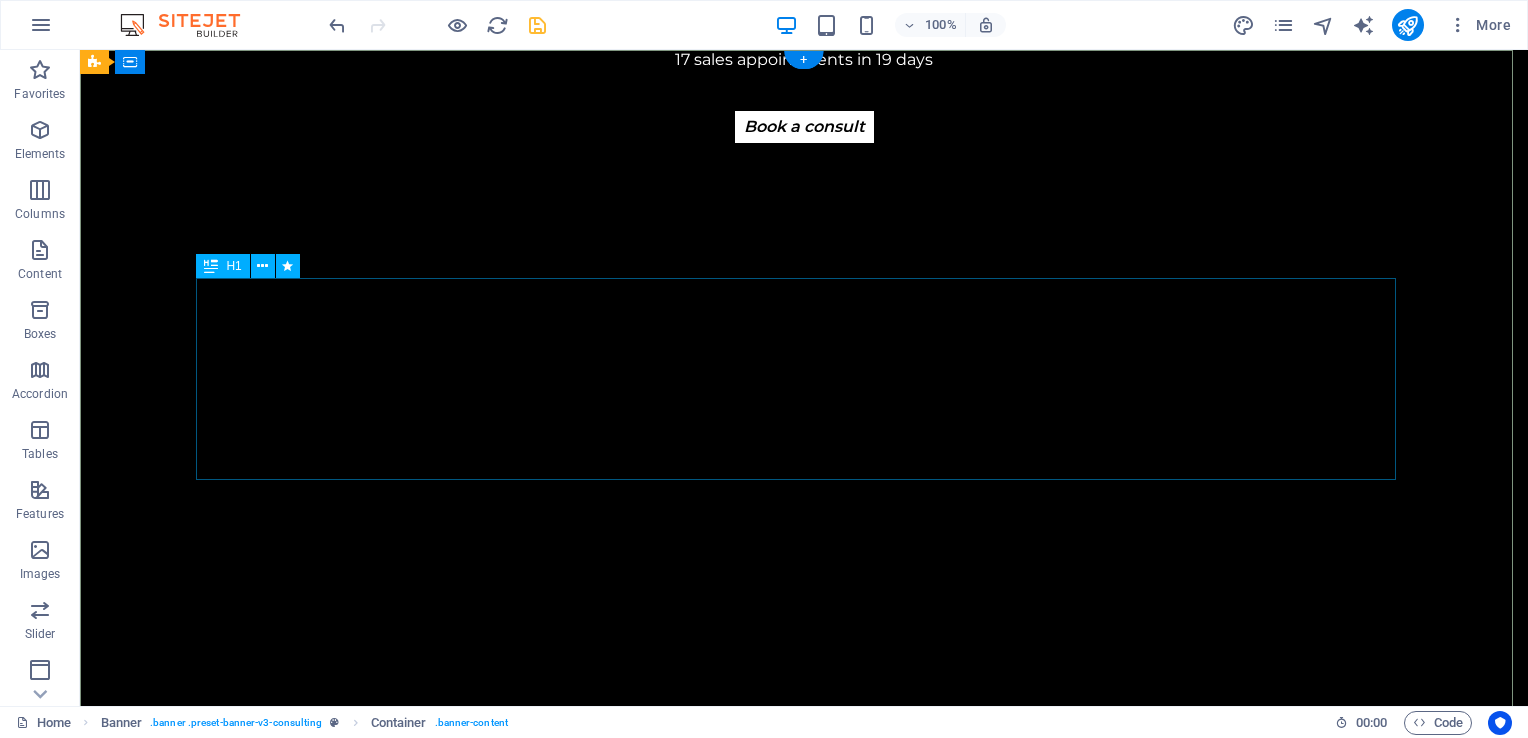 scroll, scrollTop: 0, scrollLeft: 0, axis: both 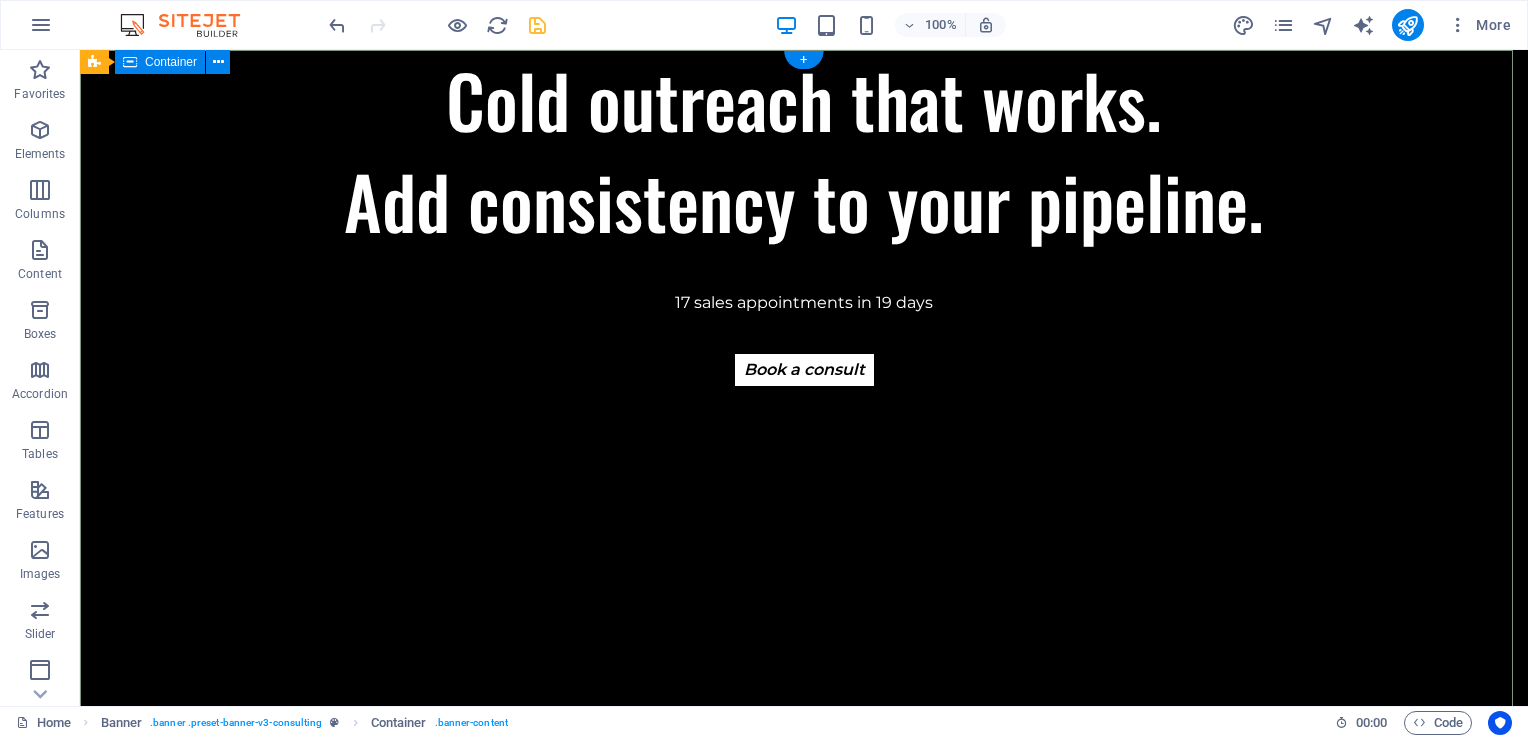 click on "Cold outreach that works. Add consistency to your pipeline. 17 sales appointments in 19 days Book a consult" at bounding box center [804, 272] 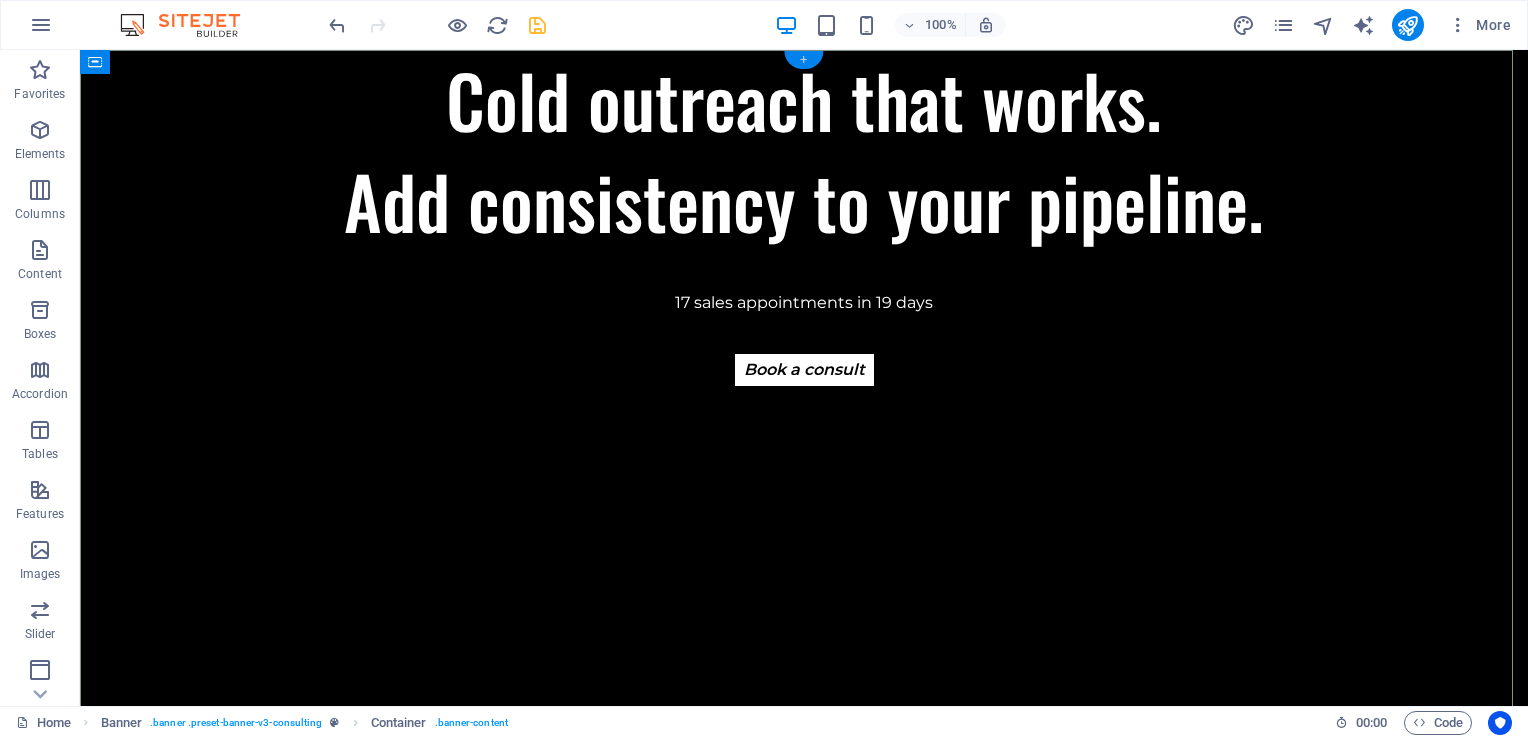 click on "+" at bounding box center [803, 60] 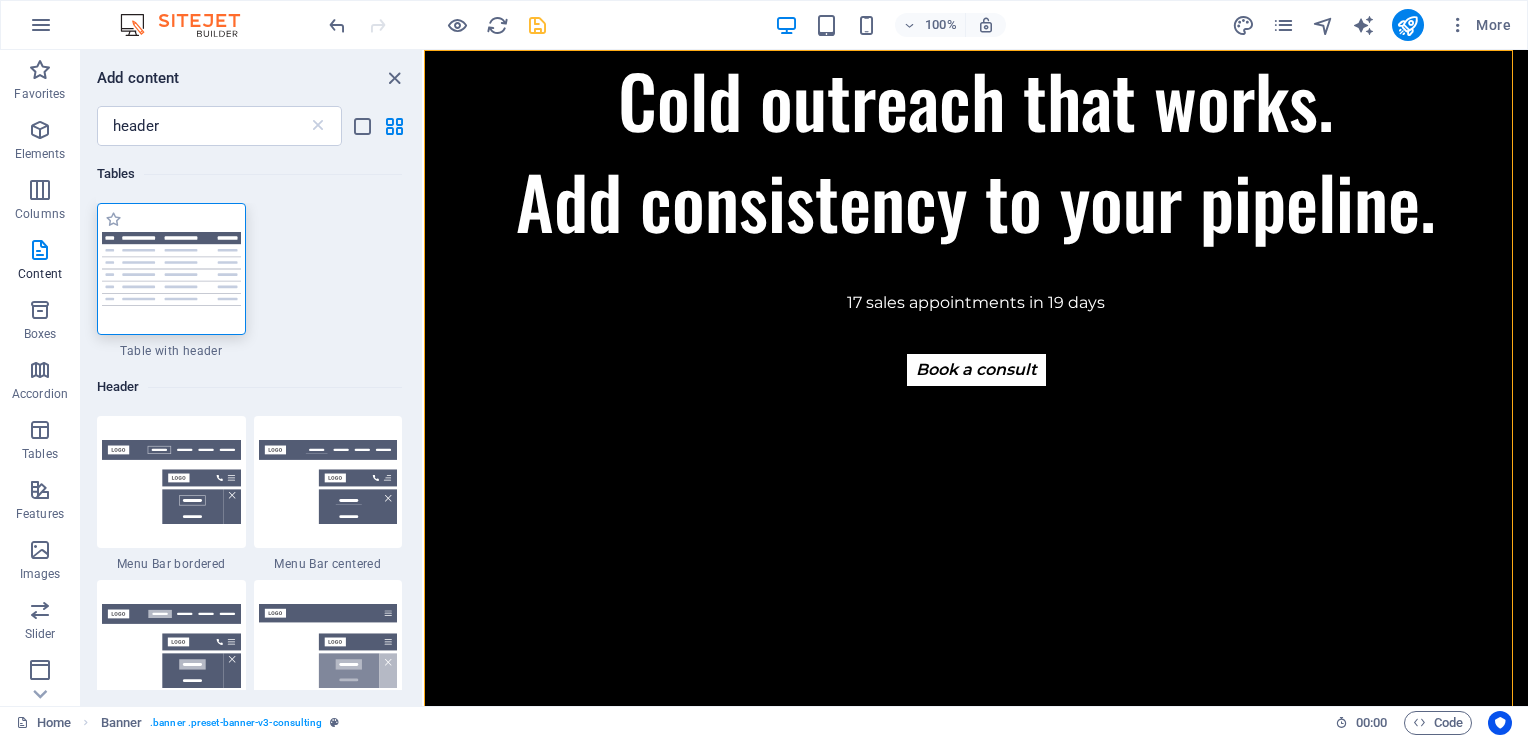 click at bounding box center [171, 268] 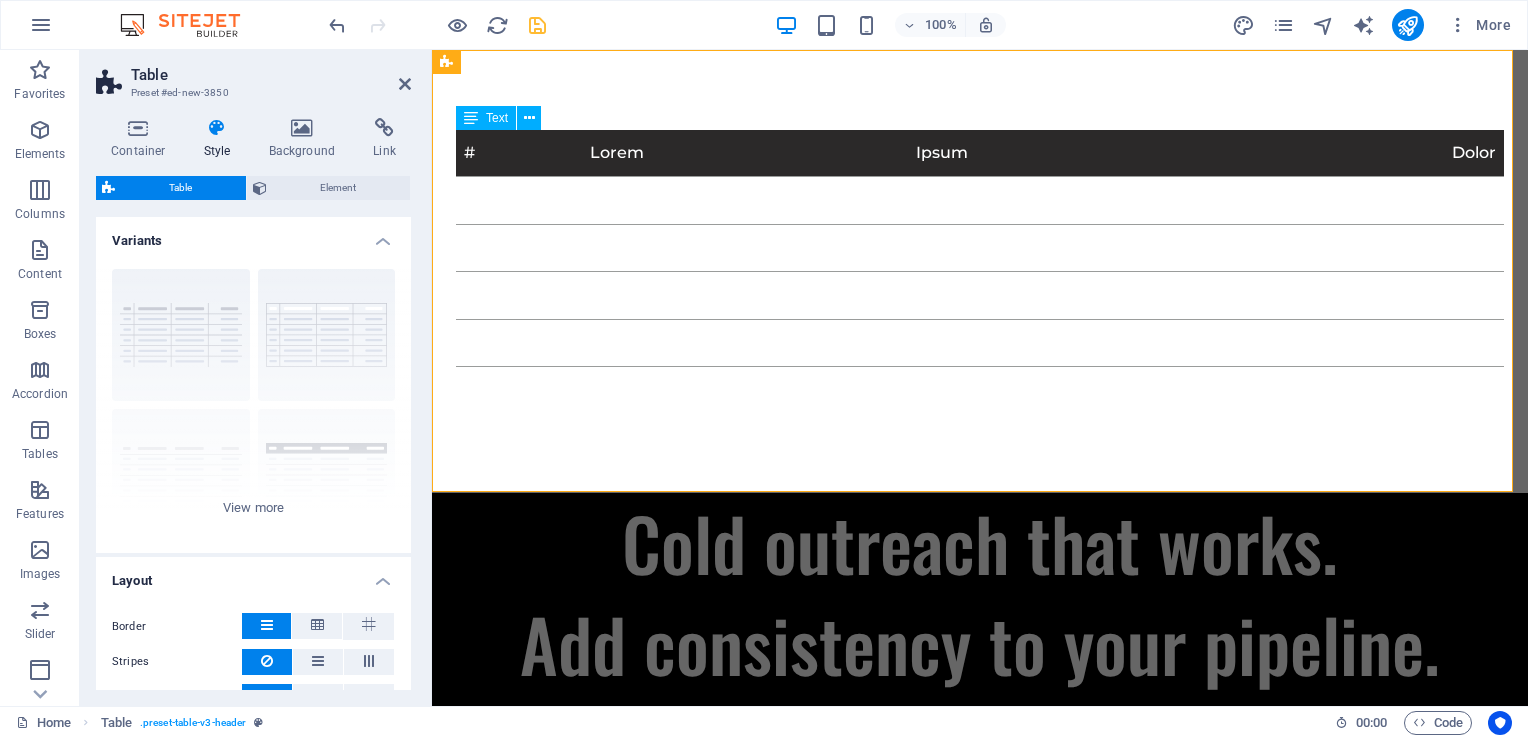 click on "# Lorem Ipsum Dolor 1 Lorem  Ipsum Dolor 2 Lorem Ipsum Dolor 3 Lorem Ipsum Dolor 4 Lorem Ipsum Dolor 5 Lorem Ipsum Dolor" at bounding box center [980, 271] 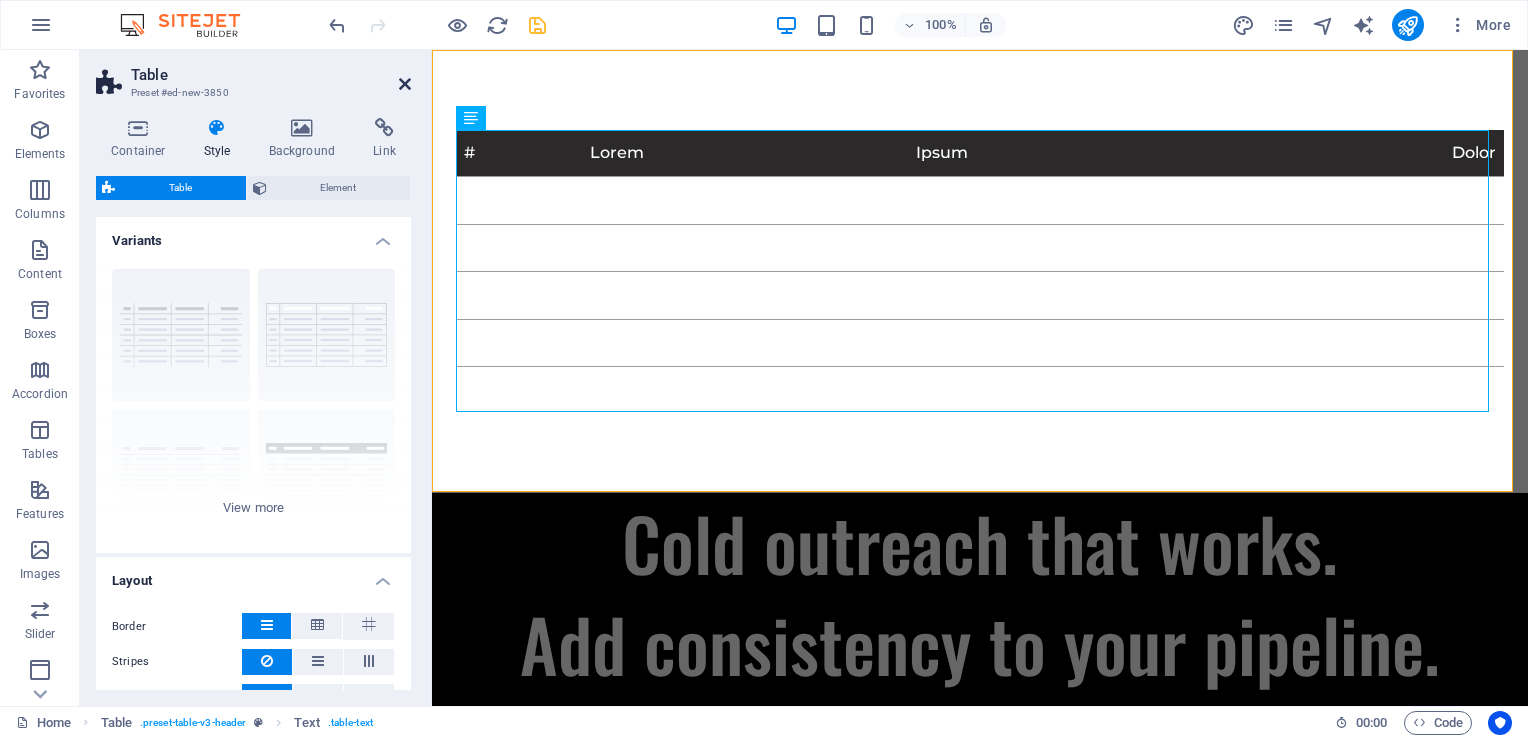 click at bounding box center (405, 84) 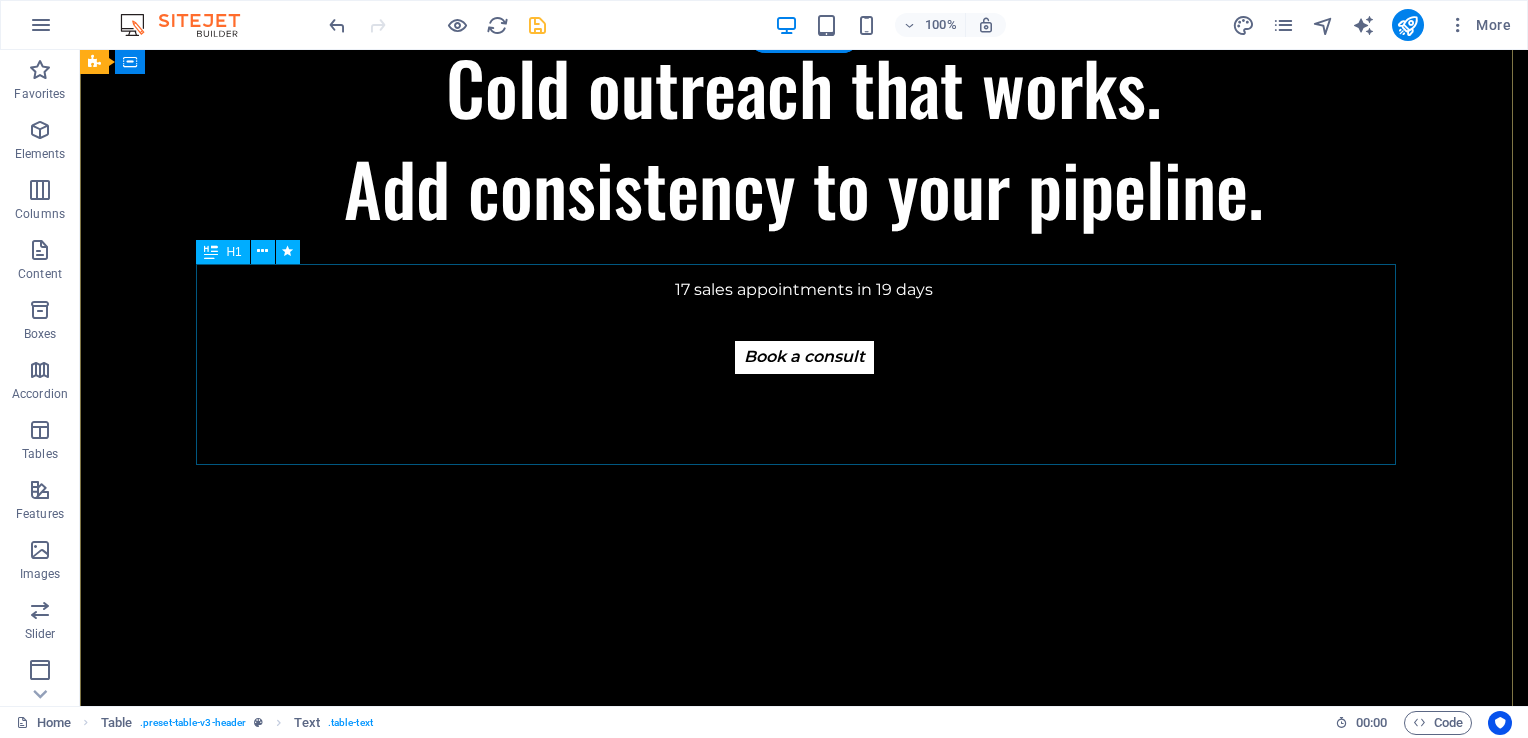 scroll, scrollTop: 0, scrollLeft: 0, axis: both 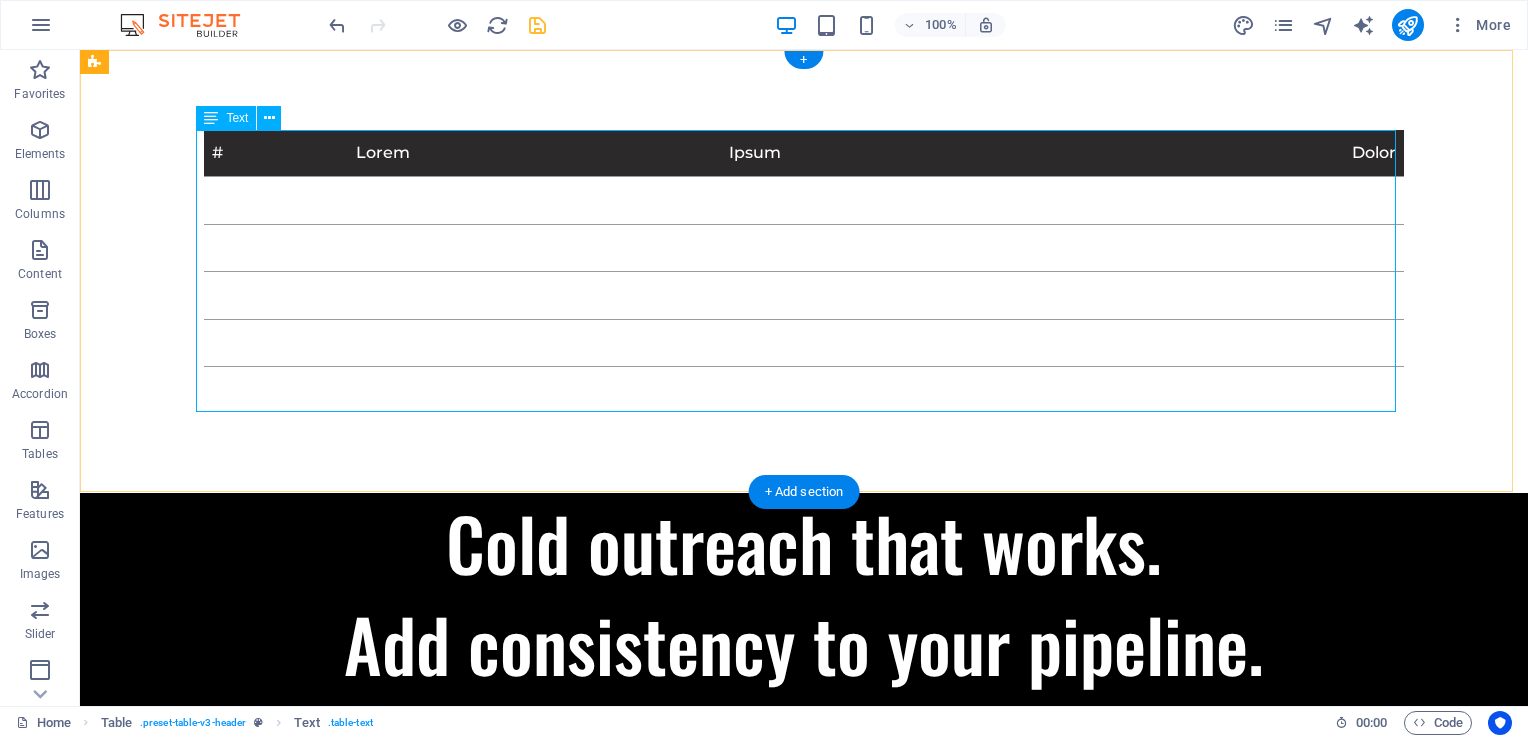 click on "# Lorem Ipsum Dolor 1 Lorem  Ipsum Dolor 2 Lorem Ipsum Dolor 3 Lorem Ipsum Dolor 4 Lorem Ipsum Dolor 5 Lorem Ipsum Dolor" at bounding box center (804, 271) 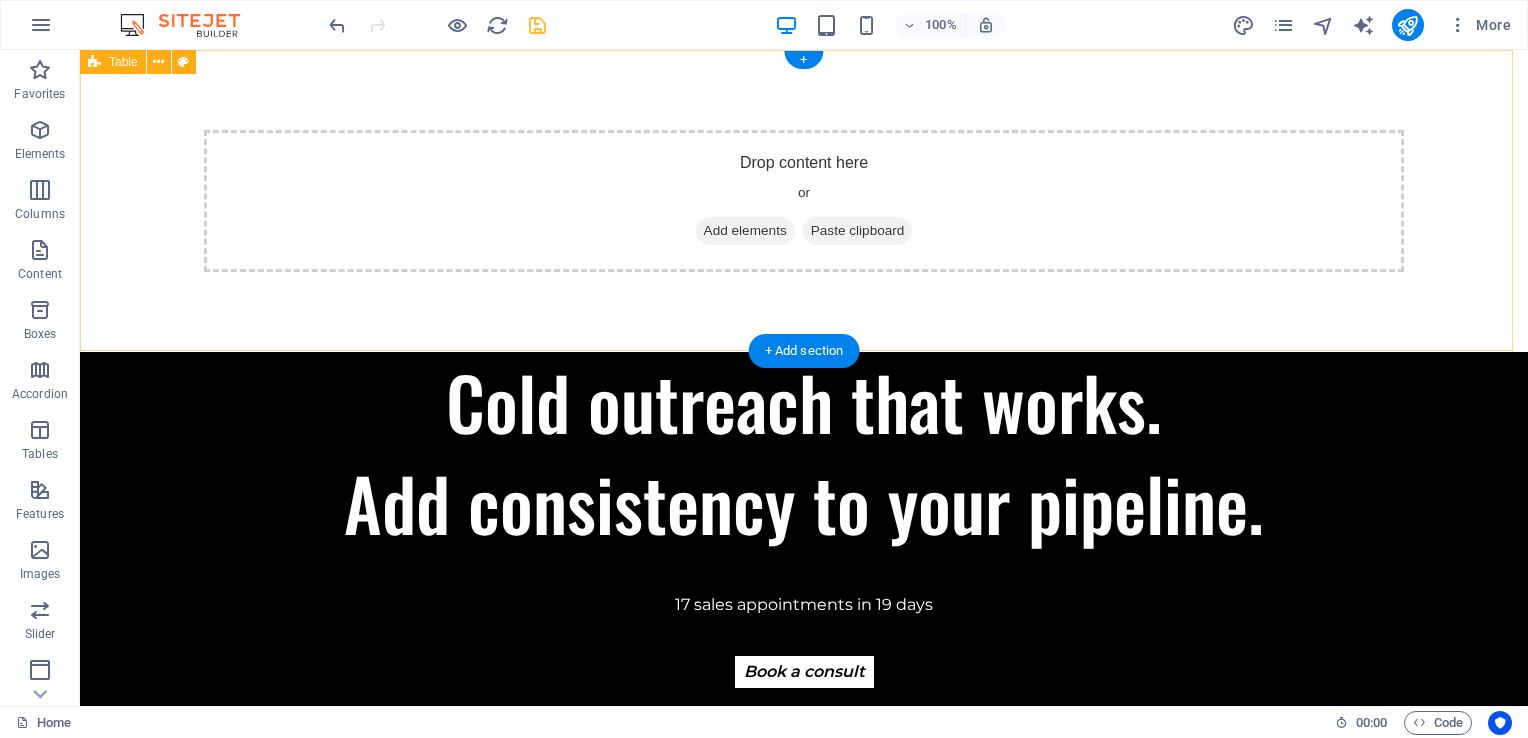 click on "Drop content here or  Add elements  Paste clipboard" at bounding box center (804, 201) 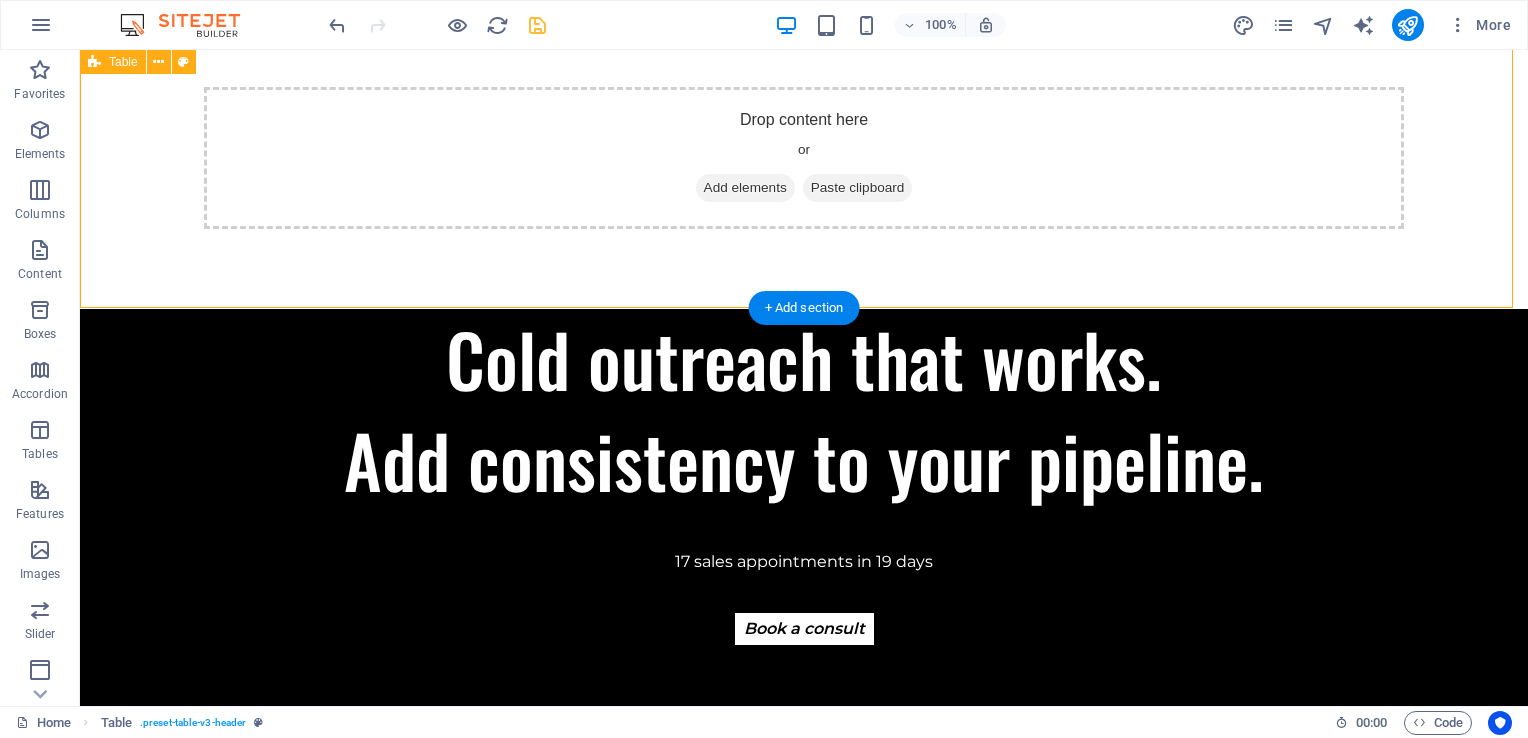 scroll, scrollTop: 0, scrollLeft: 0, axis: both 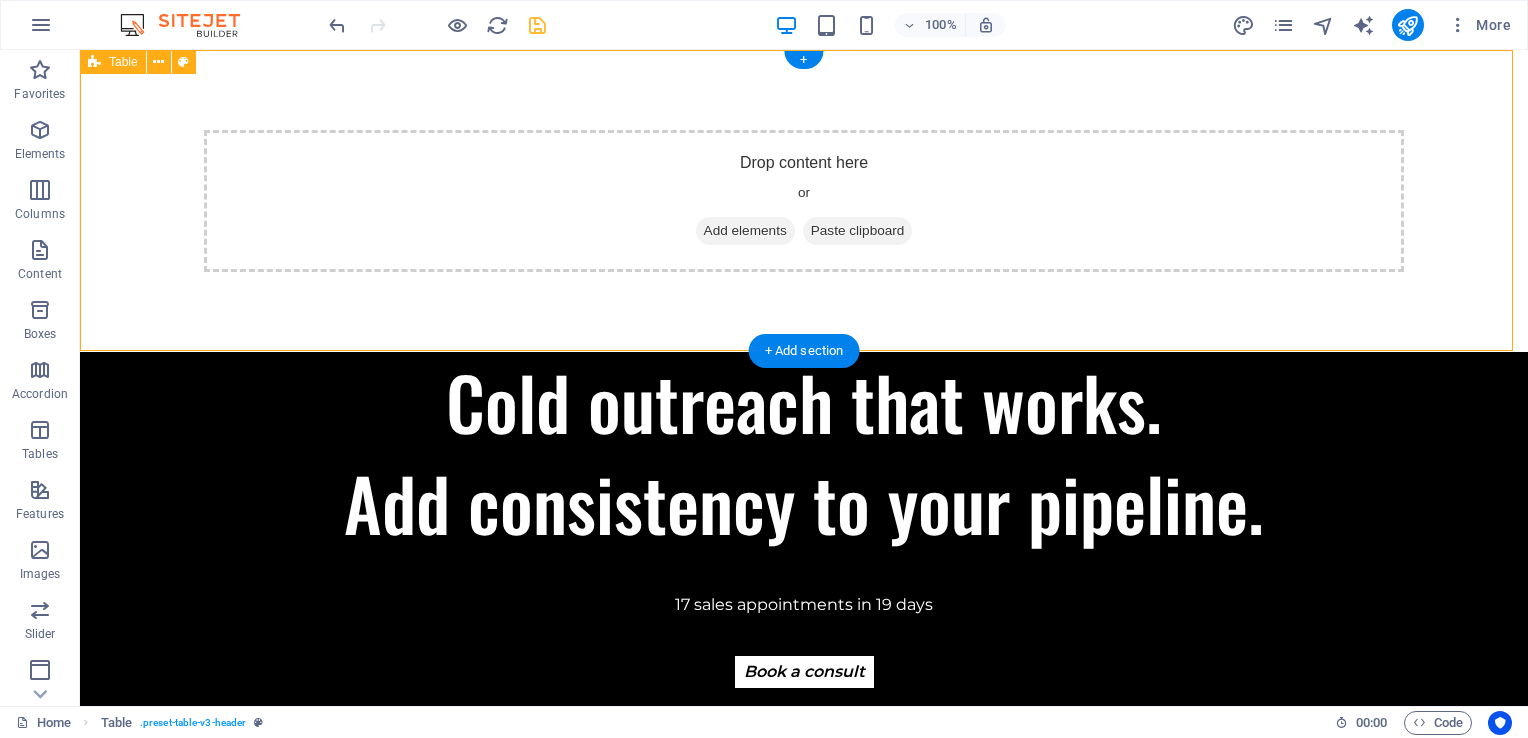 click on "Drop content here or  Add elements  Paste clipboard" at bounding box center (804, 201) 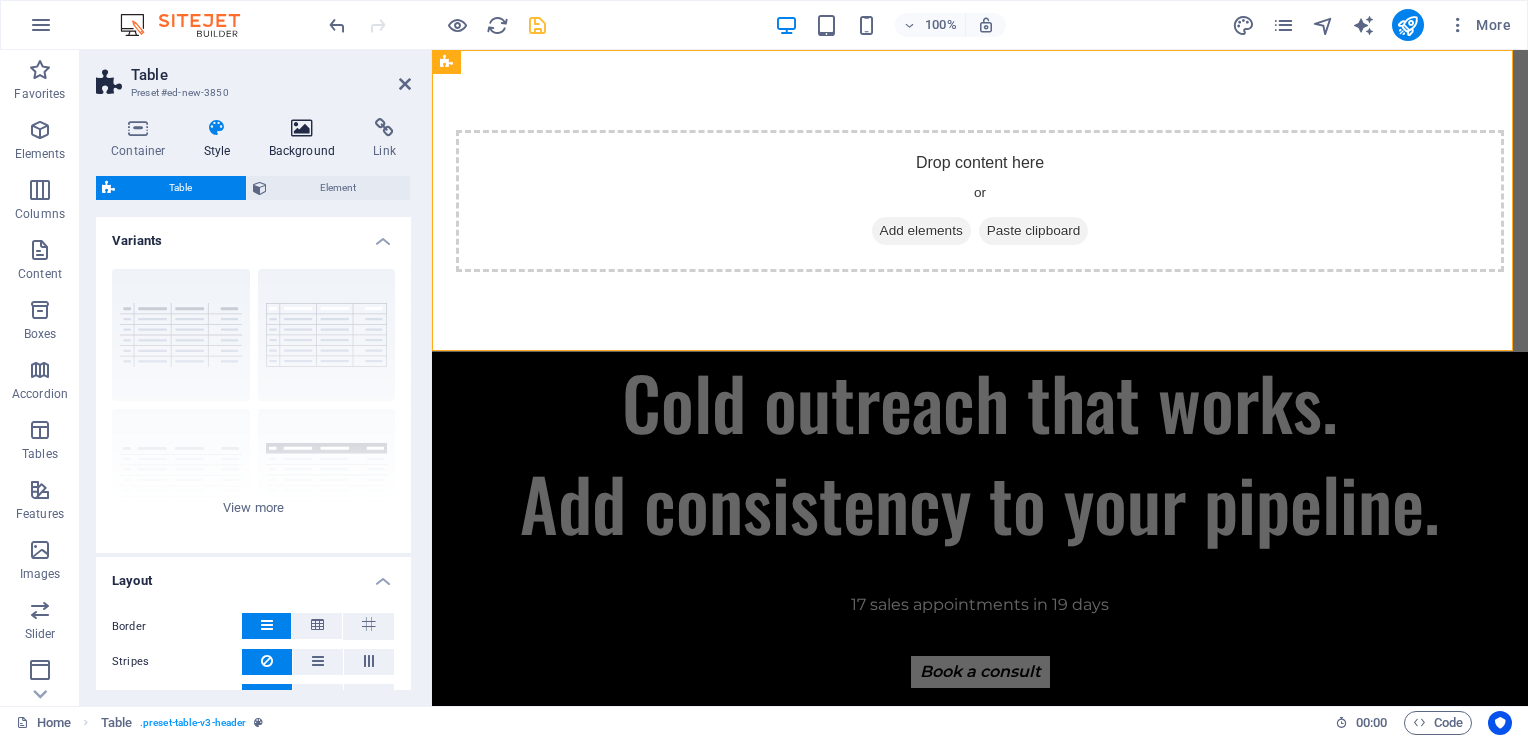click at bounding box center (302, 128) 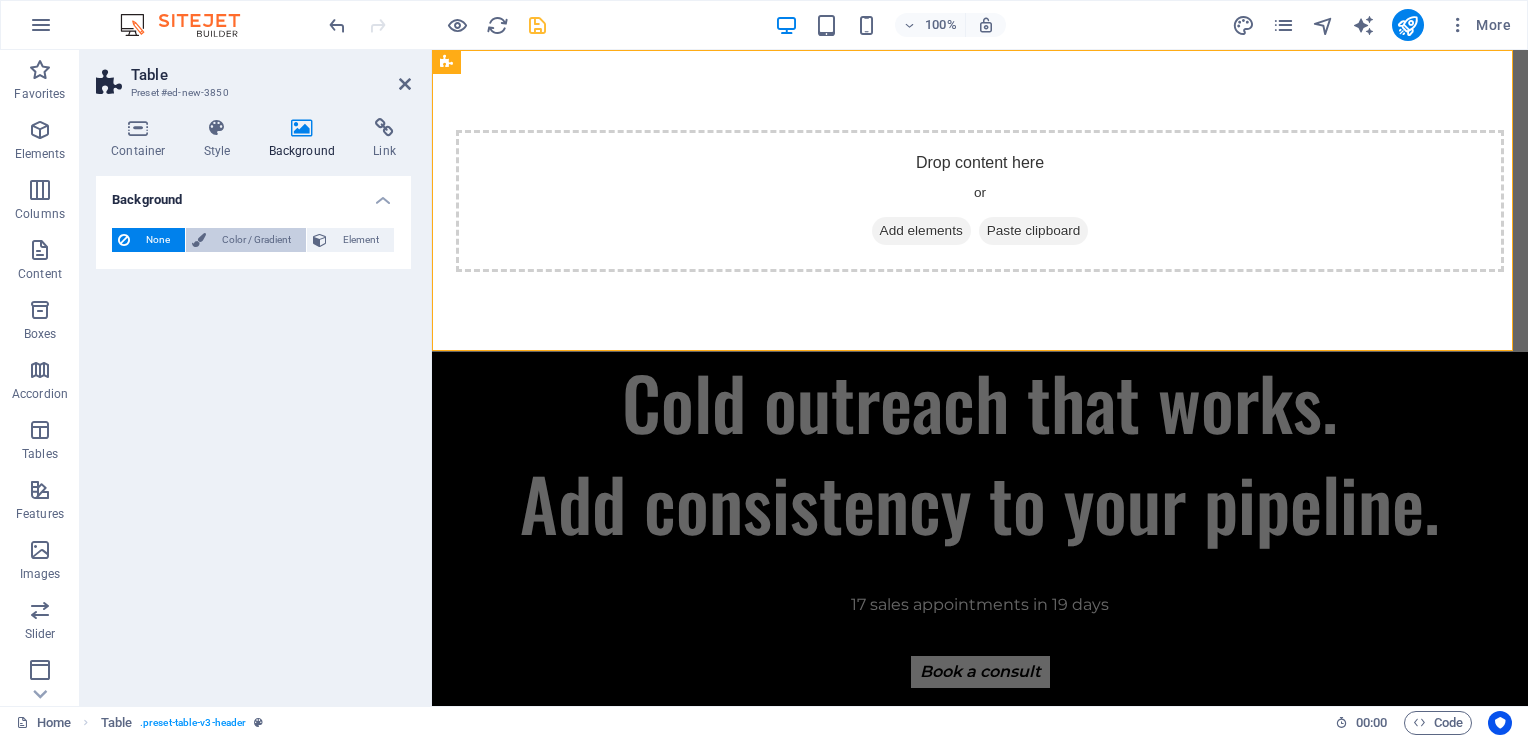 click on "Color / Gradient" at bounding box center [256, 240] 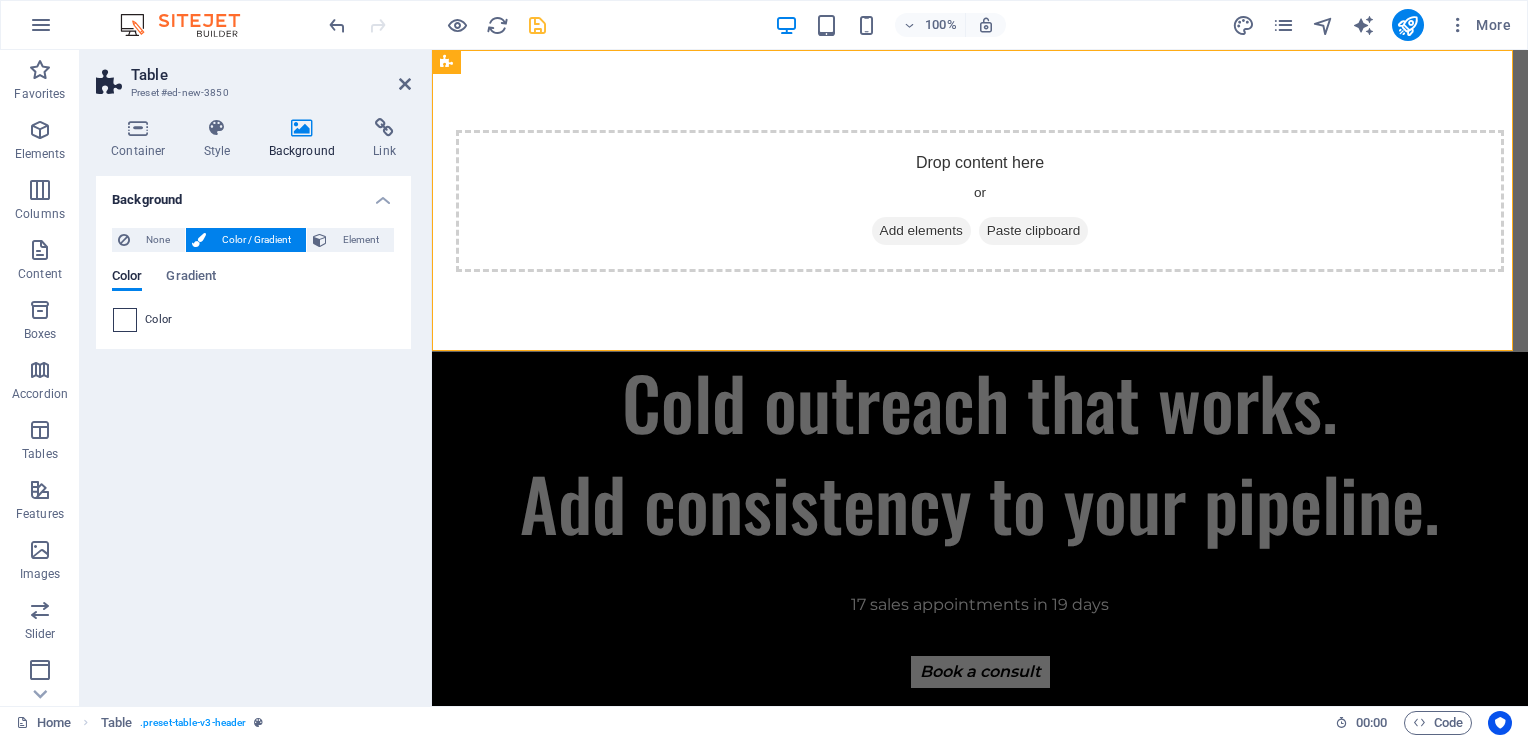 drag, startPoint x: 156, startPoint y: 328, endPoint x: 126, endPoint y: 318, distance: 31.622776 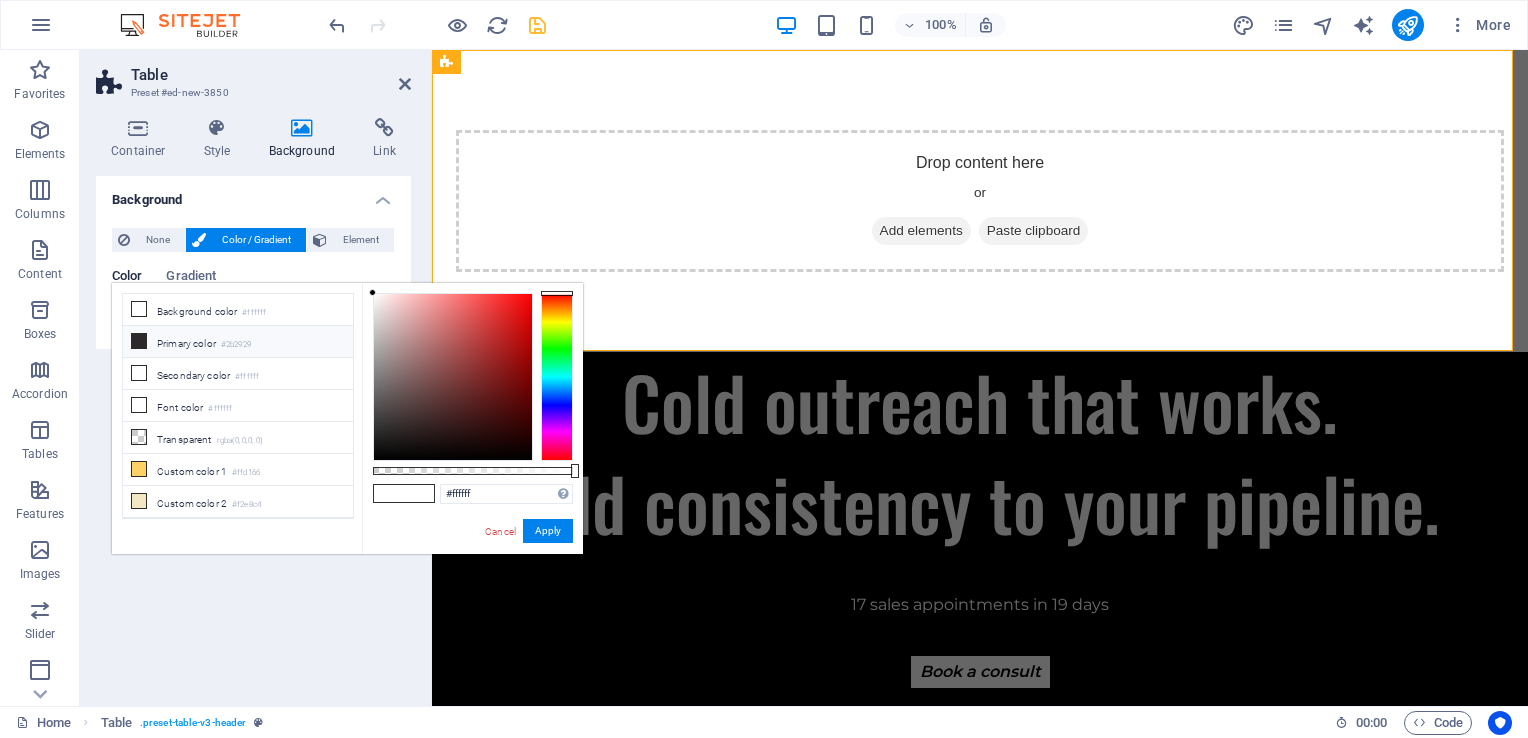 click on "Primary color
#2b2929" at bounding box center (238, 342) 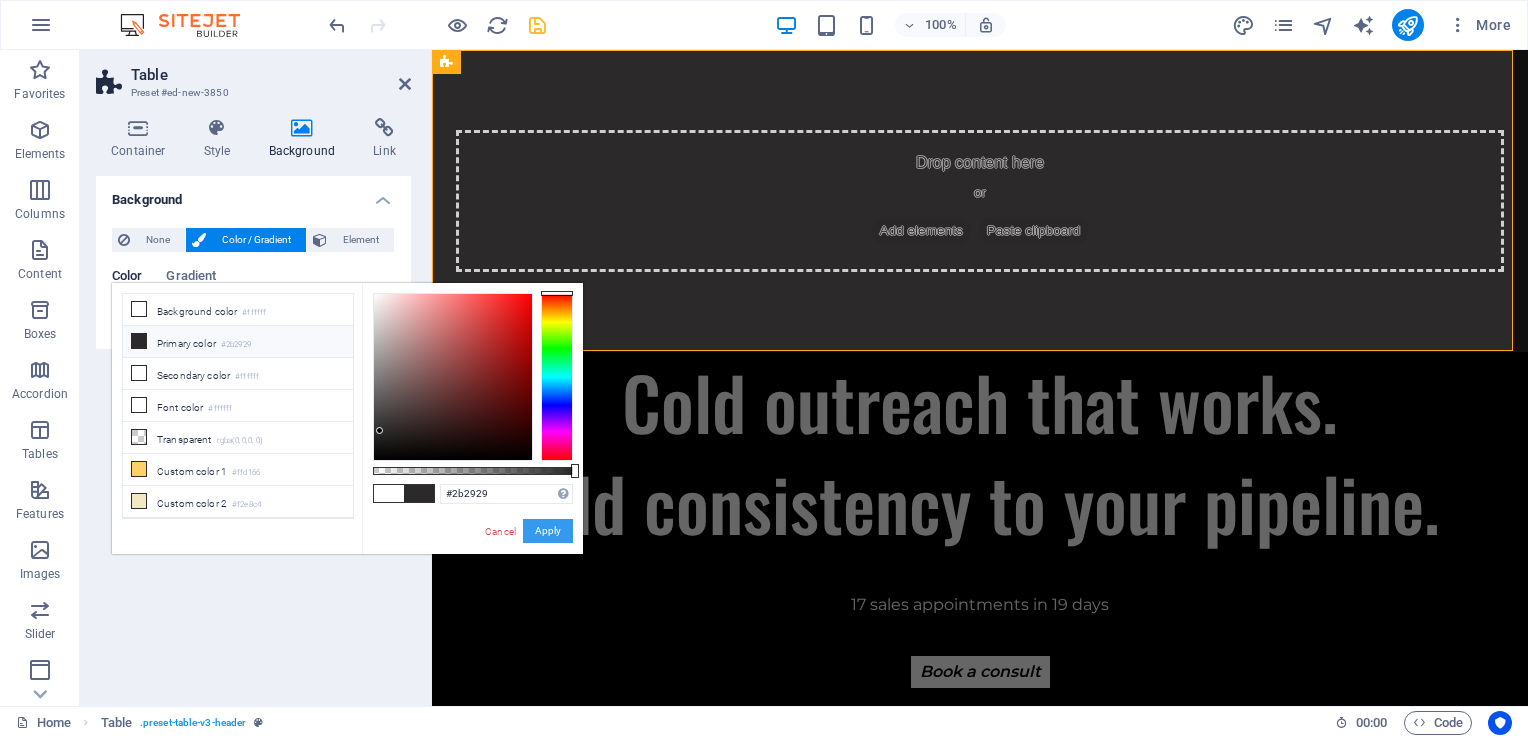 click on "Apply" at bounding box center [548, 531] 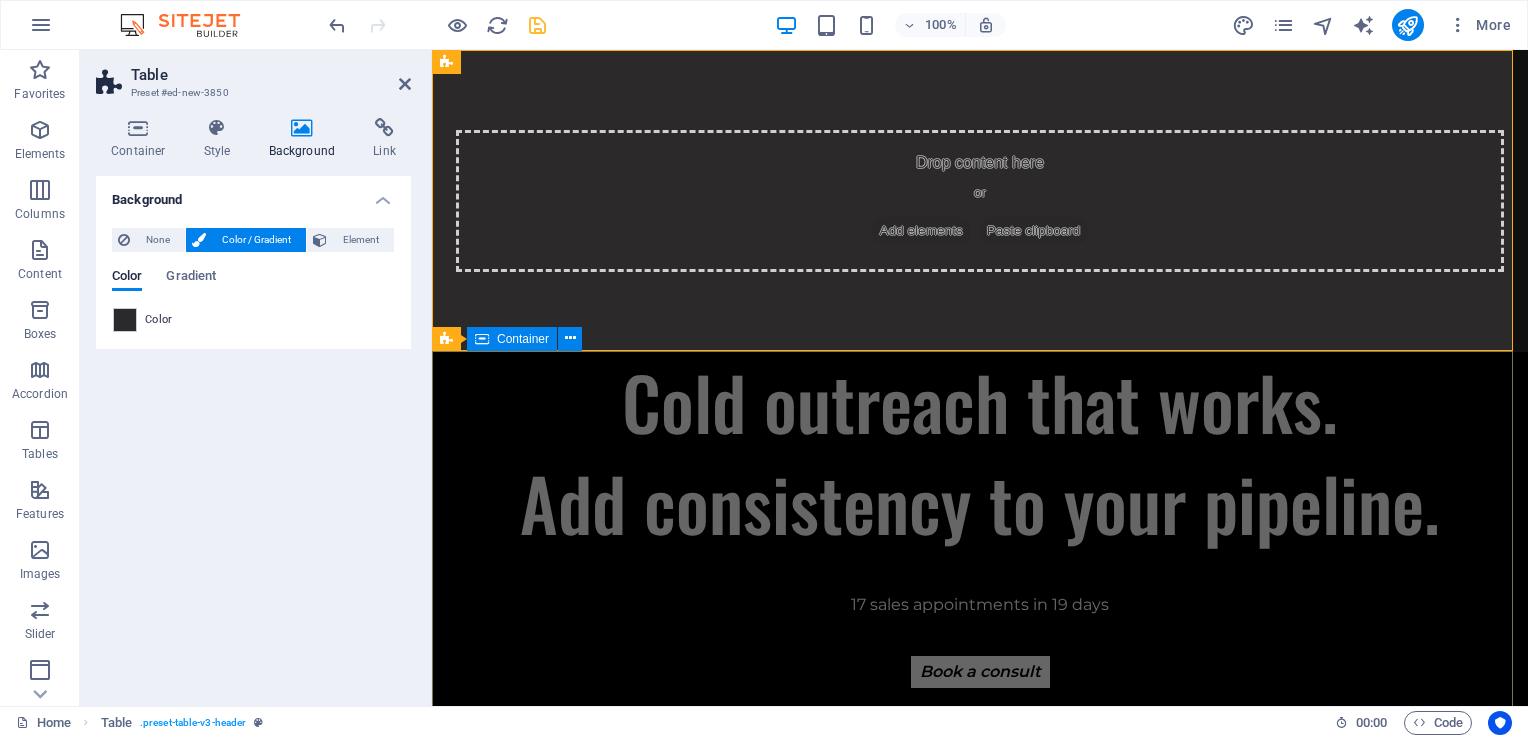 click on "Cold outreach that works. Add consistency to your pipeline. 17 sales appointments in 19 days Book a consult" at bounding box center (980, 574) 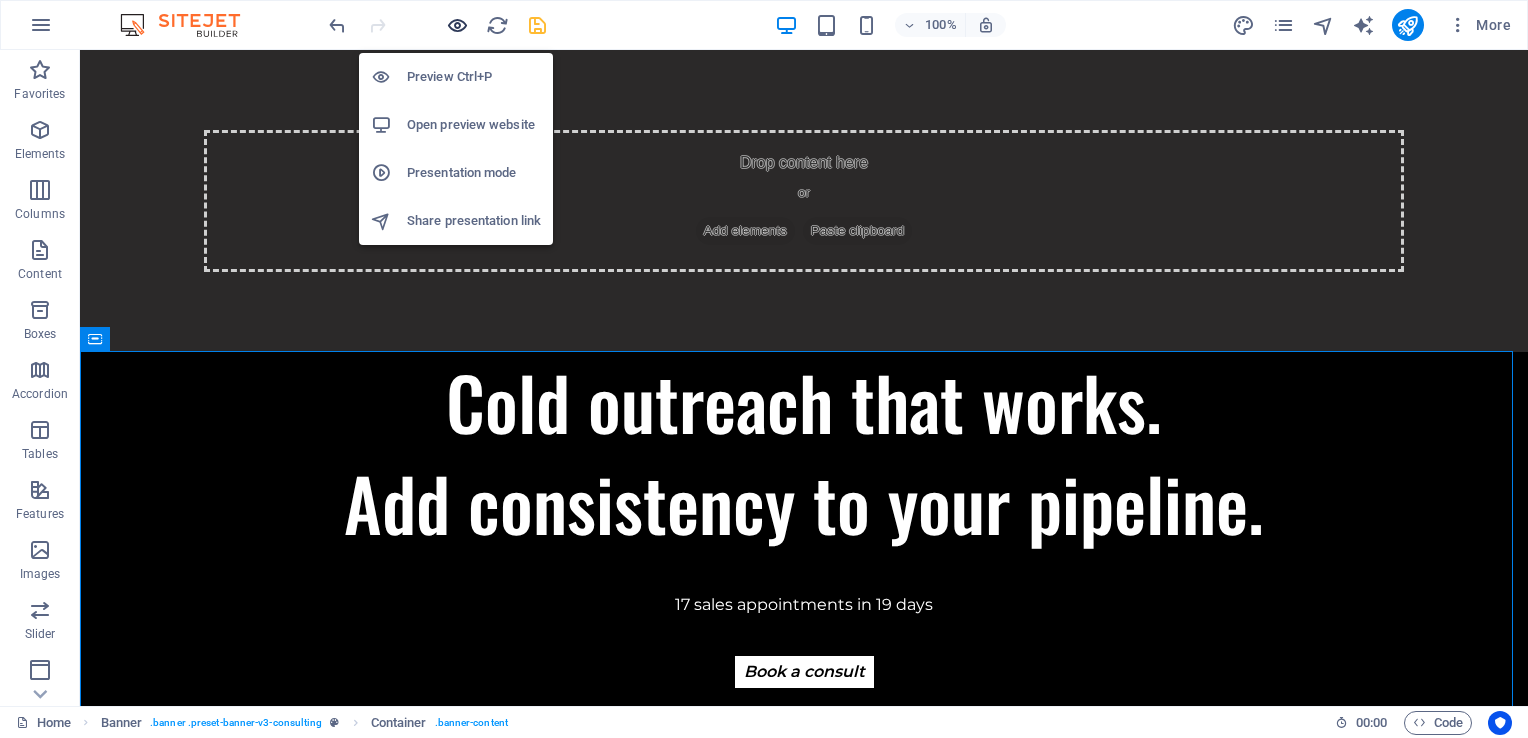 click at bounding box center [457, 25] 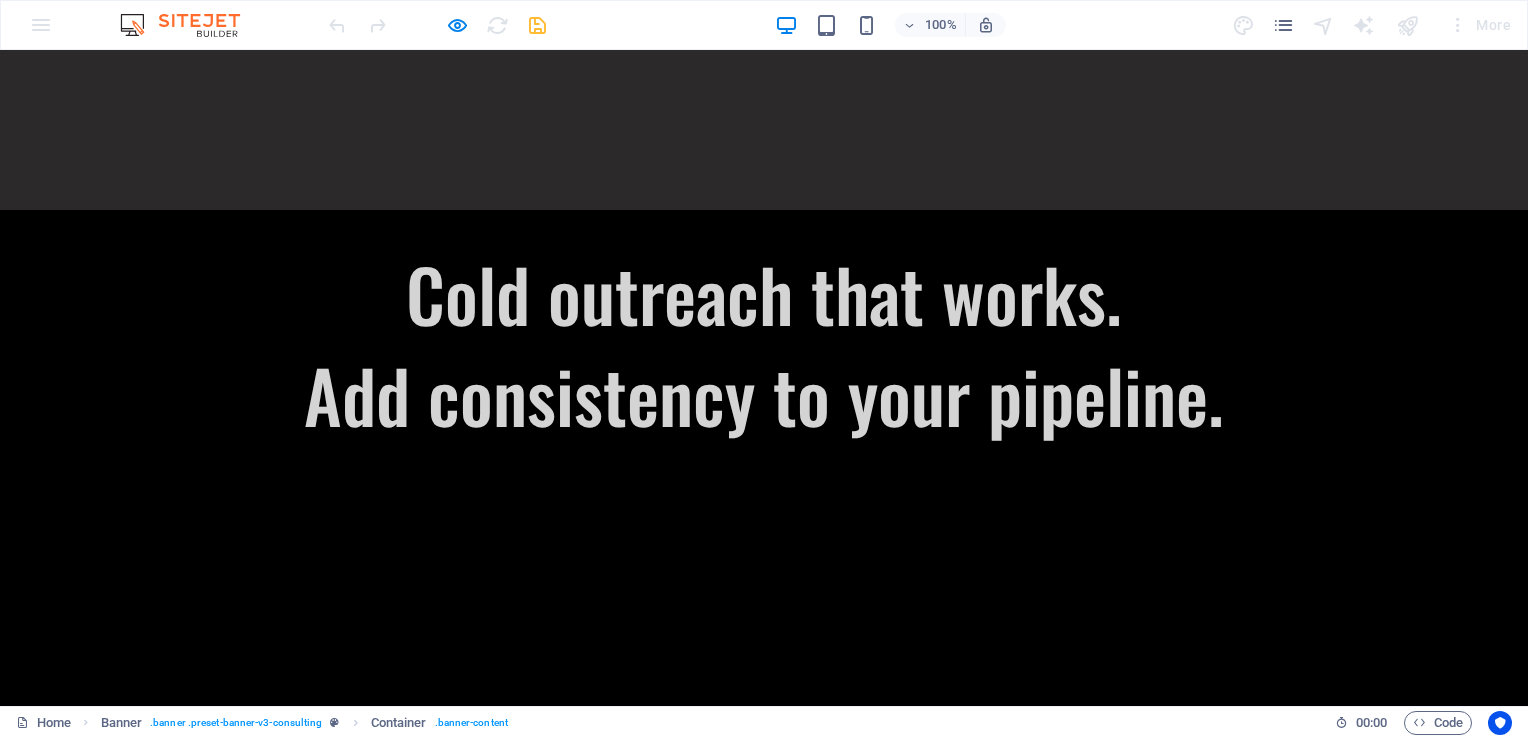 click on "Drop content here or  Add elements  Paste clipboard" at bounding box center [764, 130] 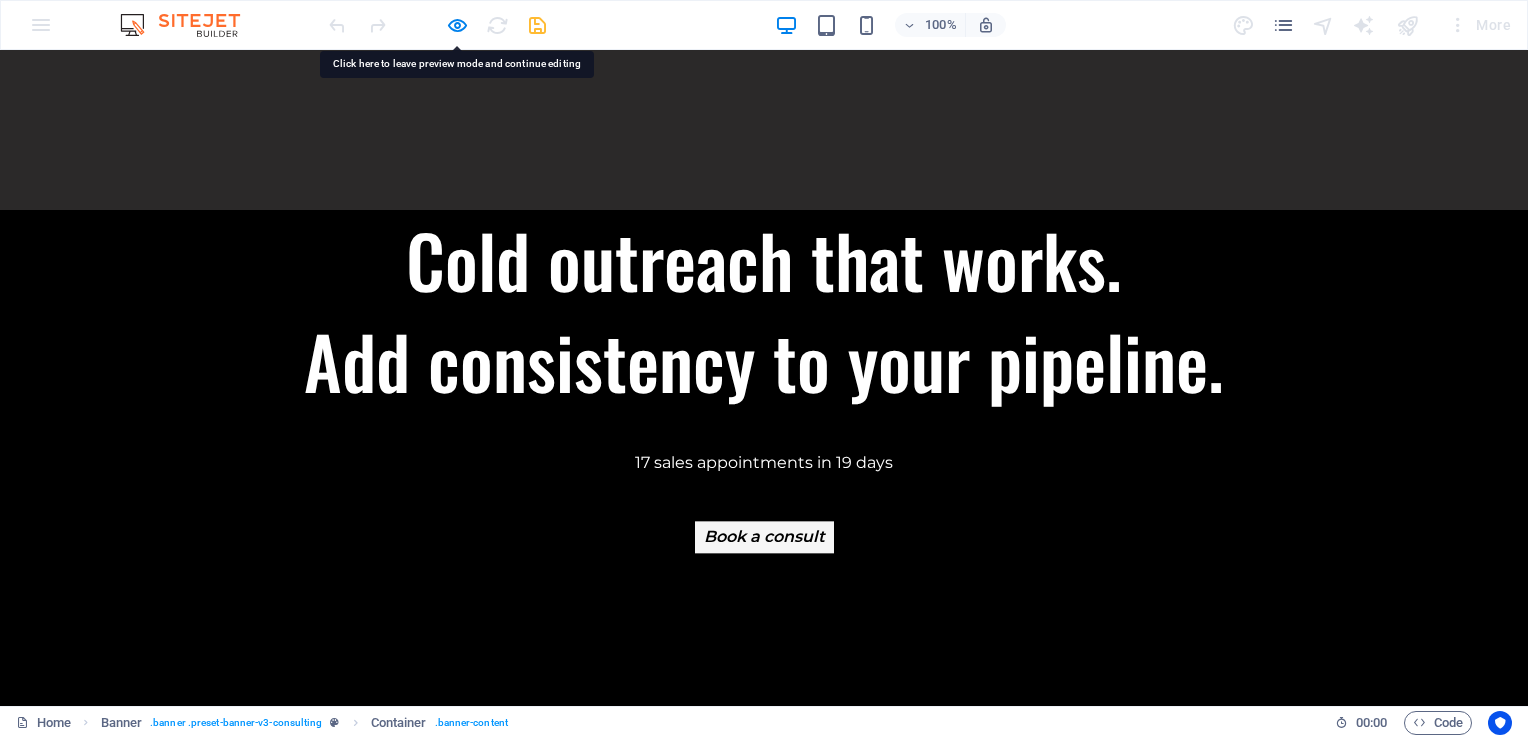 click on "Drop content here or  Add elements  Paste clipboard" at bounding box center [764, 130] 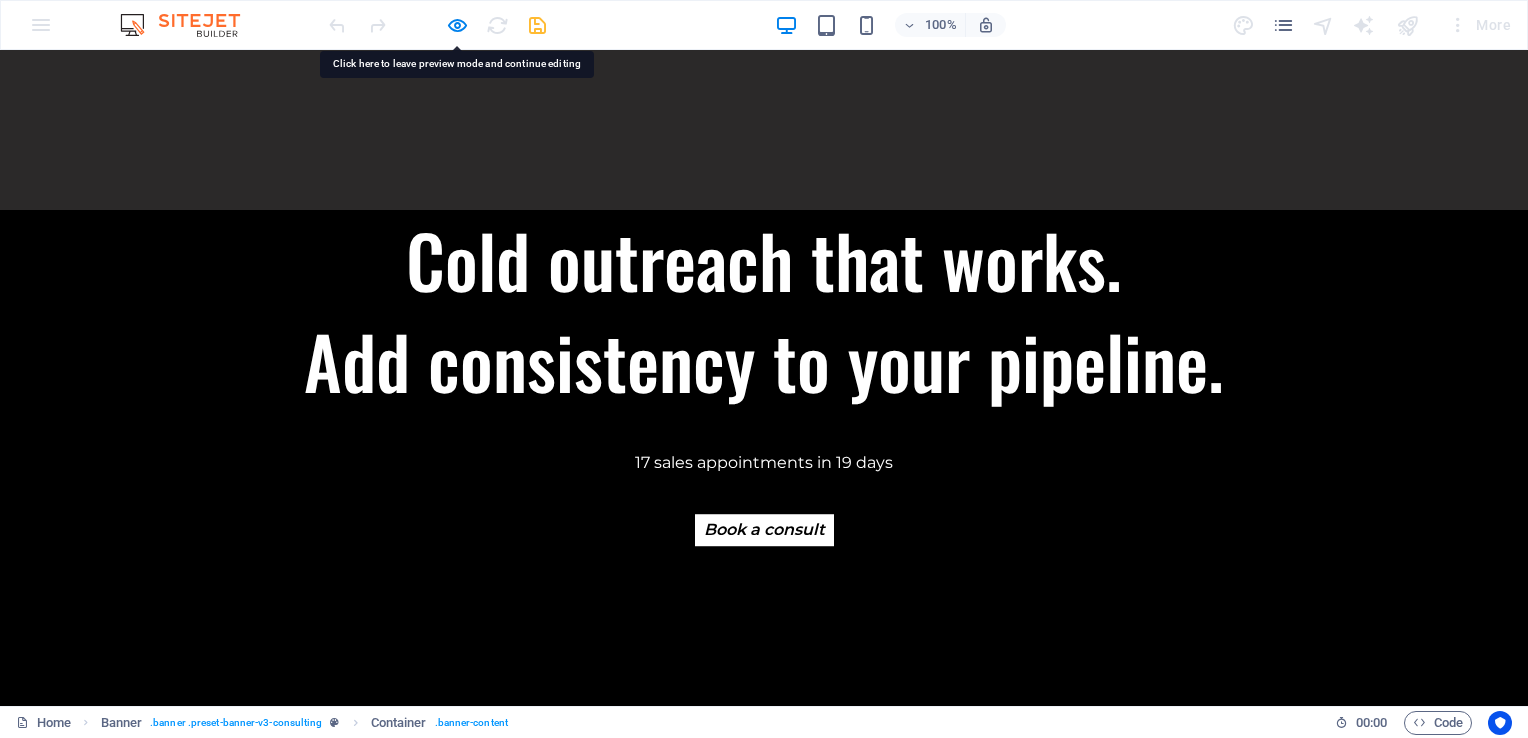 click on "Drop content here or  Add elements  Paste clipboard" at bounding box center (764, 130) 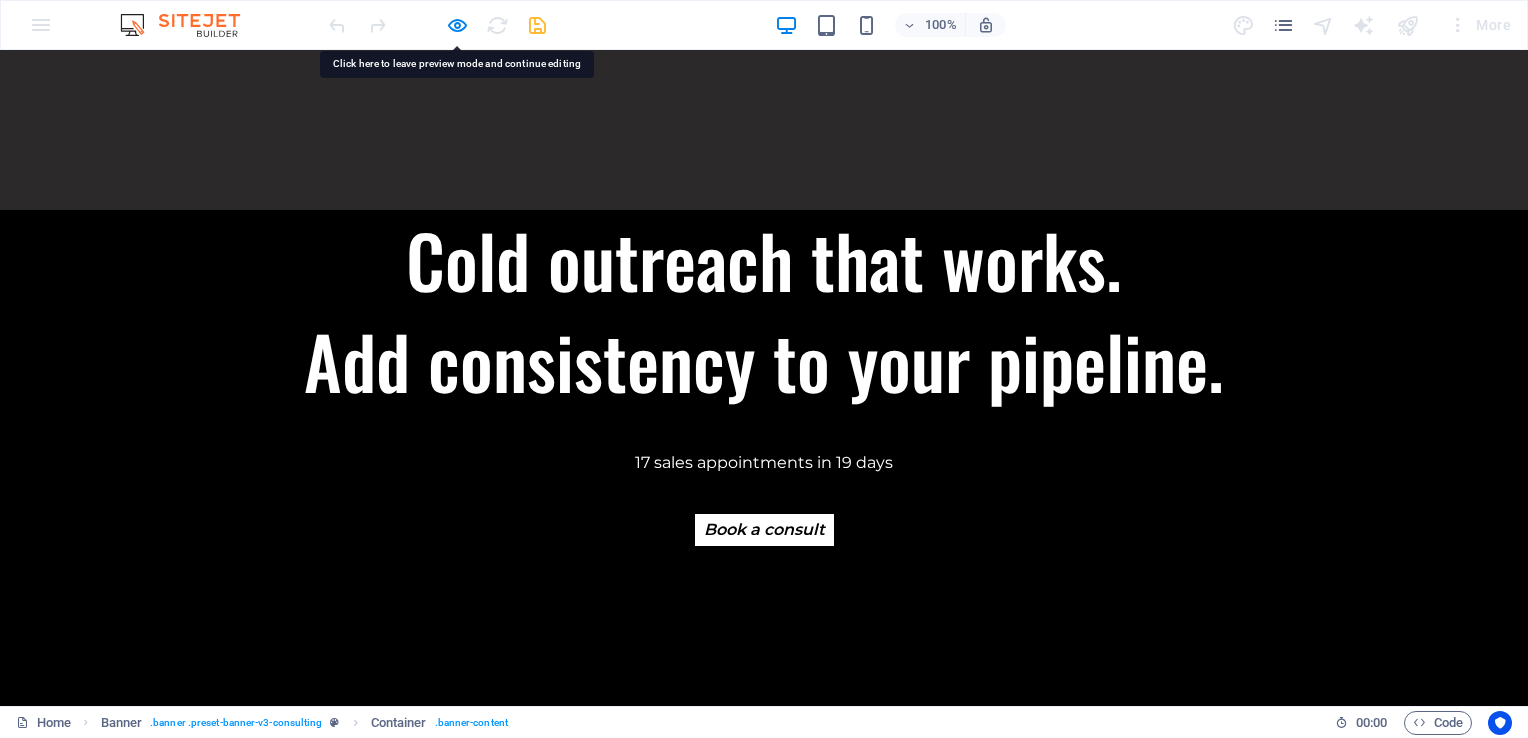 click on "Drop content here or  Add elements  Paste clipboard" at bounding box center [764, 130] 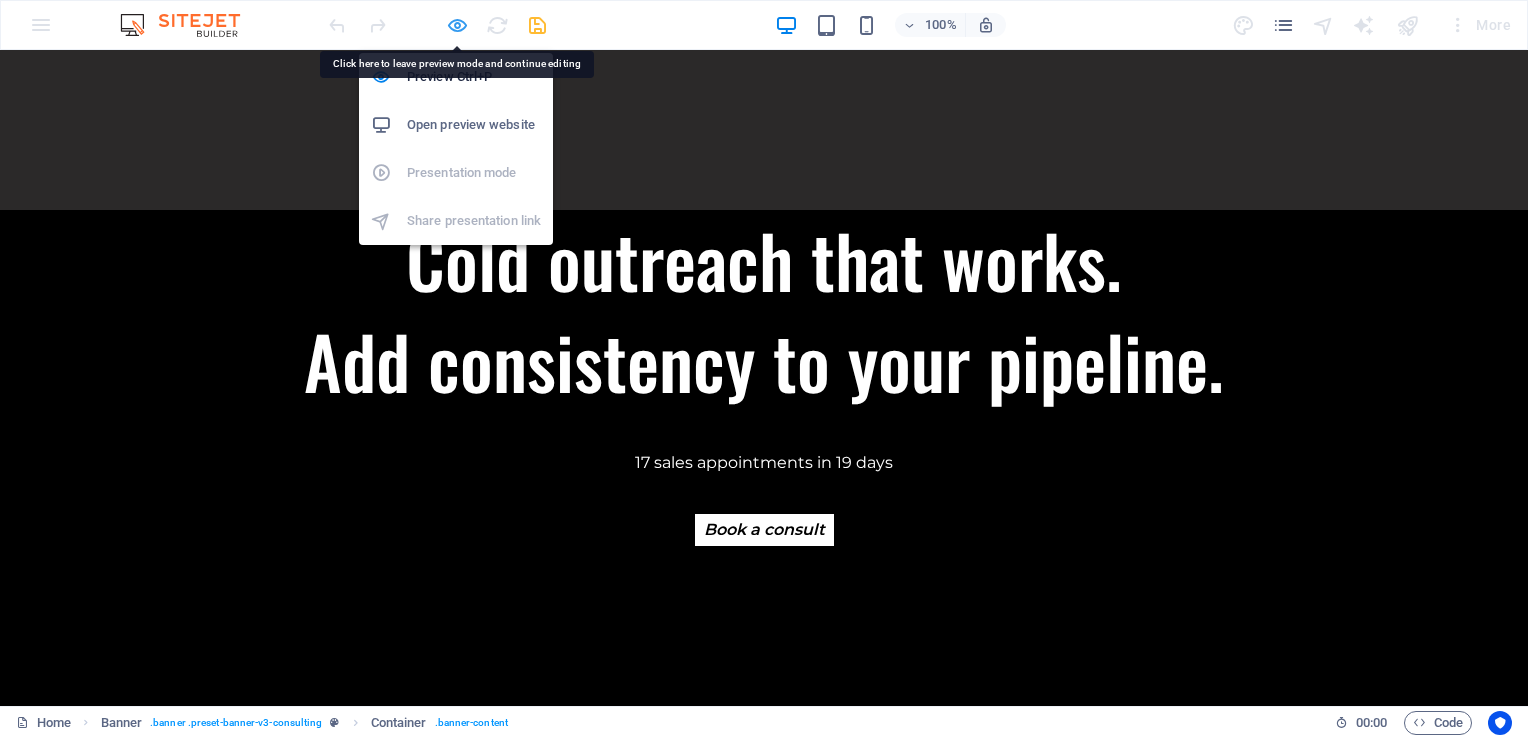 click at bounding box center (457, 25) 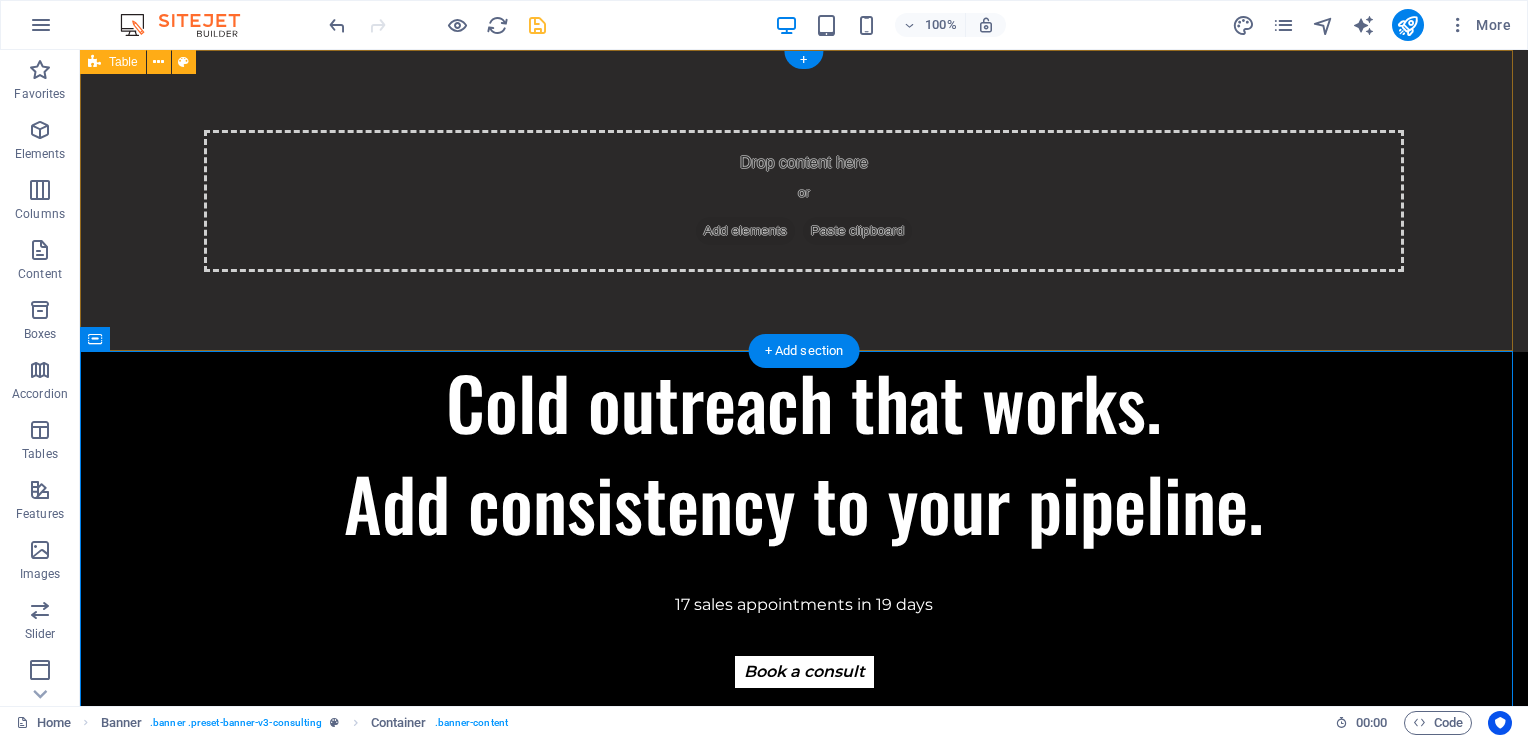 click on "Drop content here or  Add elements  Paste clipboard" at bounding box center (804, 201) 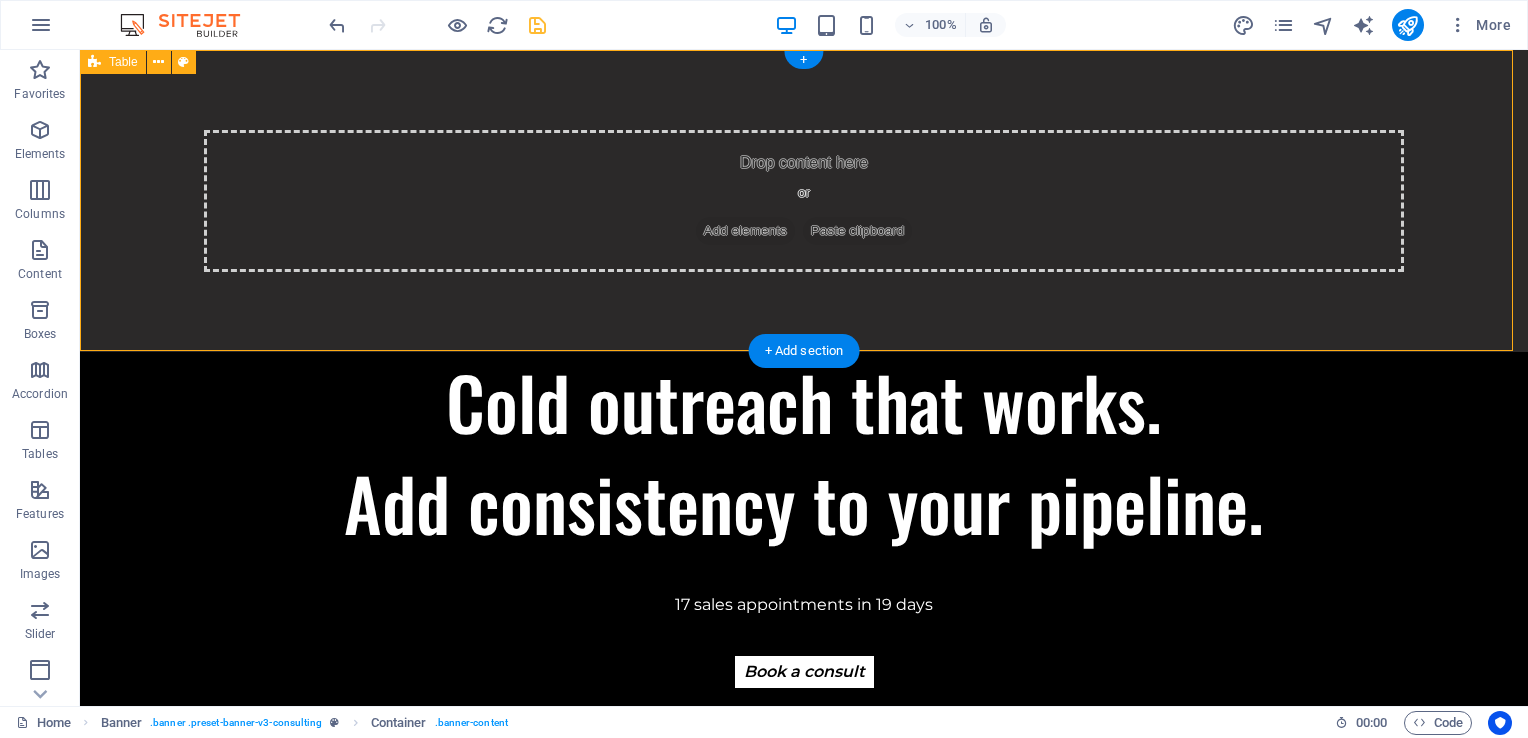 click on "Drop content here or  Add elements  Paste clipboard" at bounding box center (804, 201) 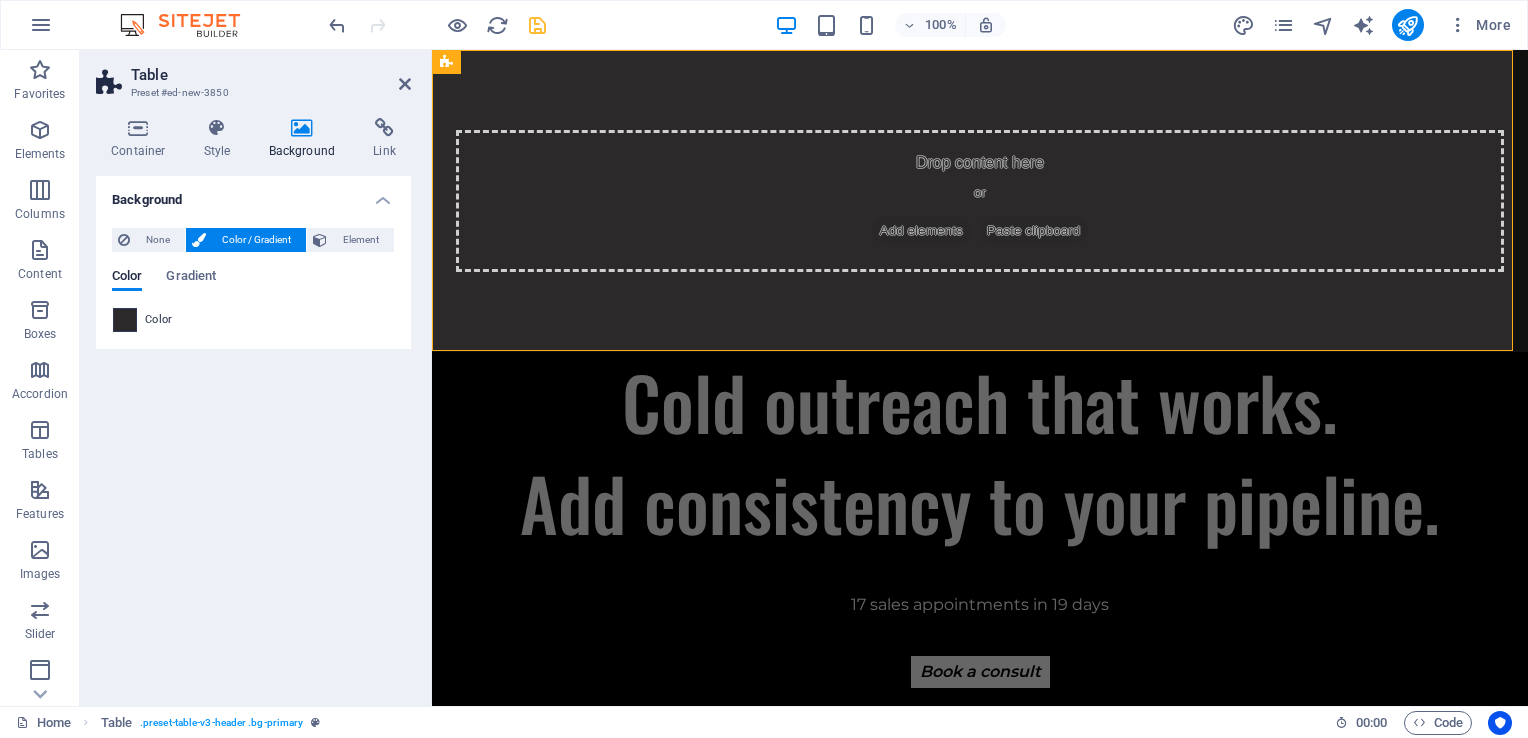 click at bounding box center [125, 320] 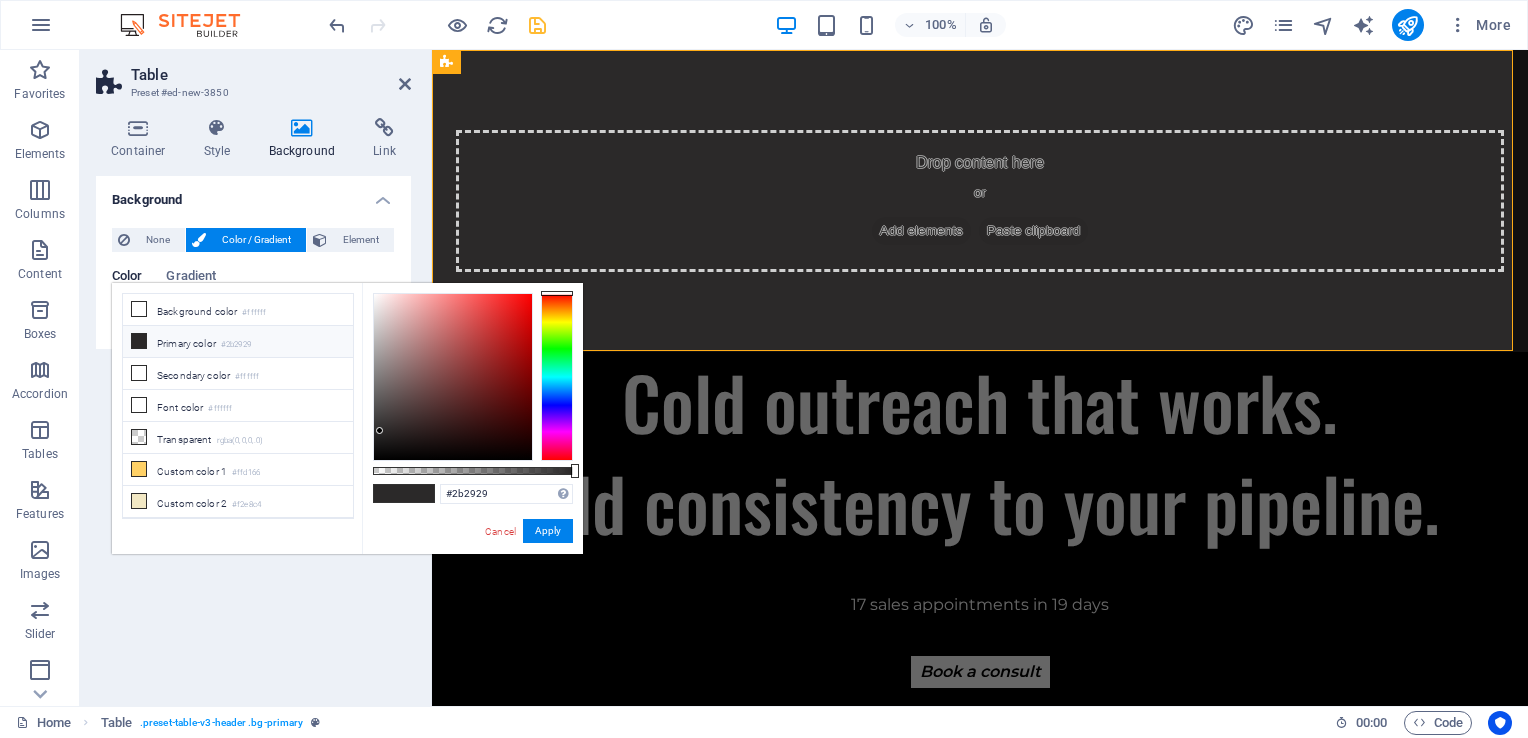 click at bounding box center (139, 341) 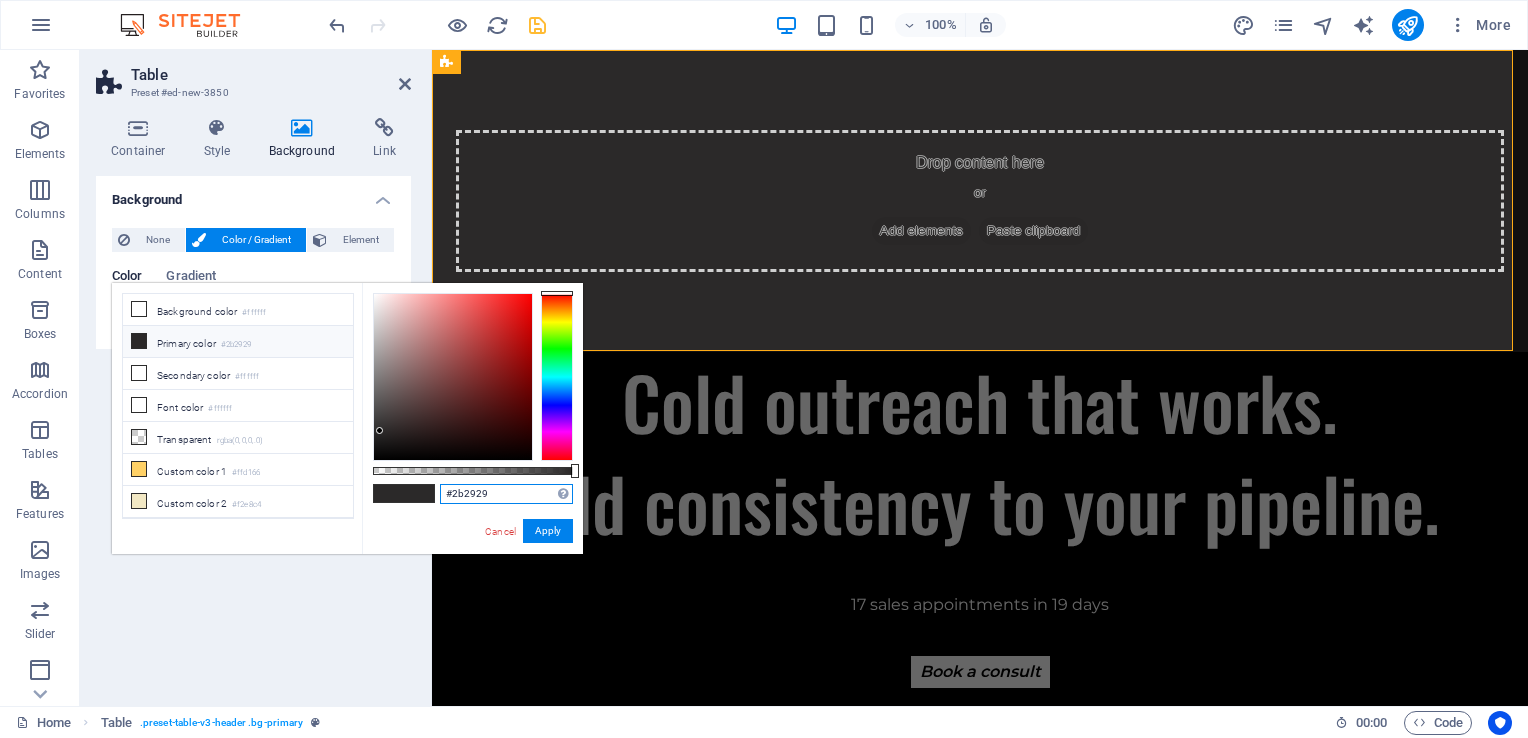 click on "#2b2929" at bounding box center (506, 494) 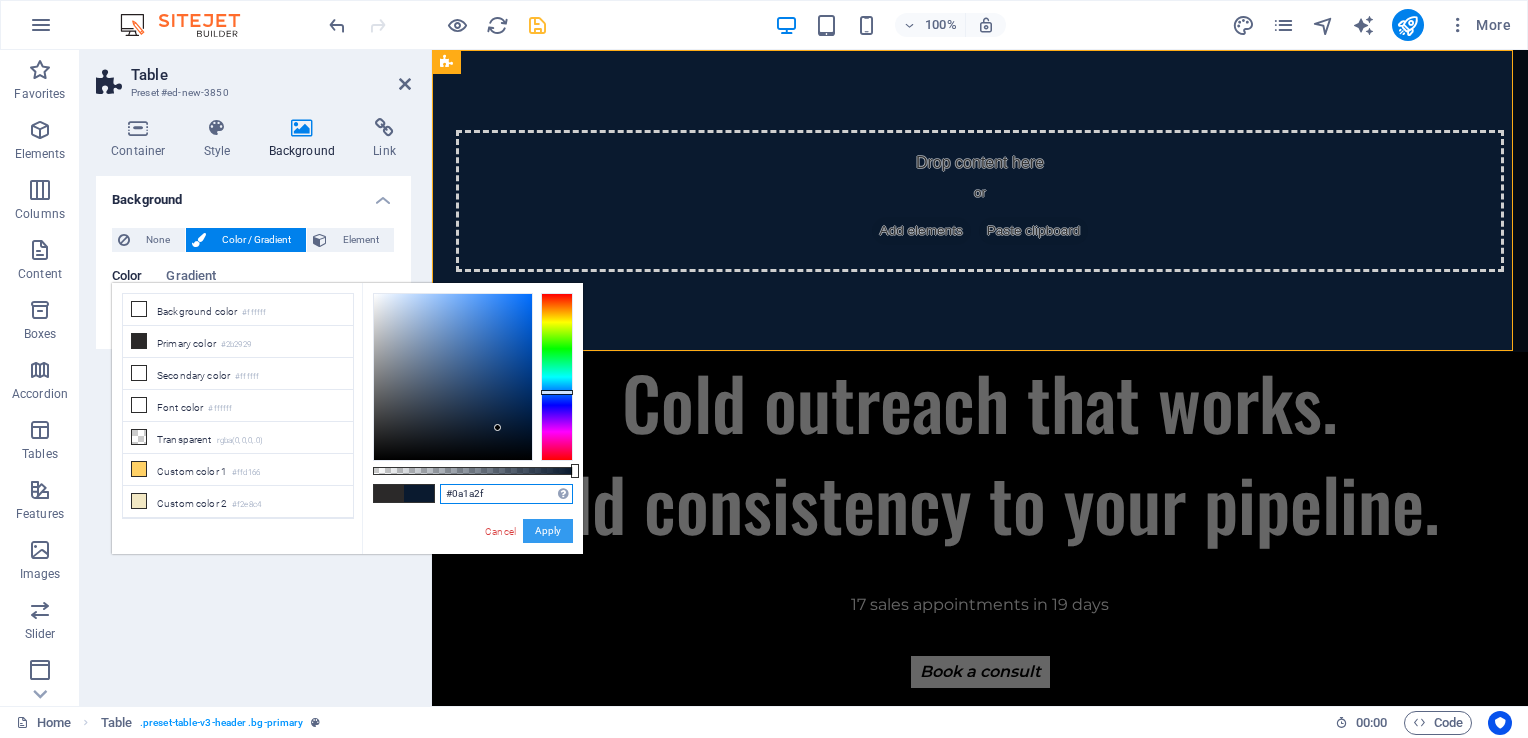 type on "#0a1a2f" 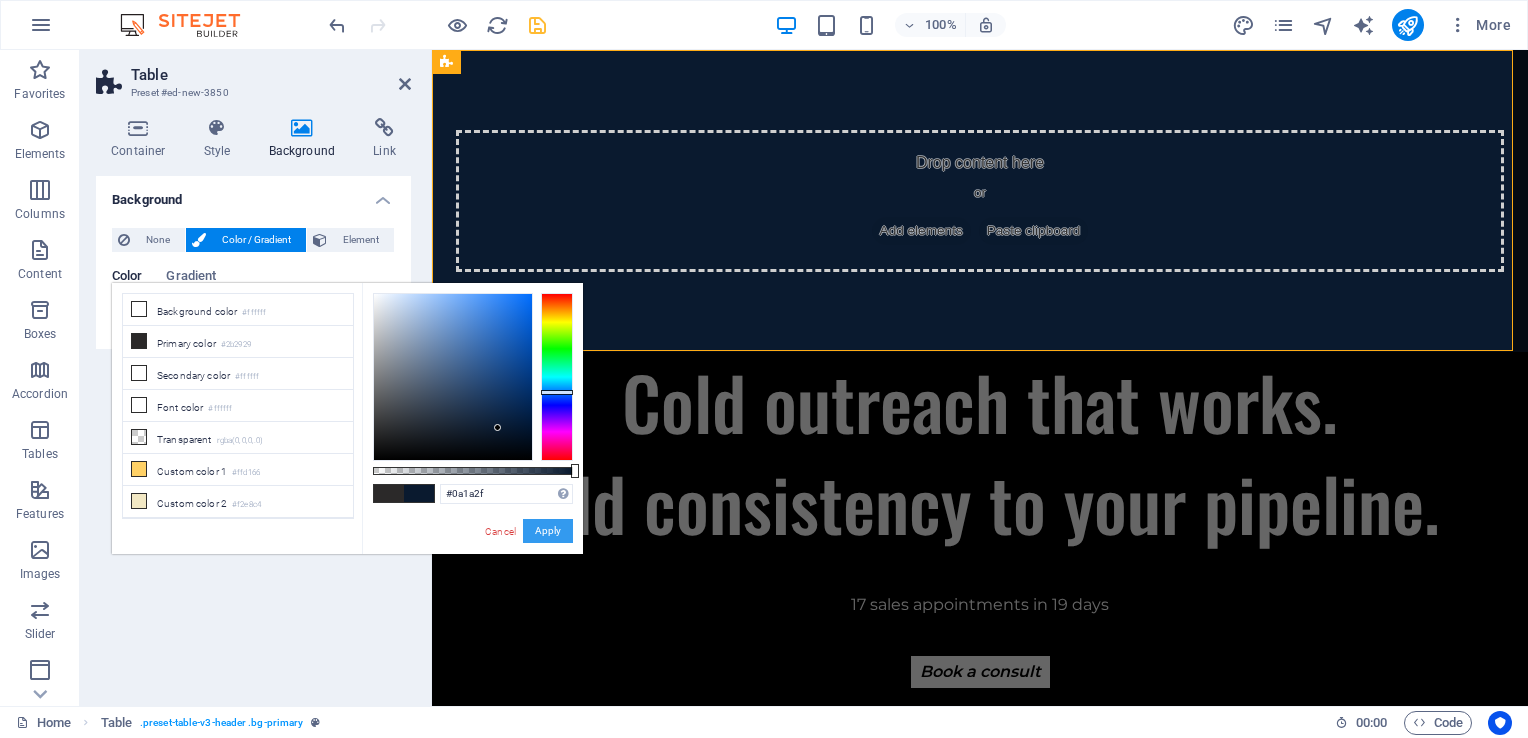 click on "Apply" at bounding box center (548, 531) 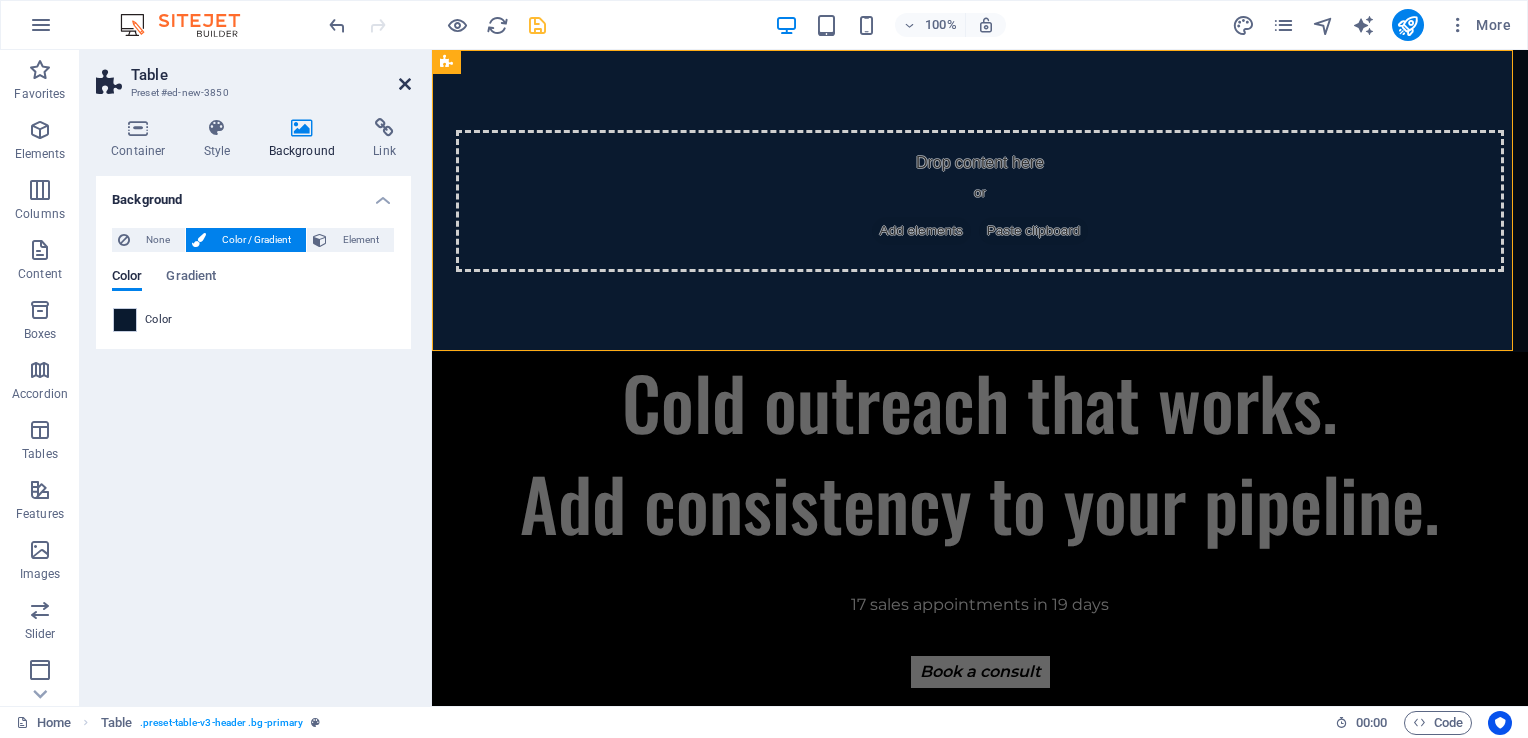 click at bounding box center [405, 84] 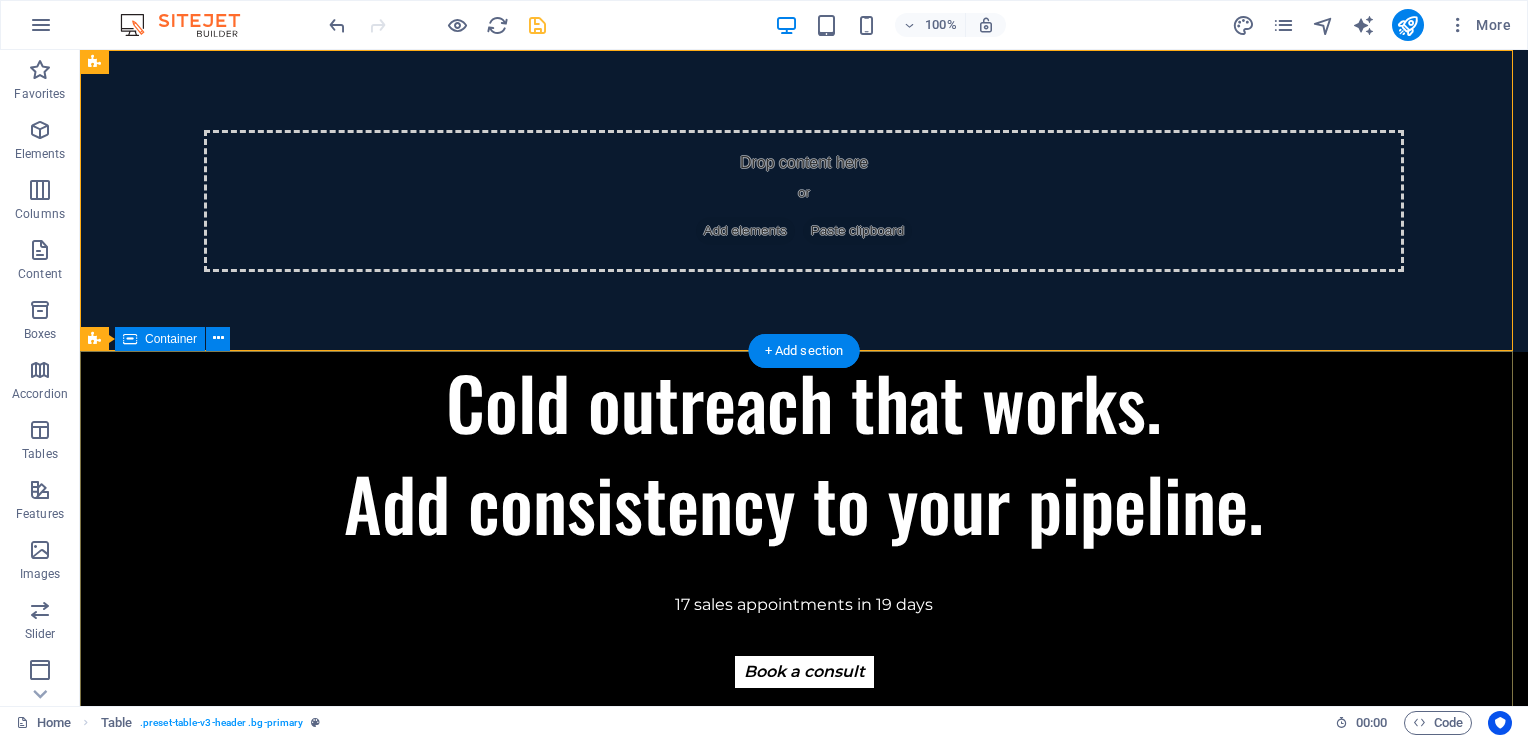 click on "Cold outreach that works. Add consistency to your pipeline. 17 sales appointments in 19 days Book a consult" at bounding box center [804, 574] 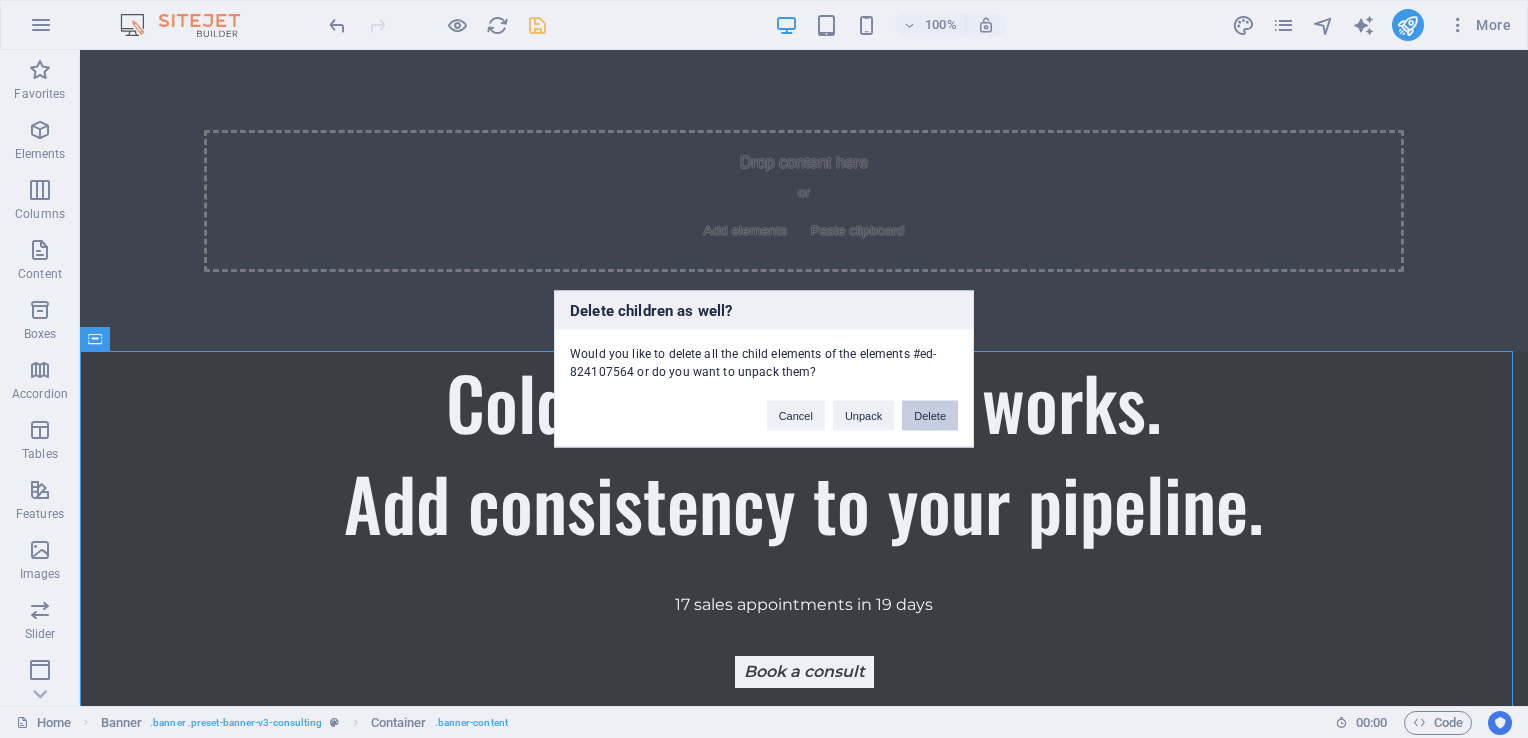 click on "Delete" at bounding box center [930, 416] 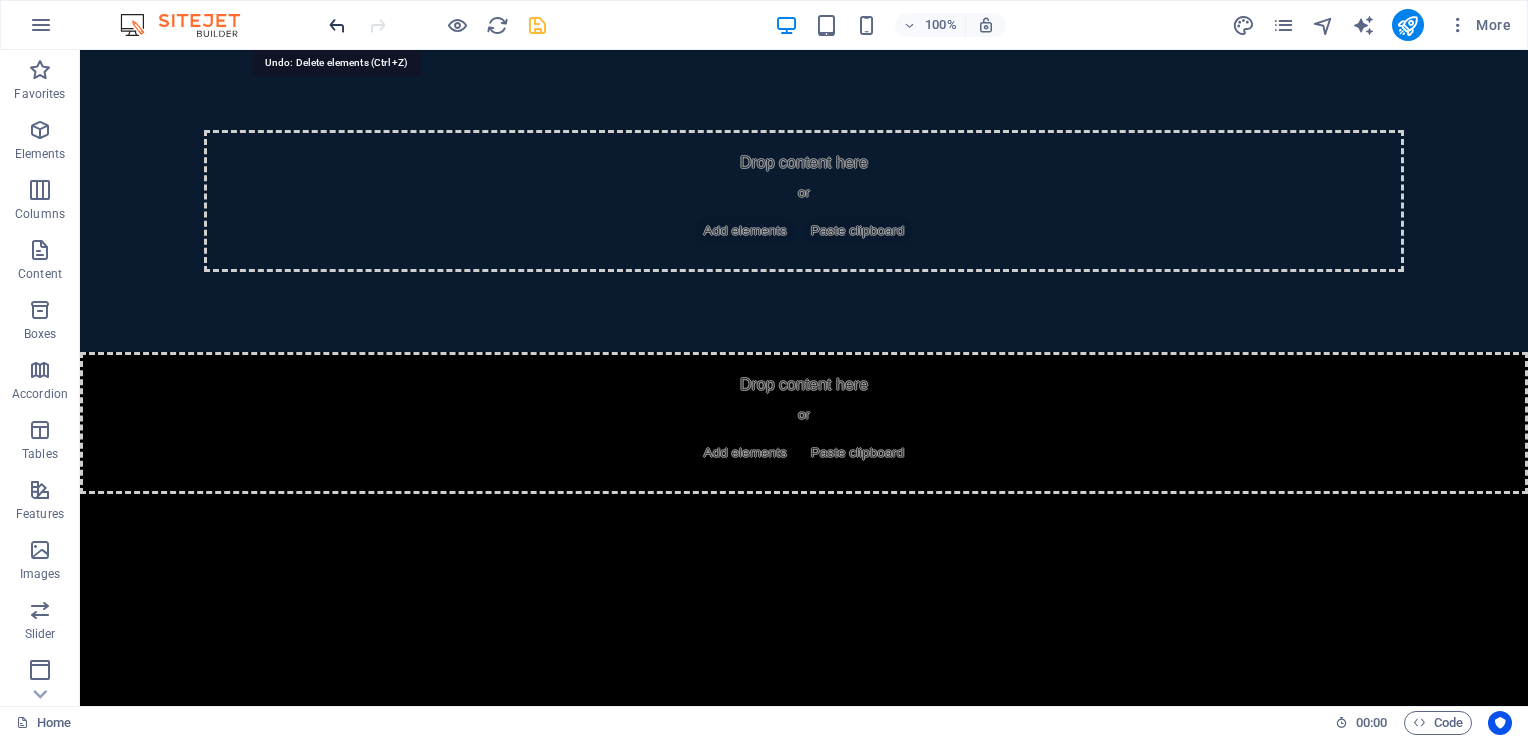 click at bounding box center [337, 25] 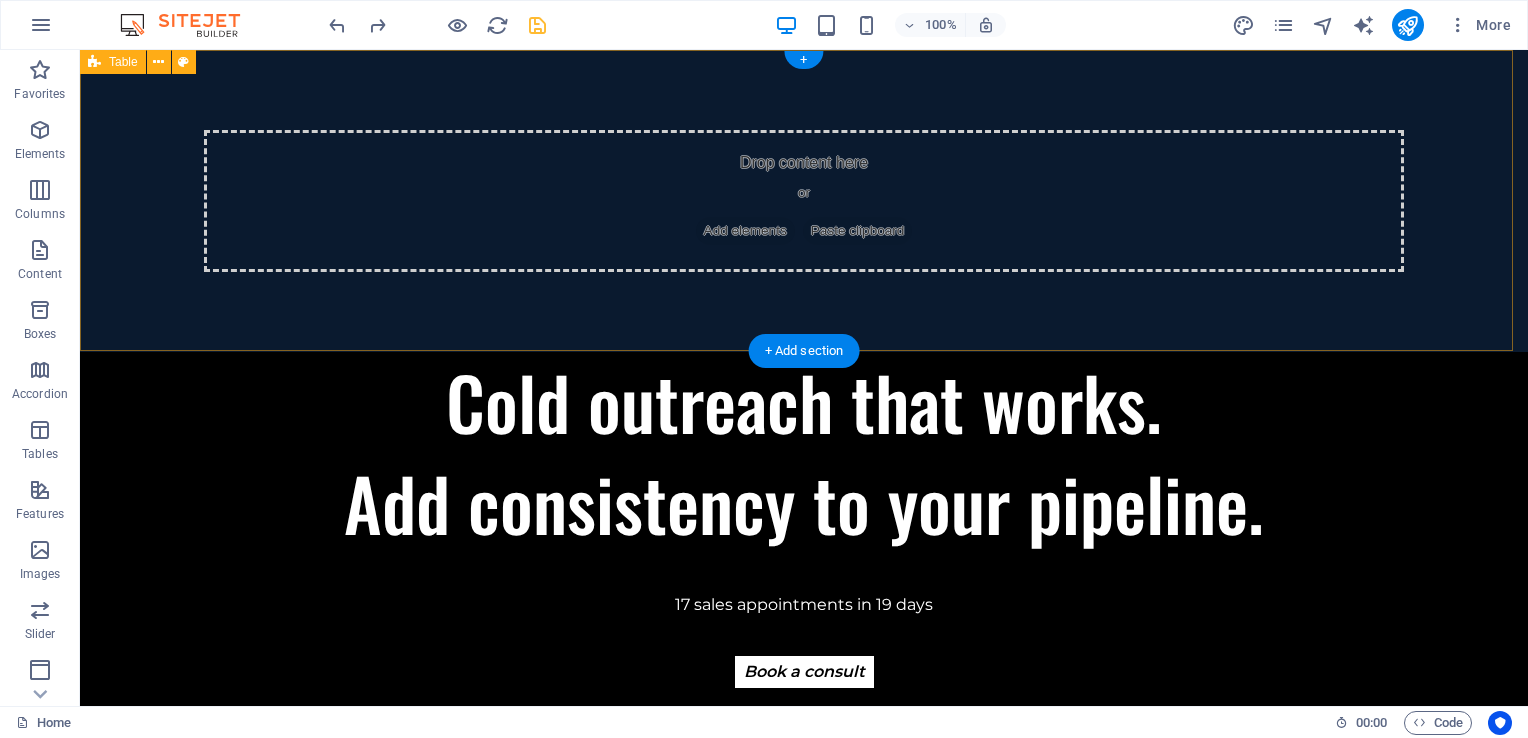 click on "Drop content here or  Add elements  Paste clipboard" at bounding box center [804, 201] 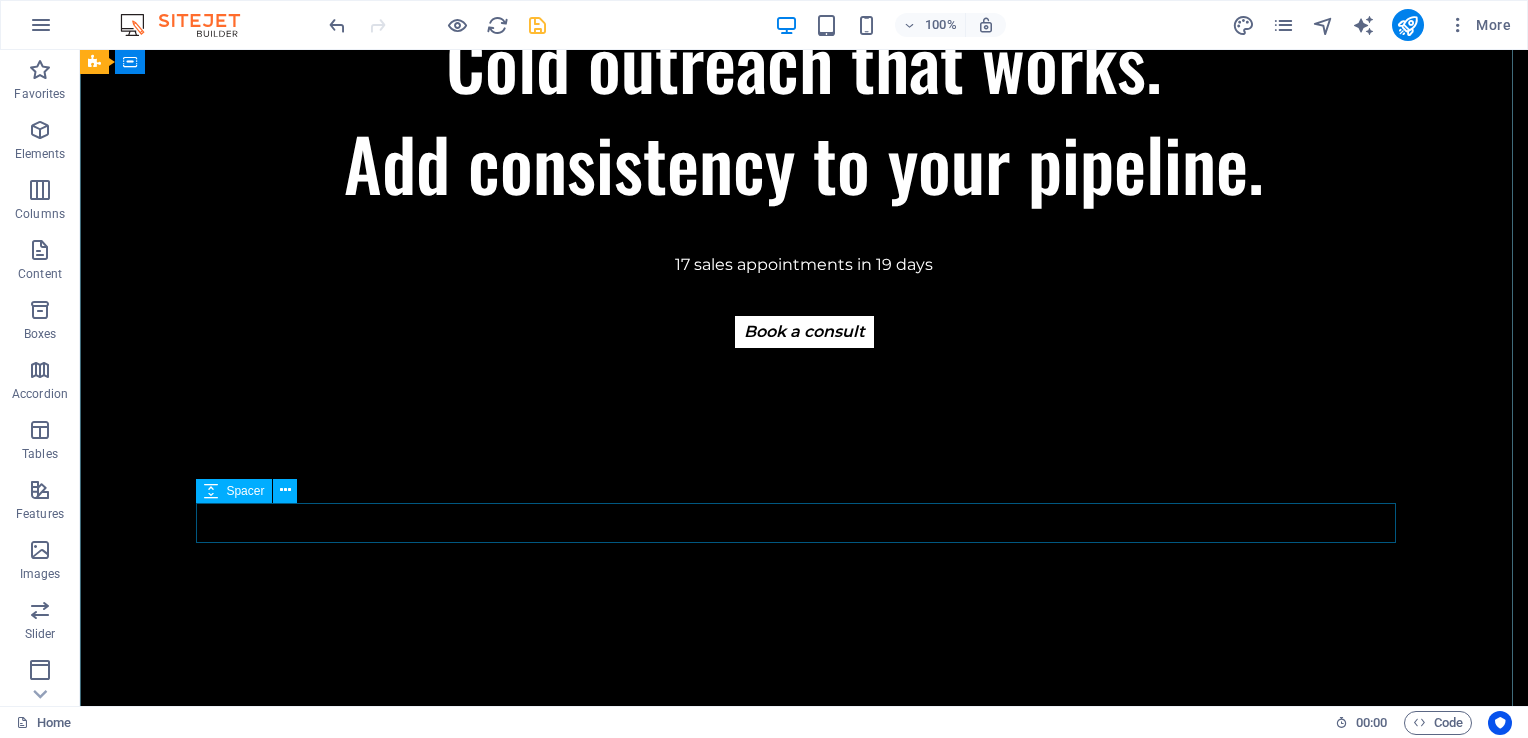scroll, scrollTop: 0, scrollLeft: 0, axis: both 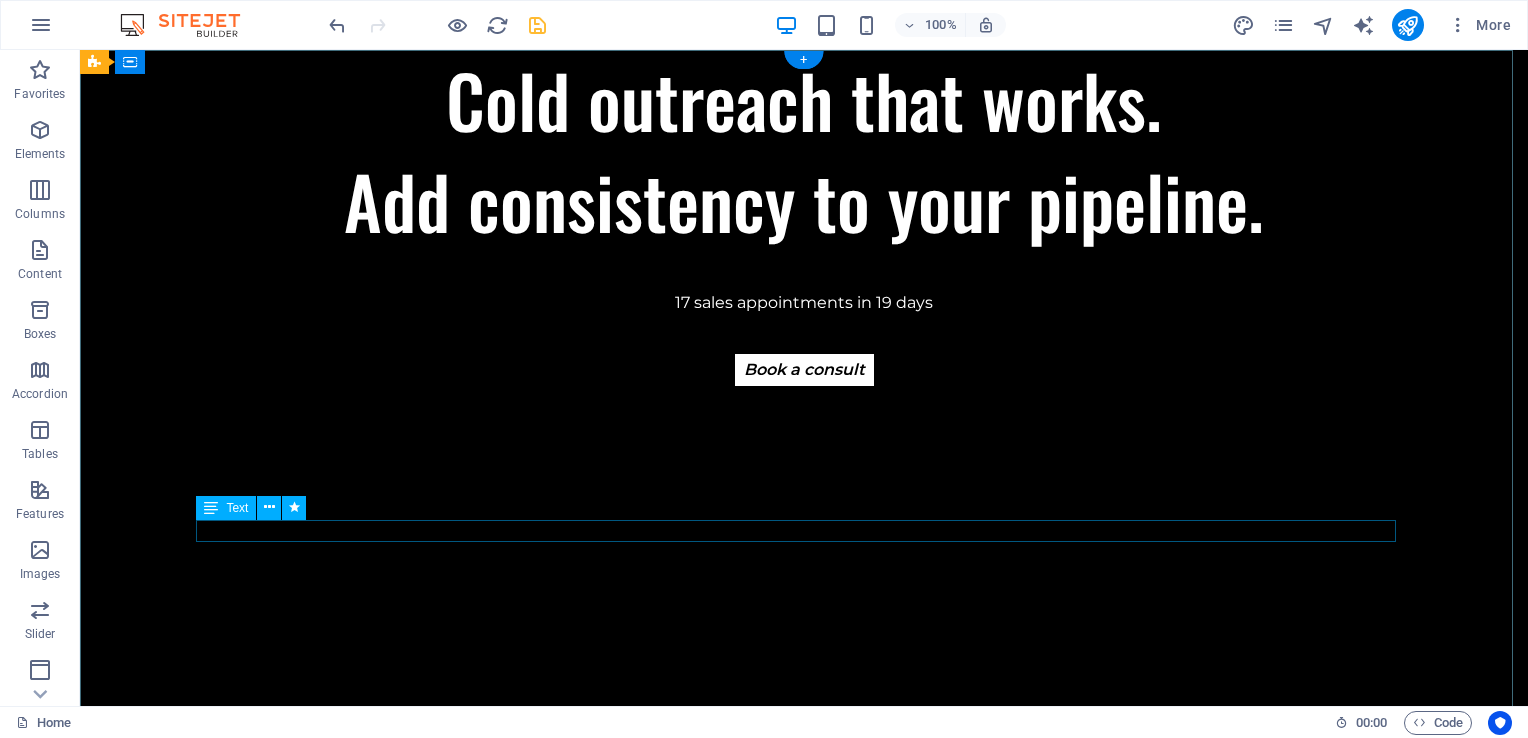 click on "17 sales appointments in 19 days" at bounding box center (804, 303) 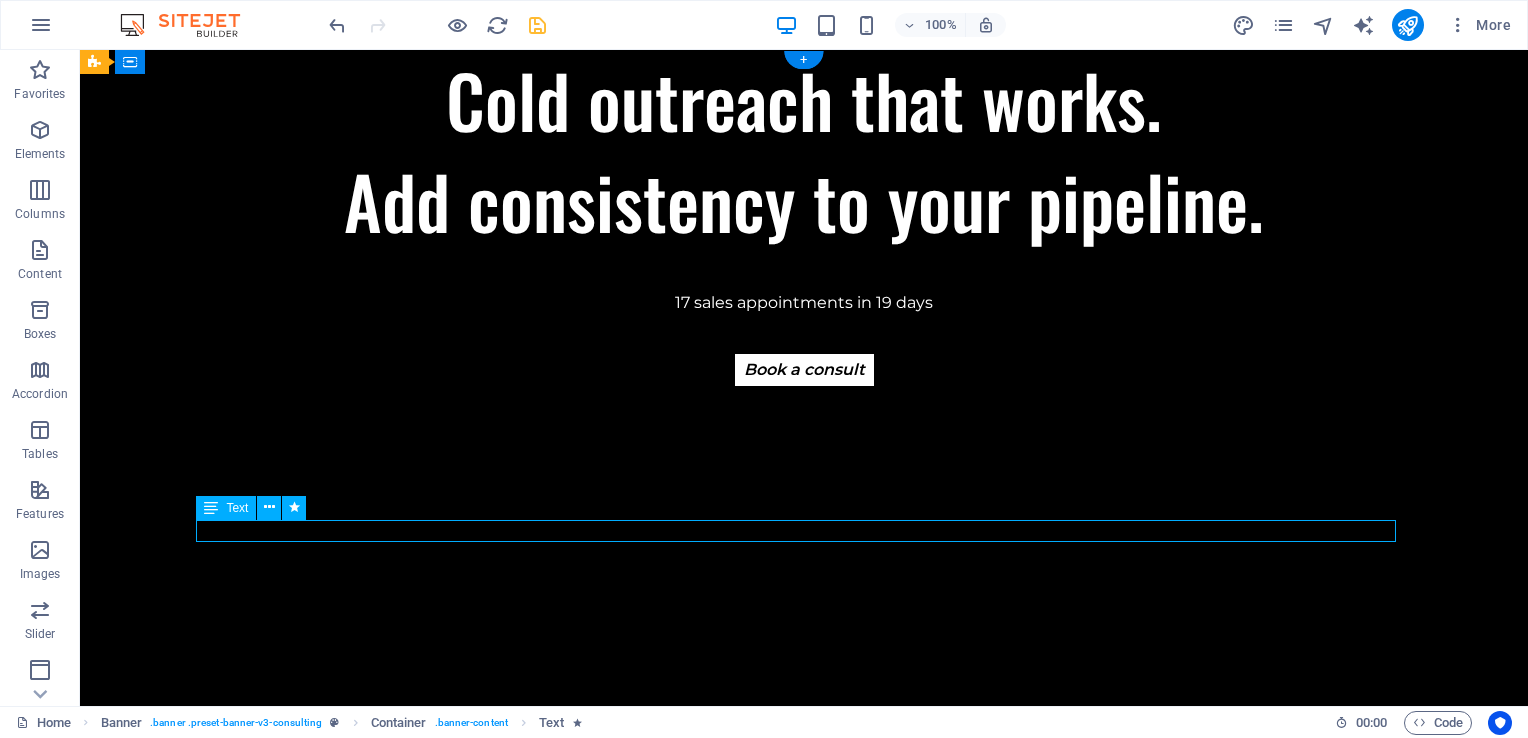 click on "17 sales appointments in 19 days" at bounding box center (804, 303) 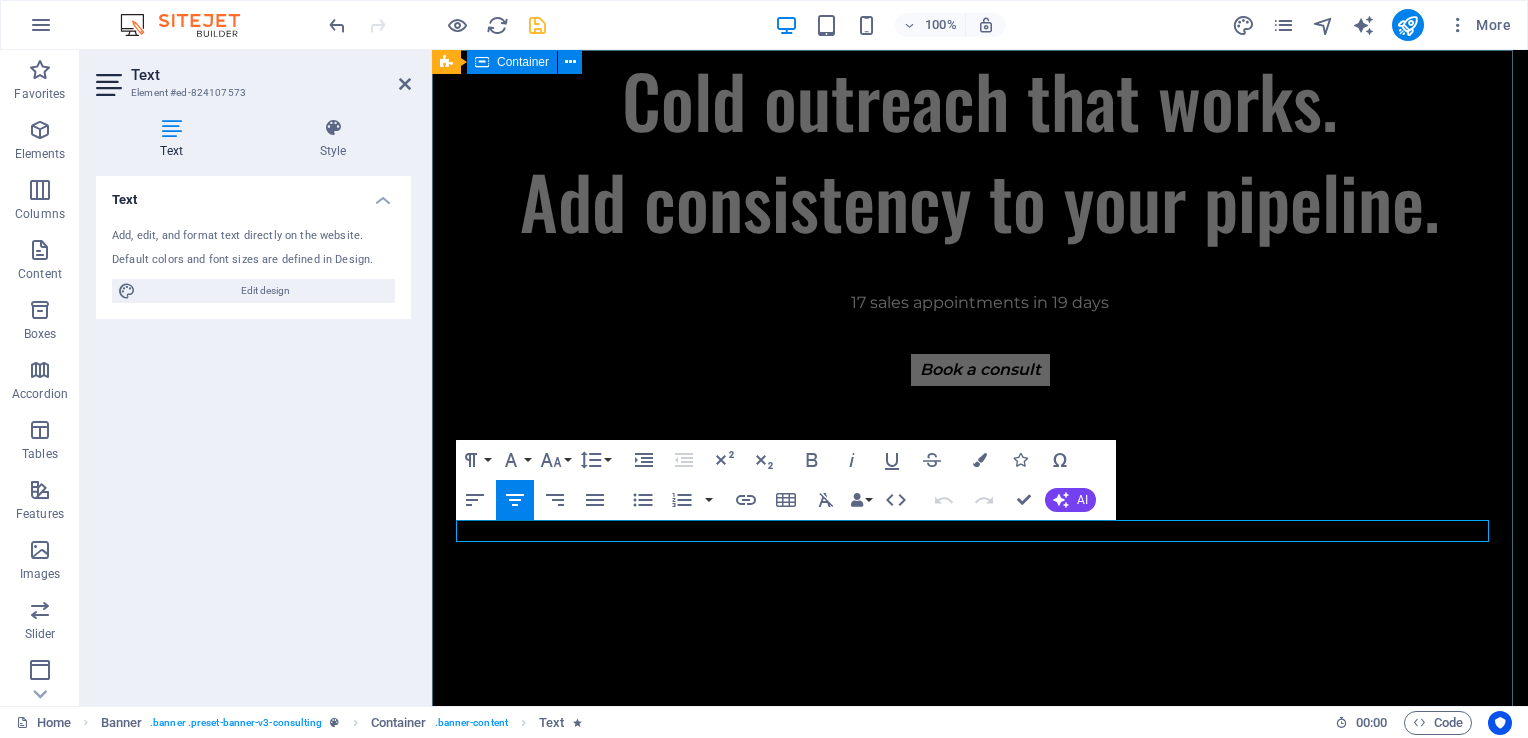 click on "Cold outreach that works. Add consistency to your pipeline. 17 sales appointments in 19 days Book a consult" at bounding box center (980, 272) 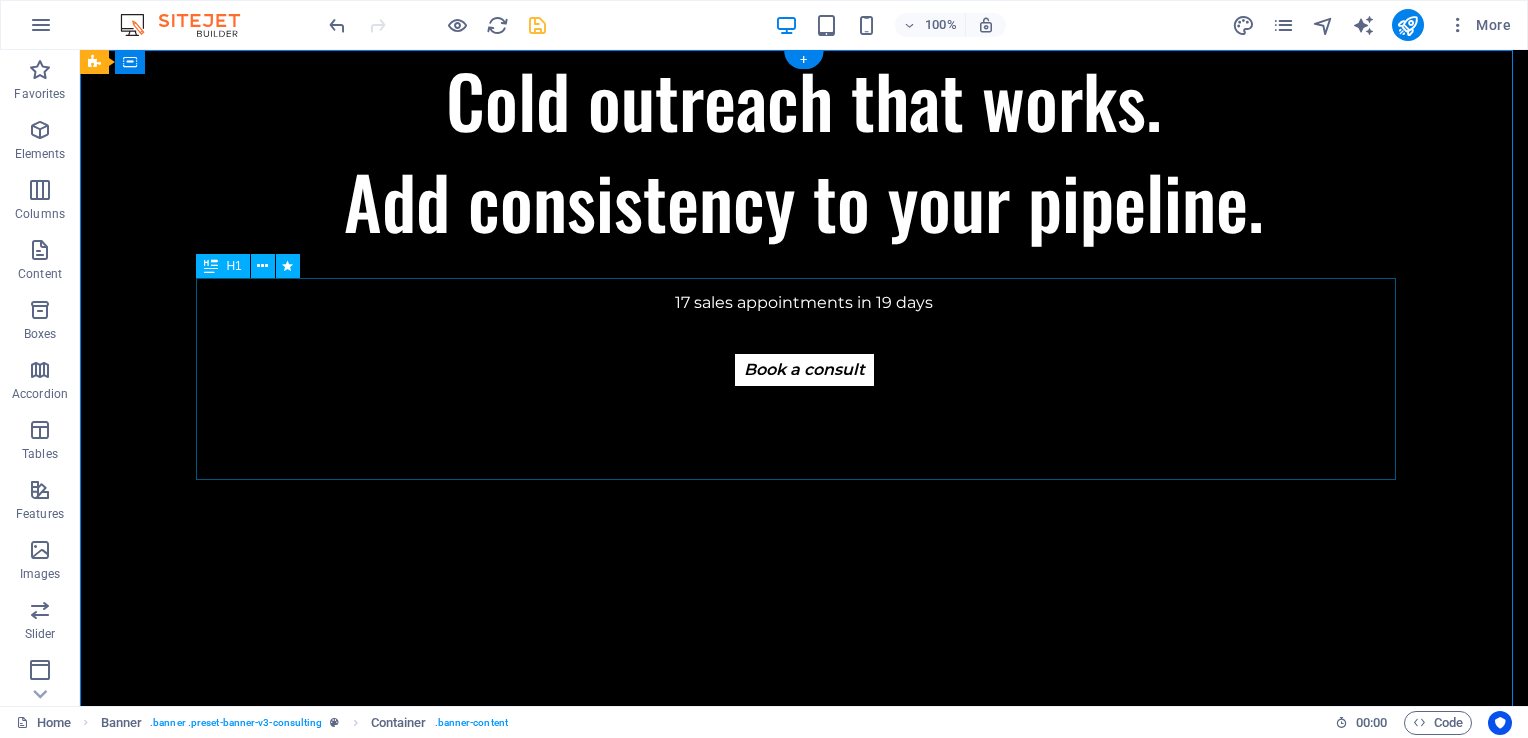 click on "Cold outreach that works. Add consistency to your pipeline." at bounding box center [804, 151] 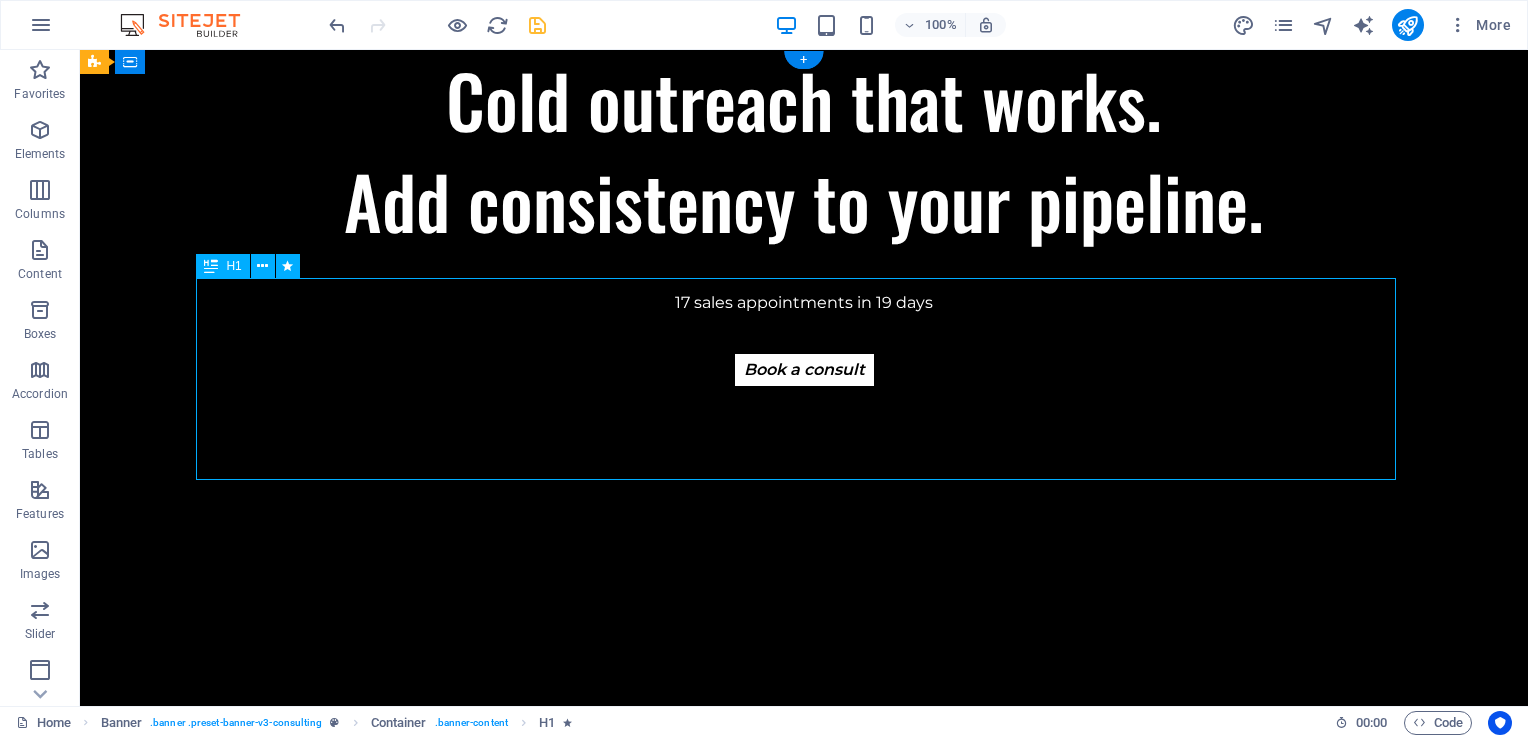 click on "Cold outreach that works. Add consistency to your pipeline." at bounding box center [804, 151] 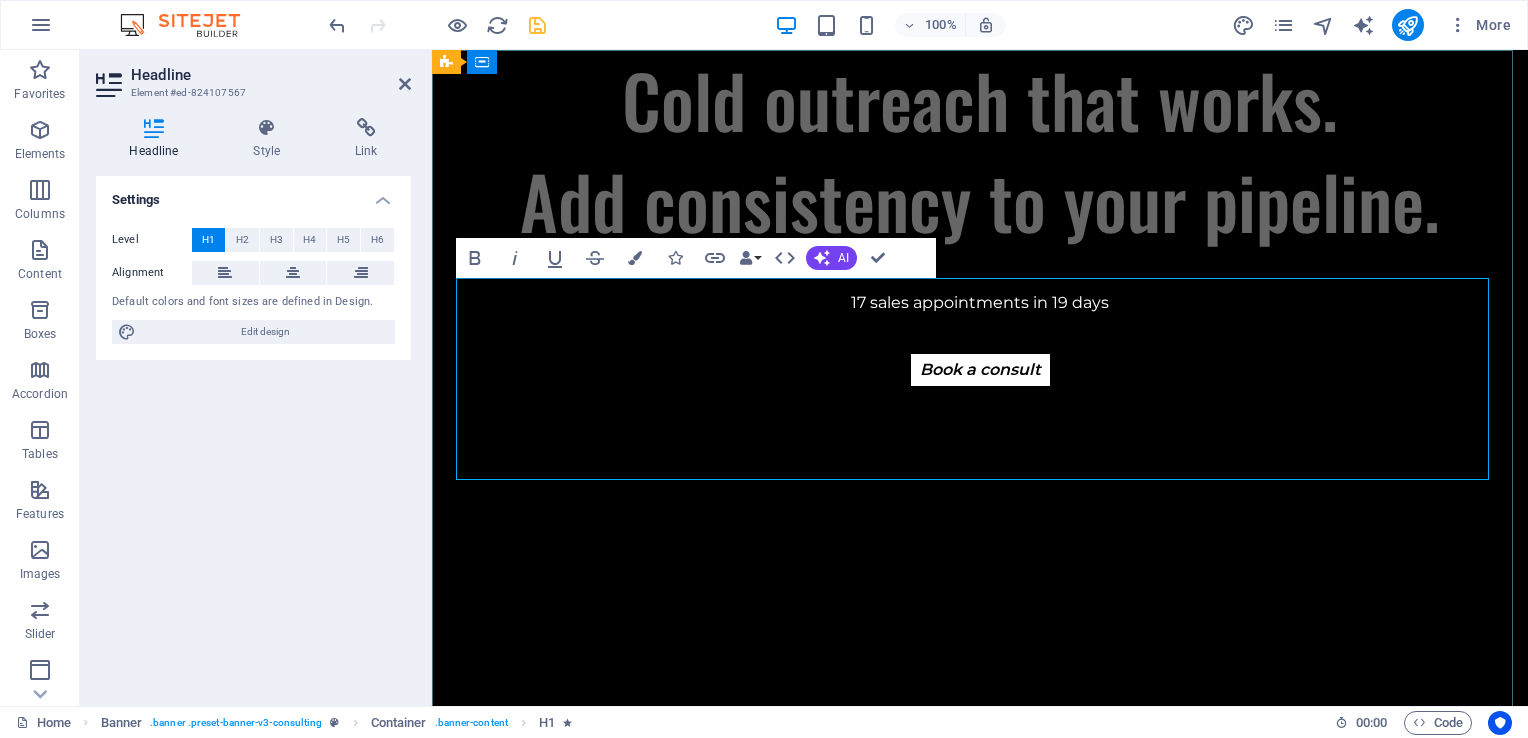 click on "Cold outreach that works. Add consistency to your pipeline." at bounding box center [980, 151] 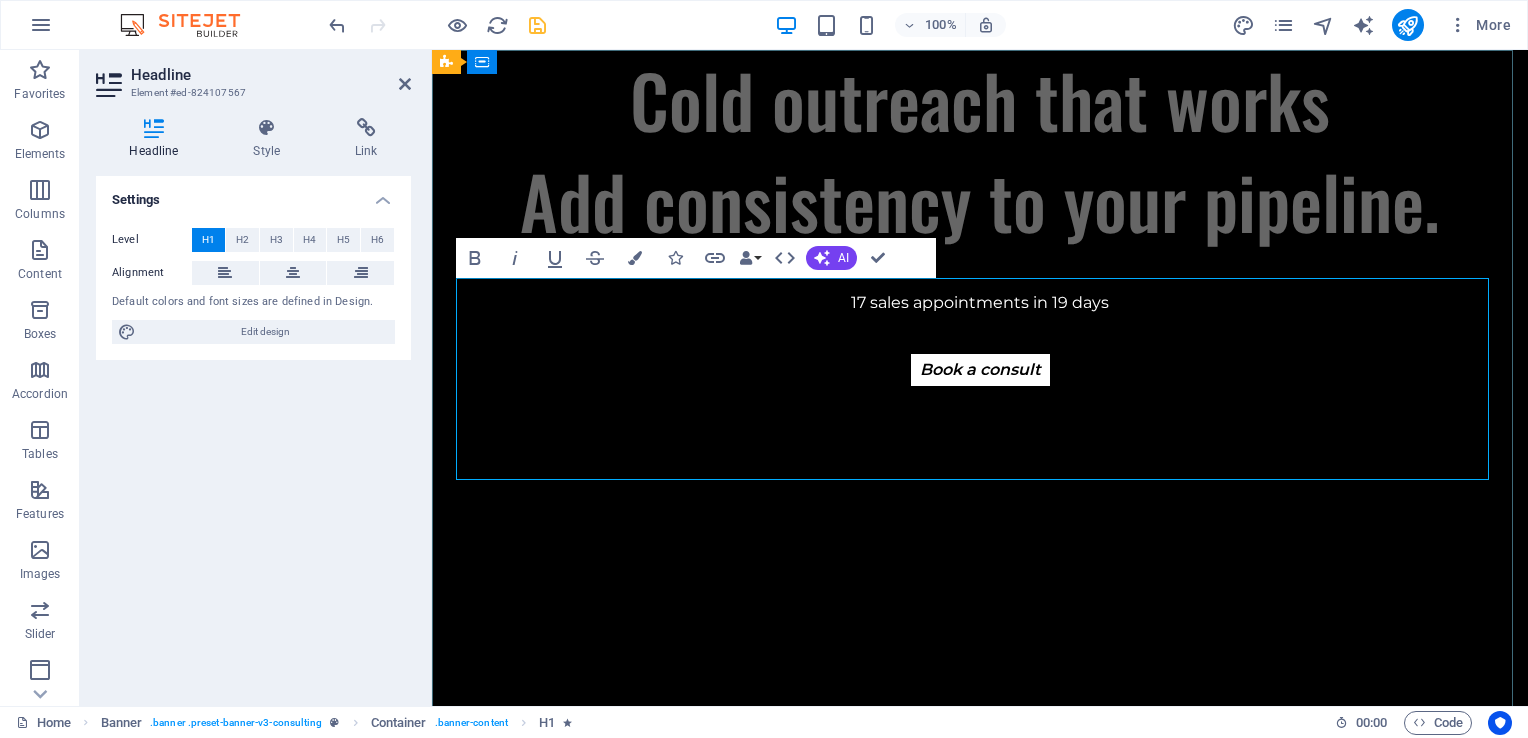 type 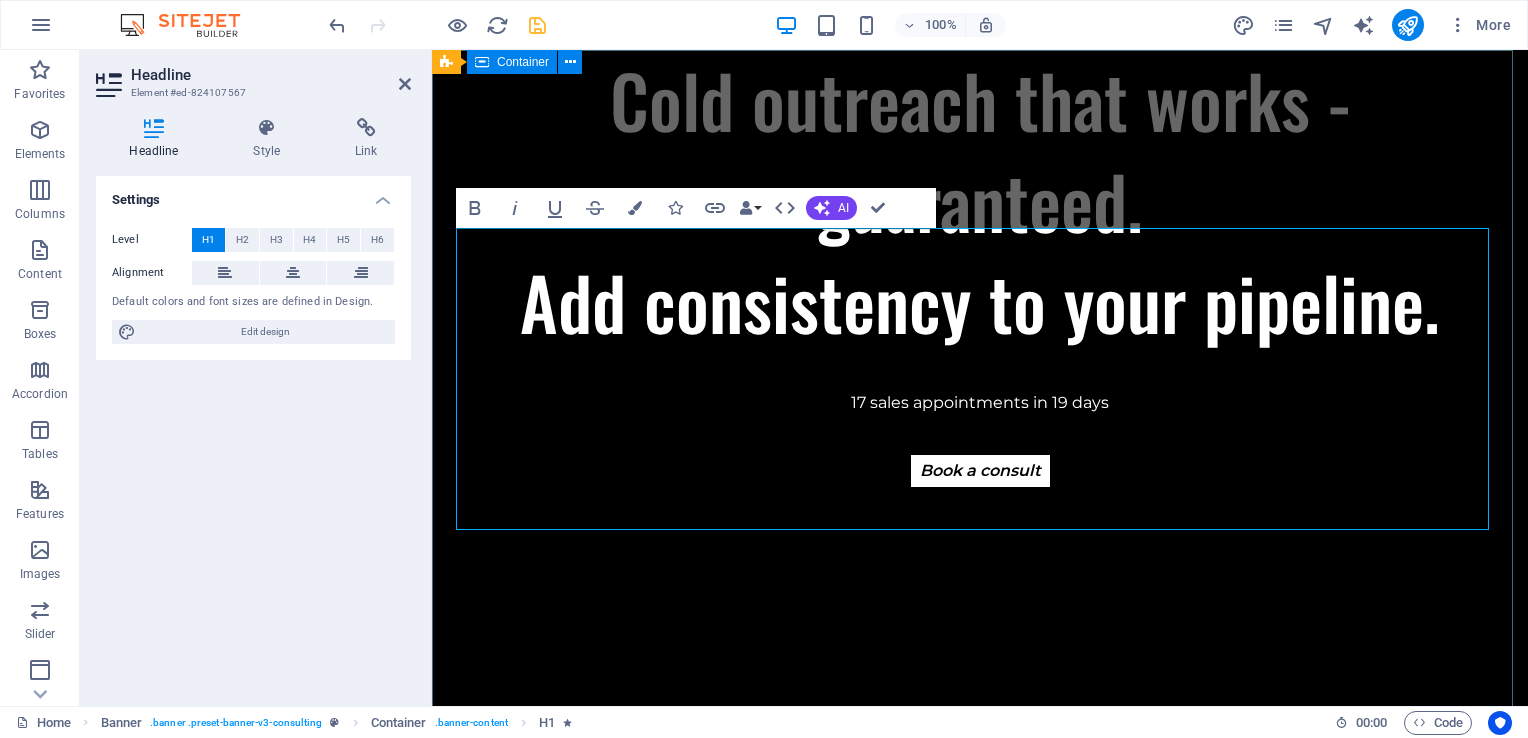 click on "Cold outreach that works - guaranteed. Add consistency to your pipeline. 17 sales appointments in 19 days Book a consult" at bounding box center [980, 322] 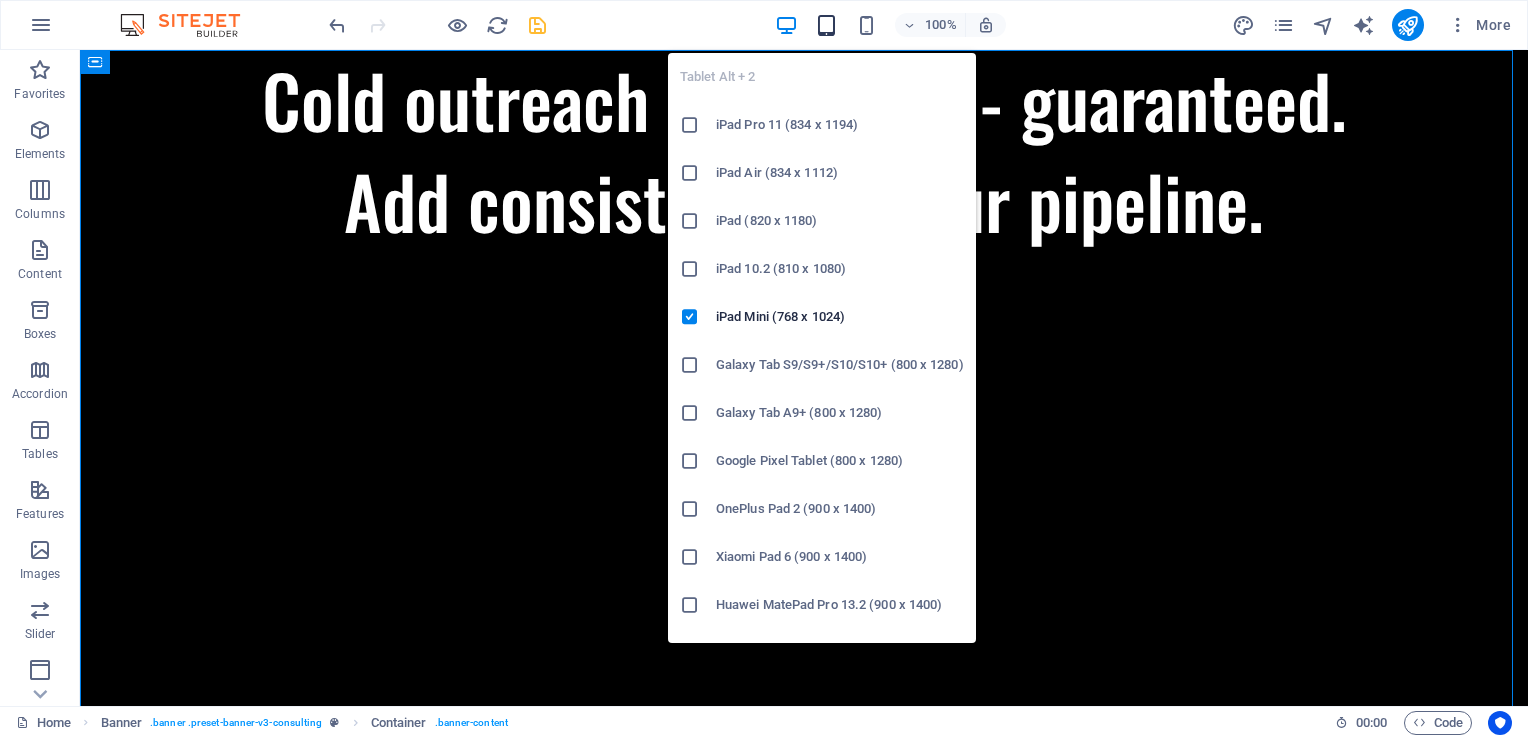 click at bounding box center [826, 25] 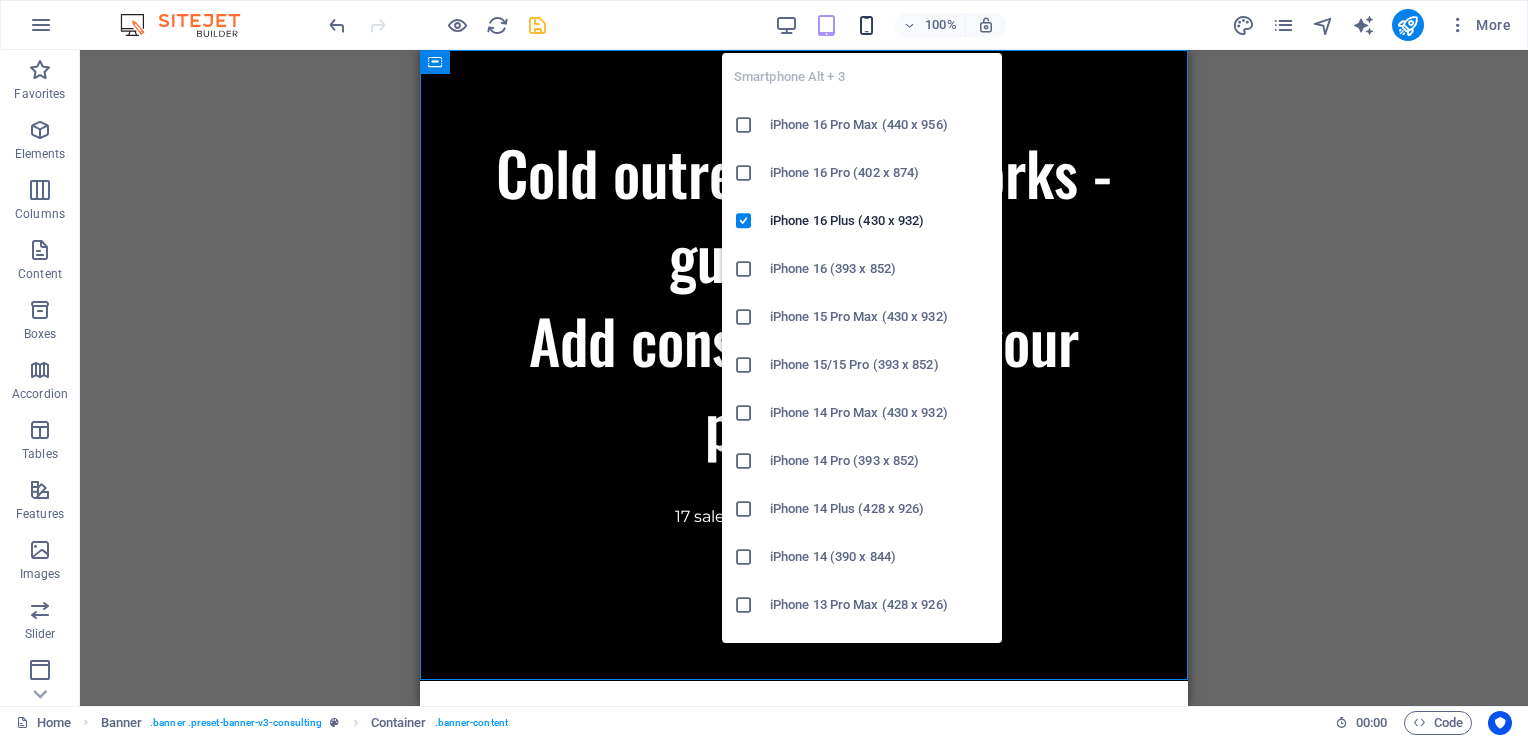 click at bounding box center (866, 25) 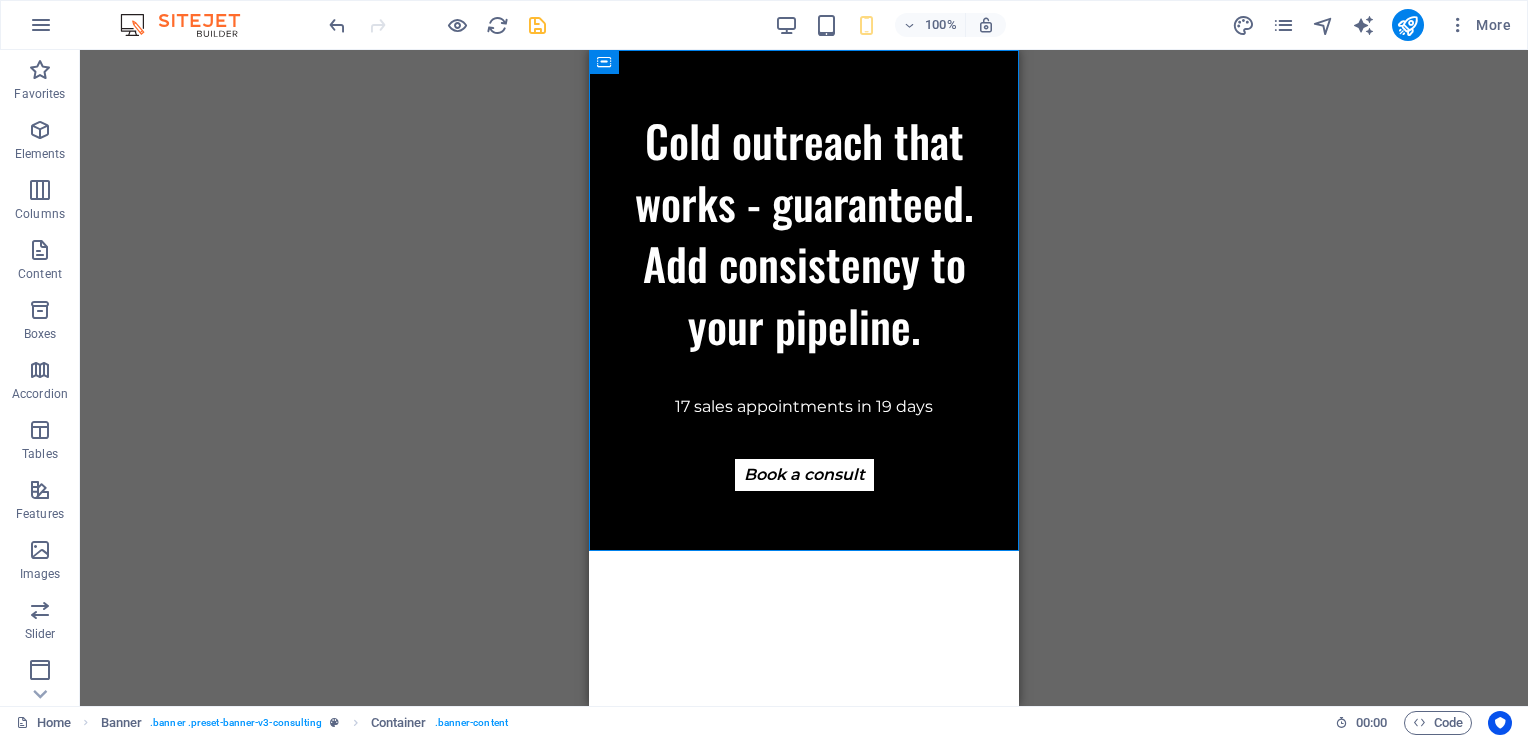 click on "Drag here to replace the existing content. Press “Ctrl” if you want to create a new element.
H1   Banner   Banner   Container   Button   Spacer   Spacer   Banner   Menu Bar   Menu   Logo   Button   Text   Text   Container   Icon   Banner   H2   Menu Bar   Container   Icon   Container   Logo   Menu   H2   Spacer   Text   Spacer   Container   Image   Container   Container   H2   Container   Container   Spacer   H2   Container   4 columns   Container   Text   Container   Container   Image   Button   Container   Text   Overlay   Text   Container   Image   Container   Text   Container   Container   Spacer   Button   Overlay   Text   Text   Spacer   Container   Overlay   H2   Spacer   Spacer   Text   Spacer   Text   Overlay   Image   Text   Overlay   Textarea   Container   Unequal Columns   Container   Contact Form   Contact Form   Form   Form   Input   Spacer   Spacer   Text   H2   Container   Contact Form   Email   Checkbox   Captcha   Form button   Image   Container   Placeholder" at bounding box center [804, 378] 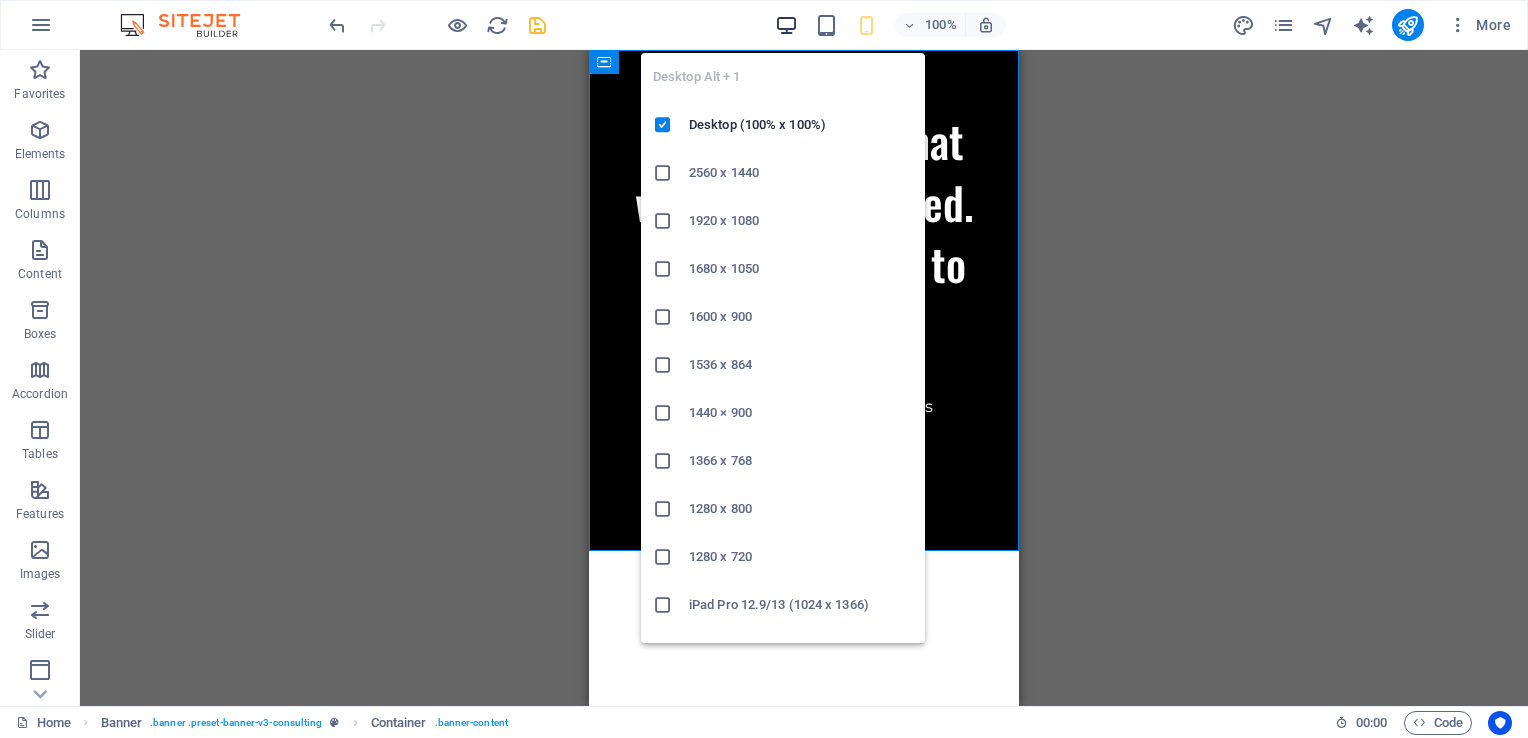 click at bounding box center (786, 25) 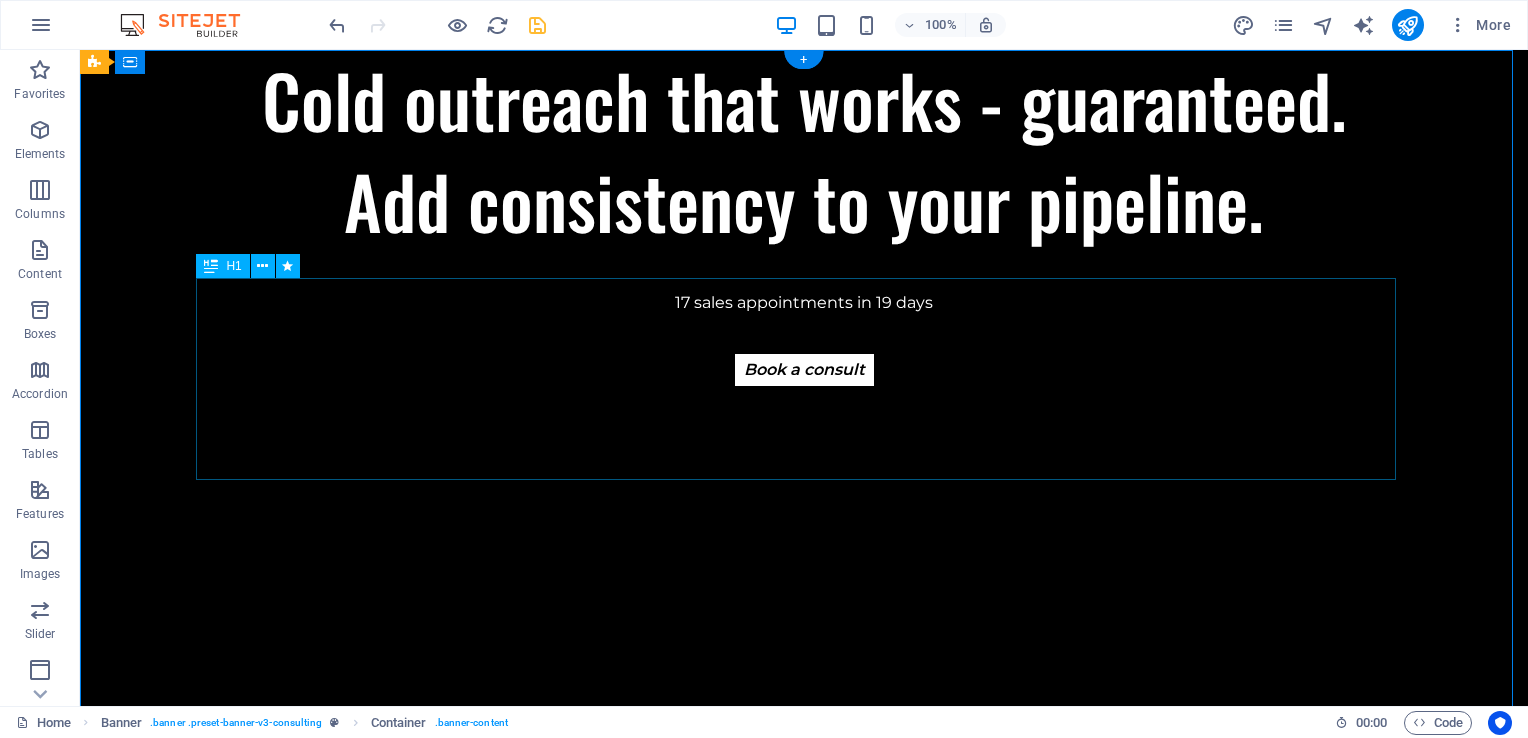 click on "Cold outreach that works - guaranteed. Add consistency to your pipeline." at bounding box center [804, 151] 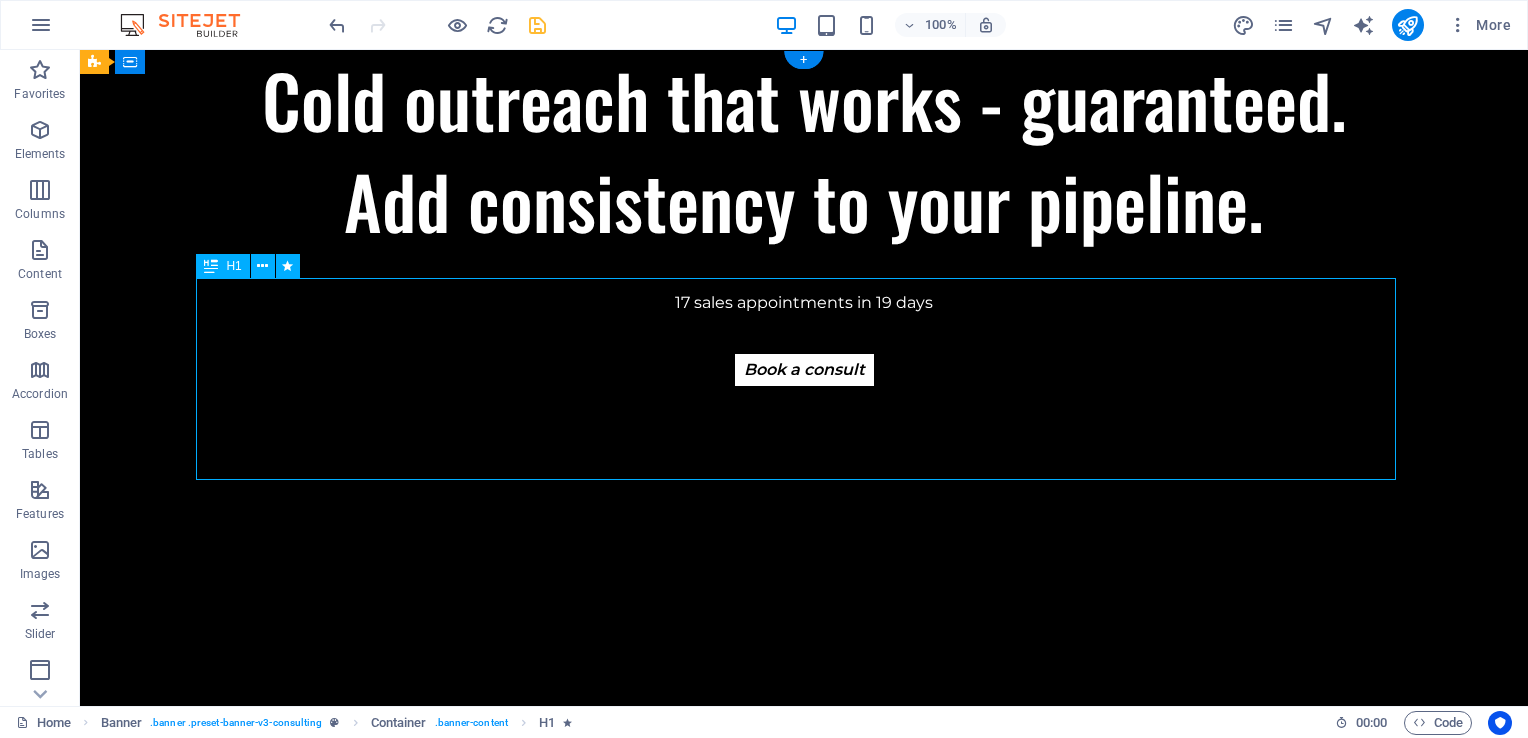 click on "Cold outreach that works - guaranteed. Add consistency to your pipeline." at bounding box center (804, 151) 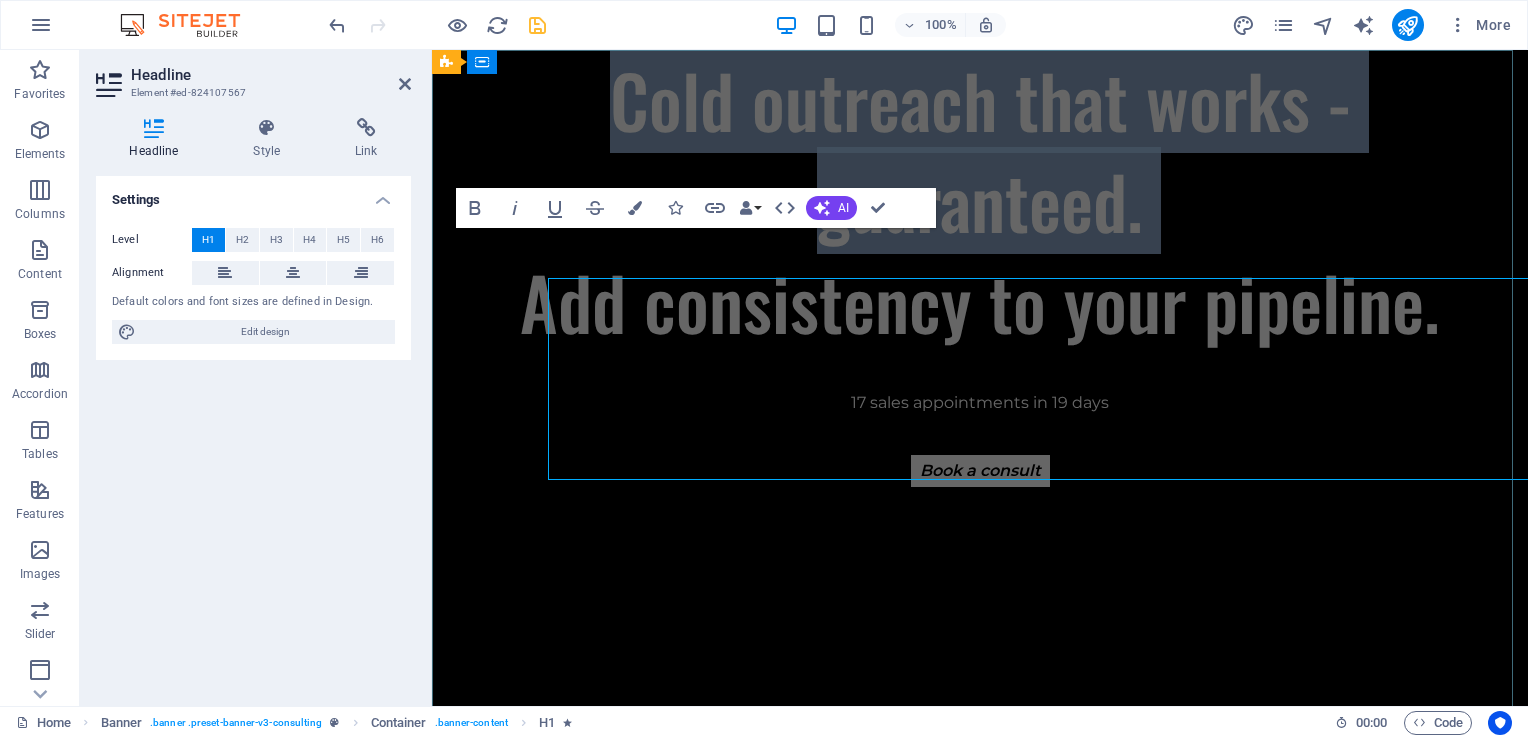 click on "Cold outreach that works - guaranteed. Add consistency to your pipeline." at bounding box center (980, 201) 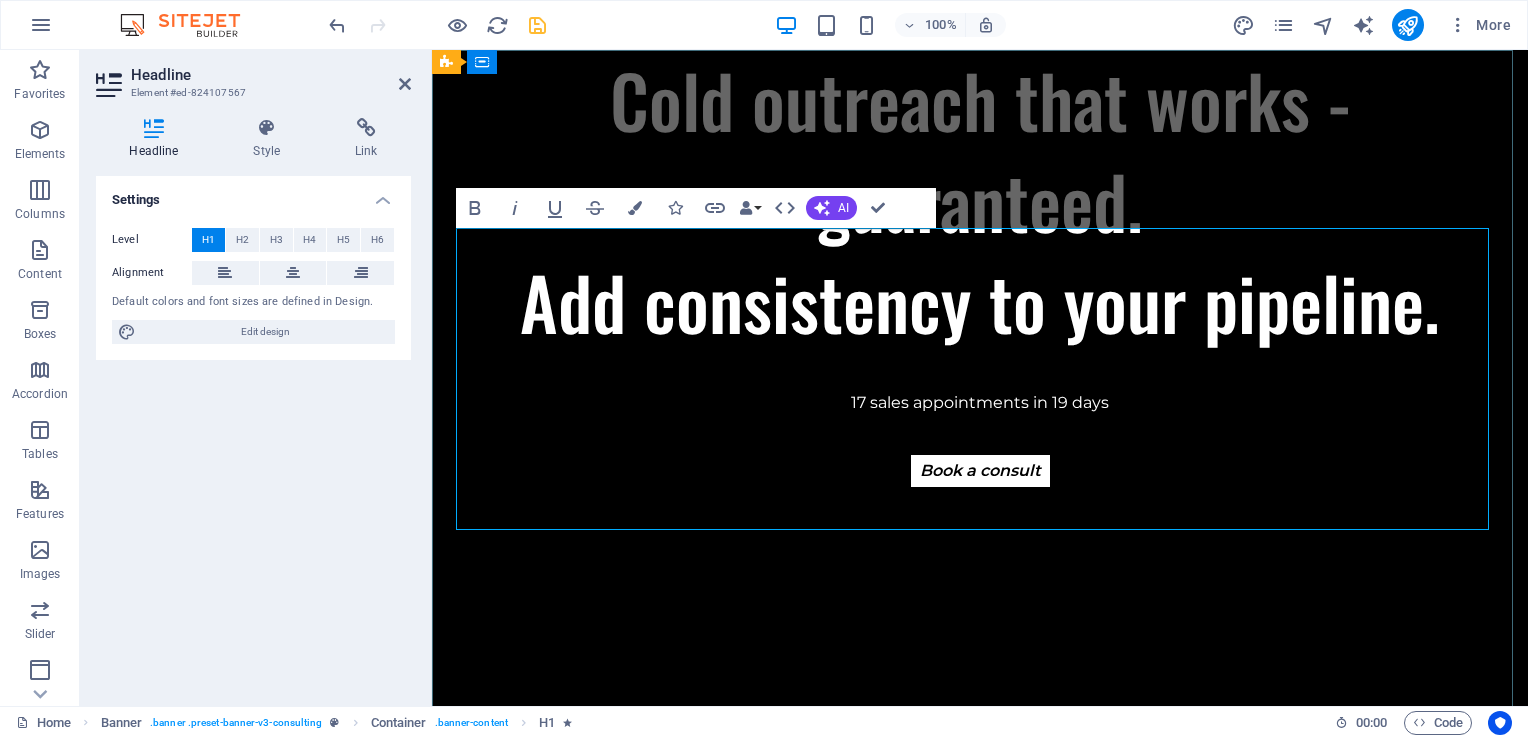 click on "Cold outreach that works - guaranteed. Add consistency to your pipeline." at bounding box center (980, 200) 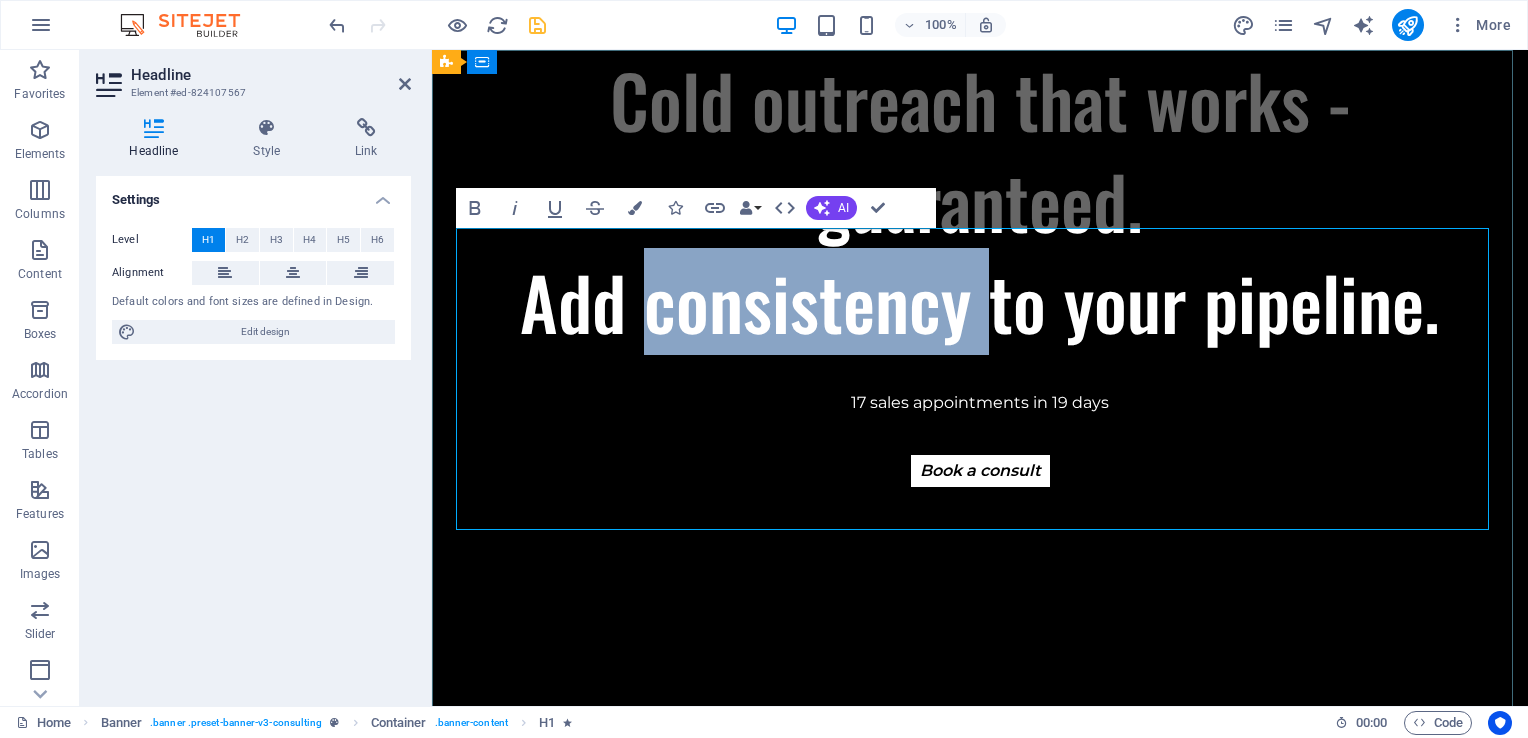 click on "Cold outreach that works - guaranteed. Add consistency to your pipeline." at bounding box center [980, 200] 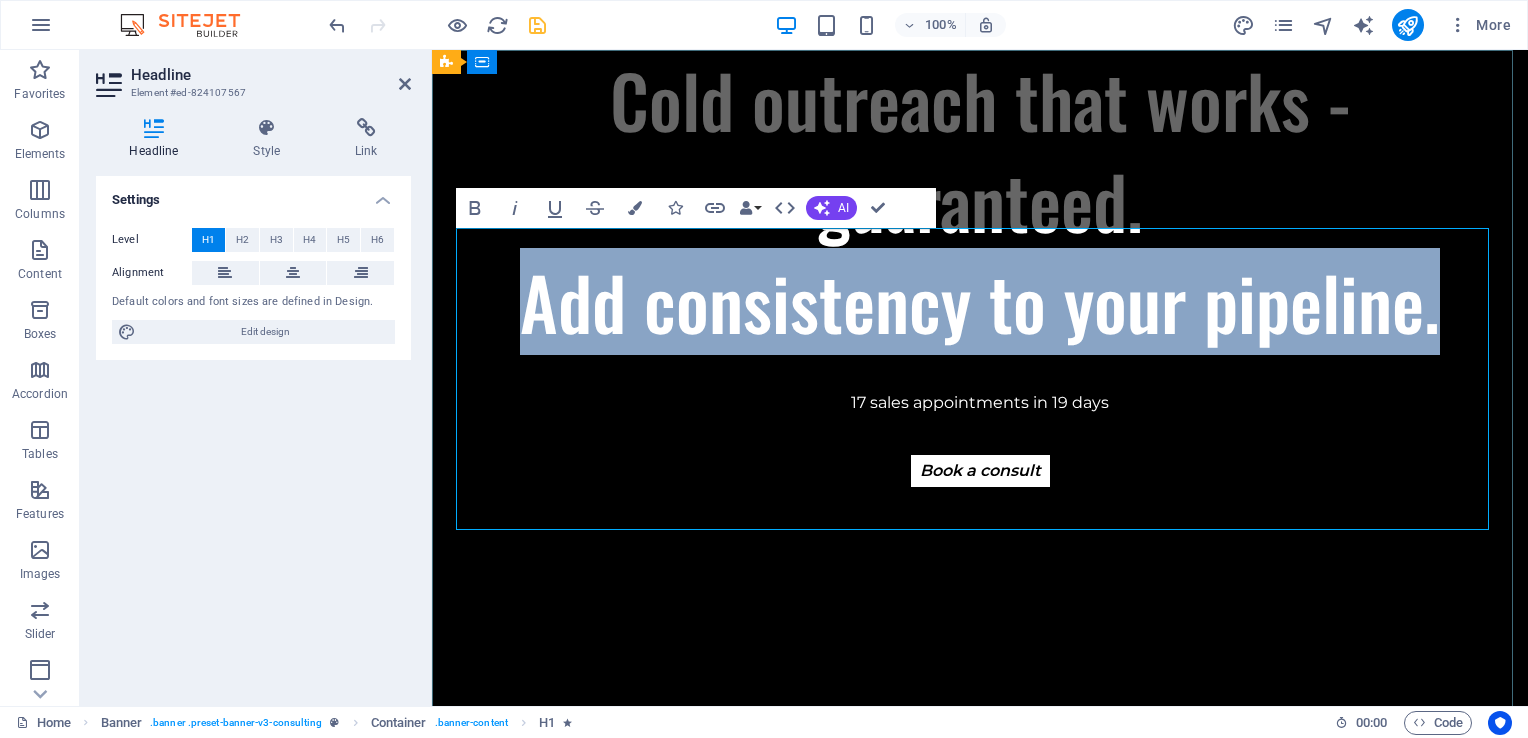 click on "Cold outreach that works - guaranteed. Add consistency to your pipeline." at bounding box center (980, 200) 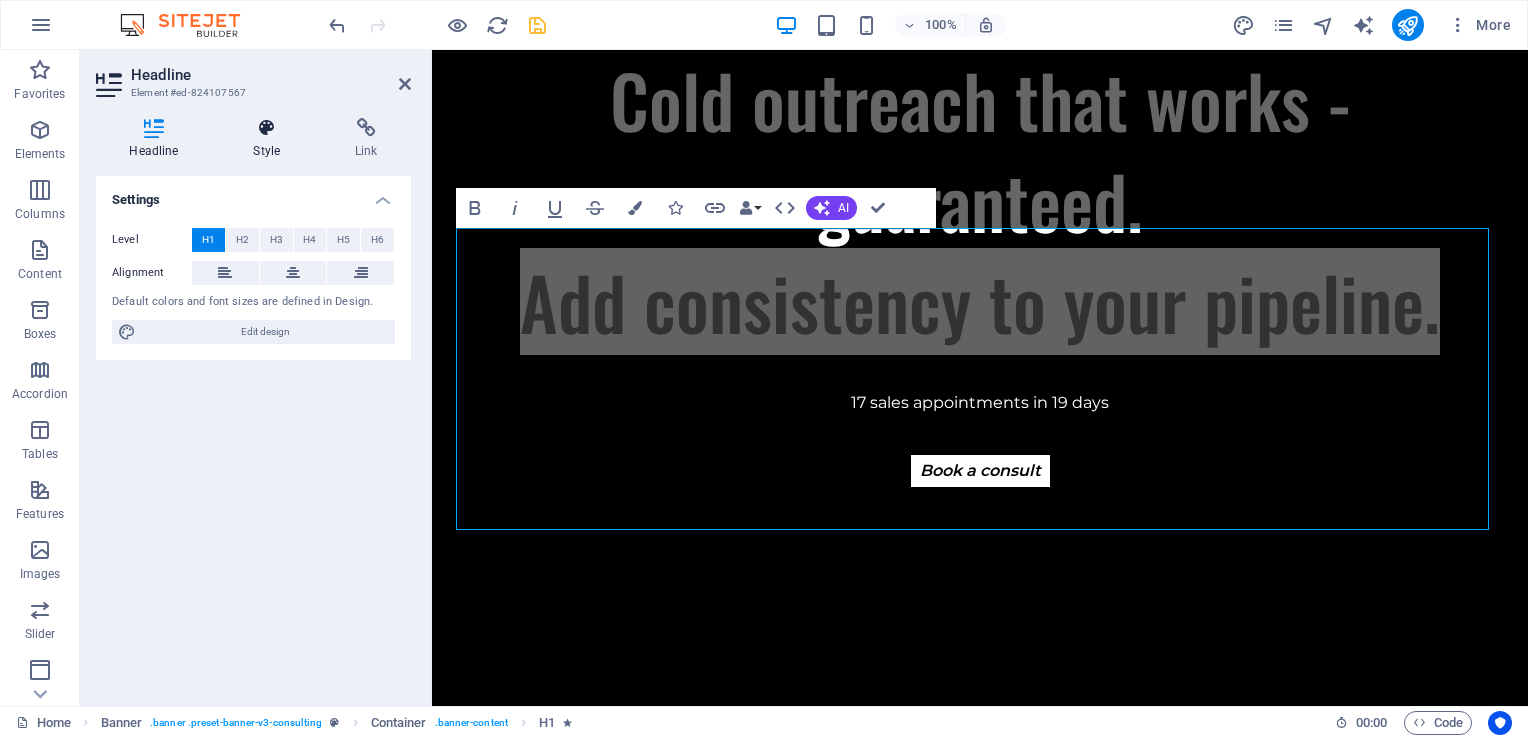 click on "Style" at bounding box center [271, 139] 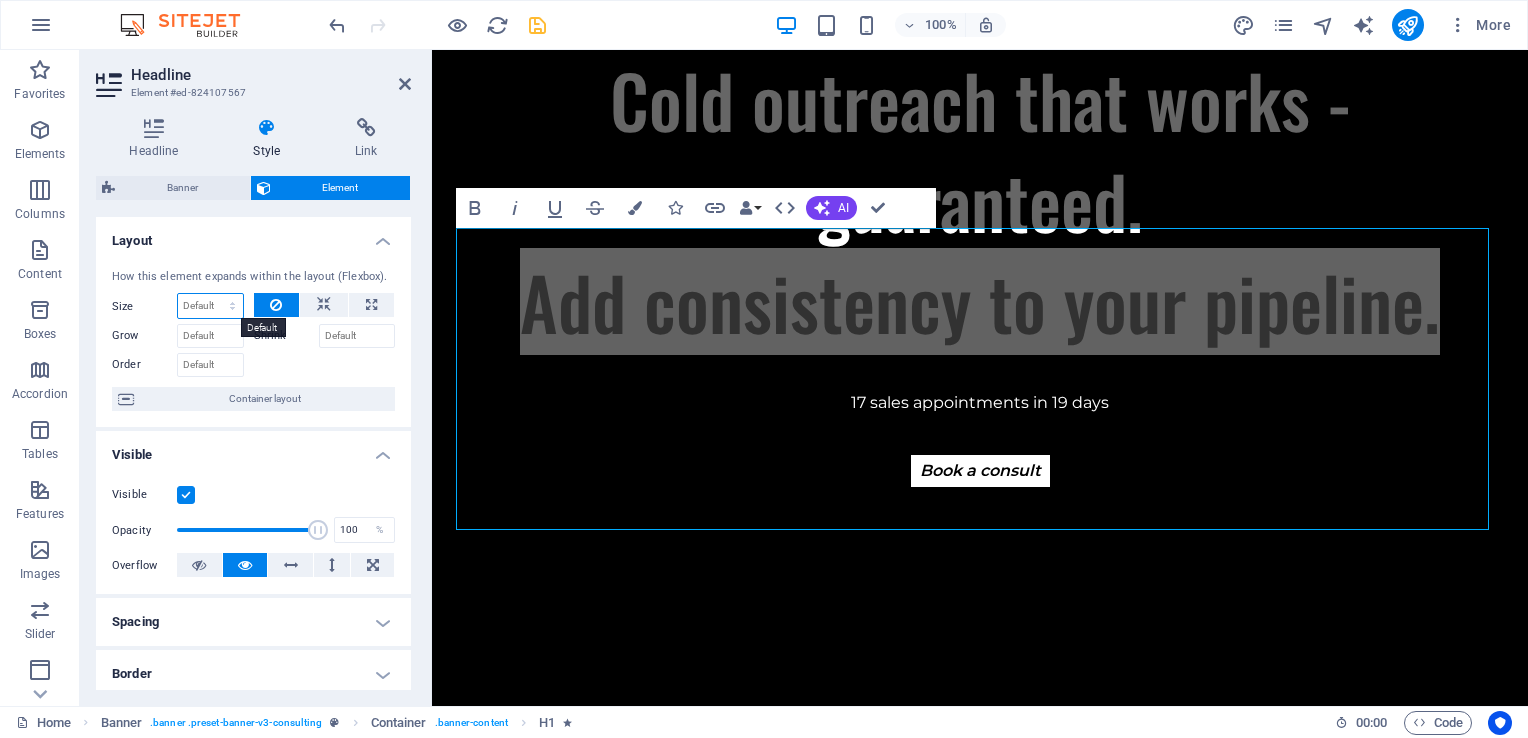 click on "Default auto px % 1/1 1/2 1/3 1/4 1/5 1/6 1/7 1/8 1/9 1/10" at bounding box center [210, 306] 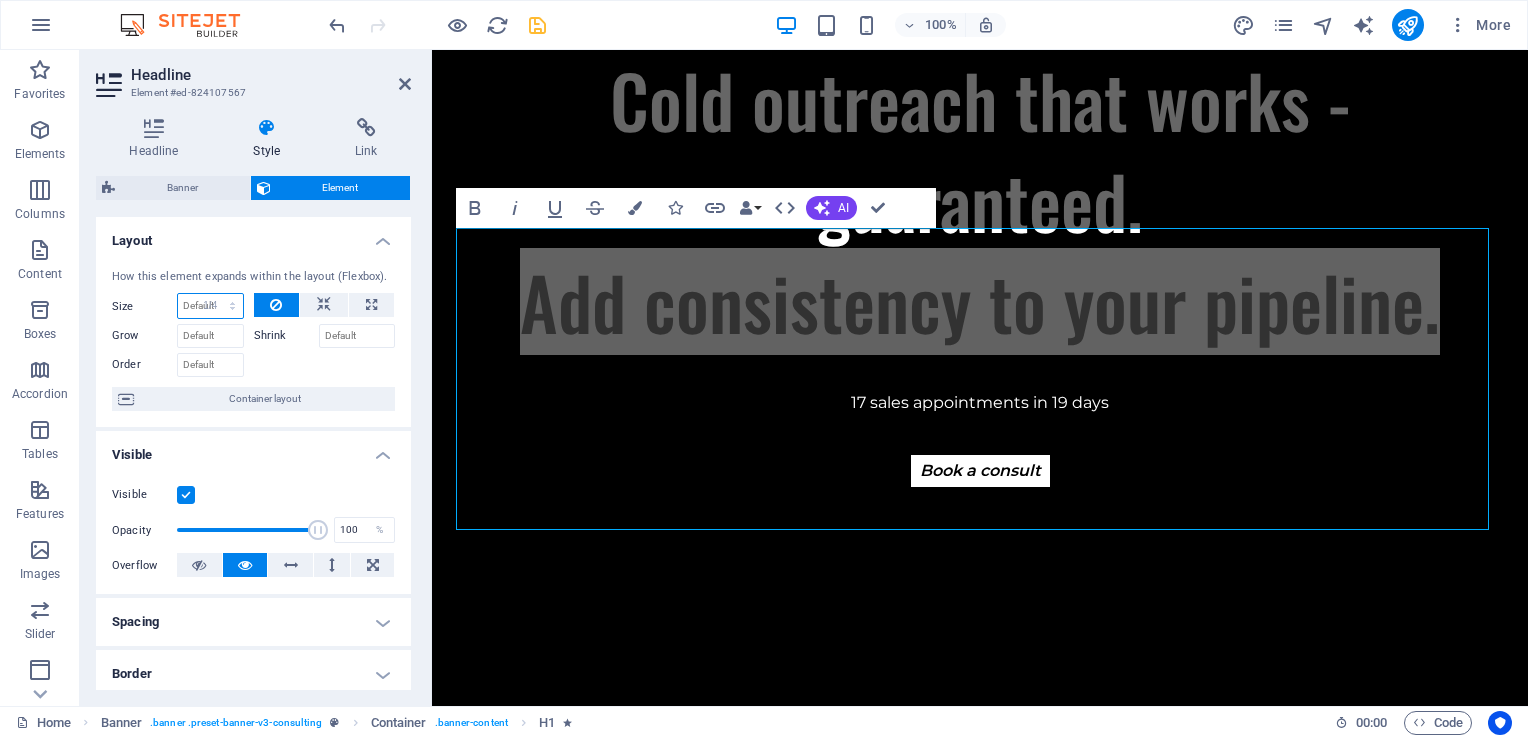 click on "Default auto px % 1/1 1/2 1/3 1/4 1/5 1/6 1/7 1/8 1/9 1/10" at bounding box center (210, 306) 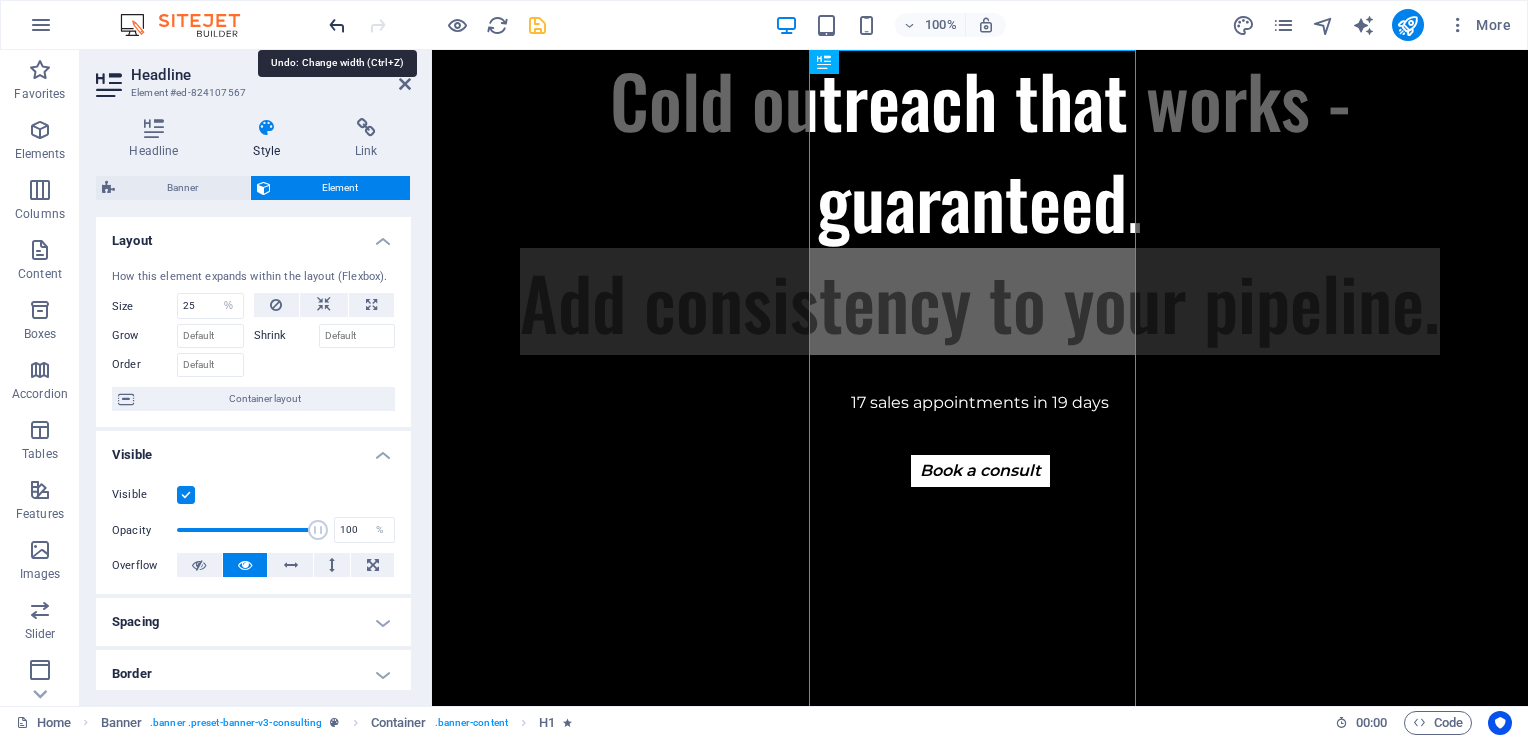 click at bounding box center [337, 25] 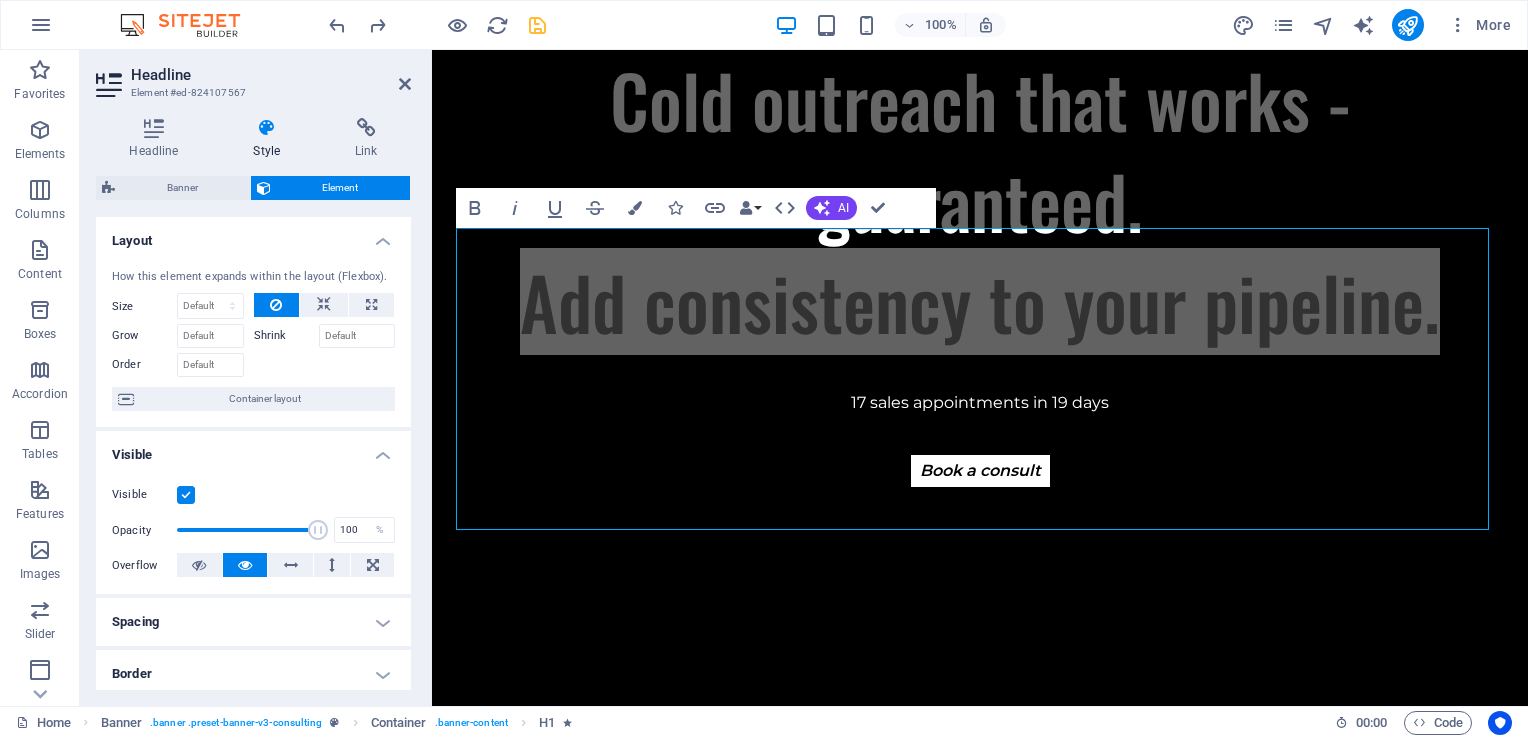 click on "Layout" at bounding box center [253, 235] 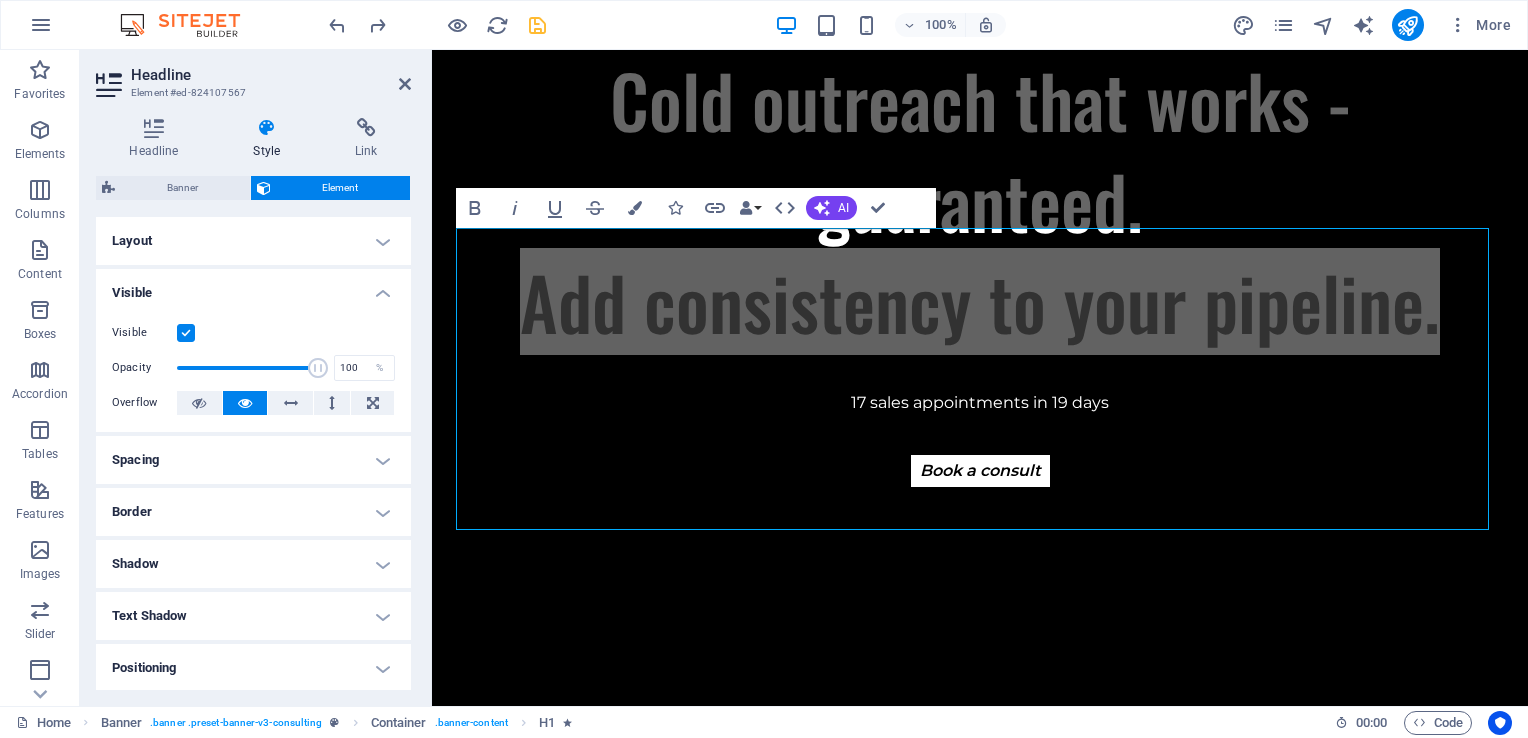 click on "Visible" at bounding box center [253, 287] 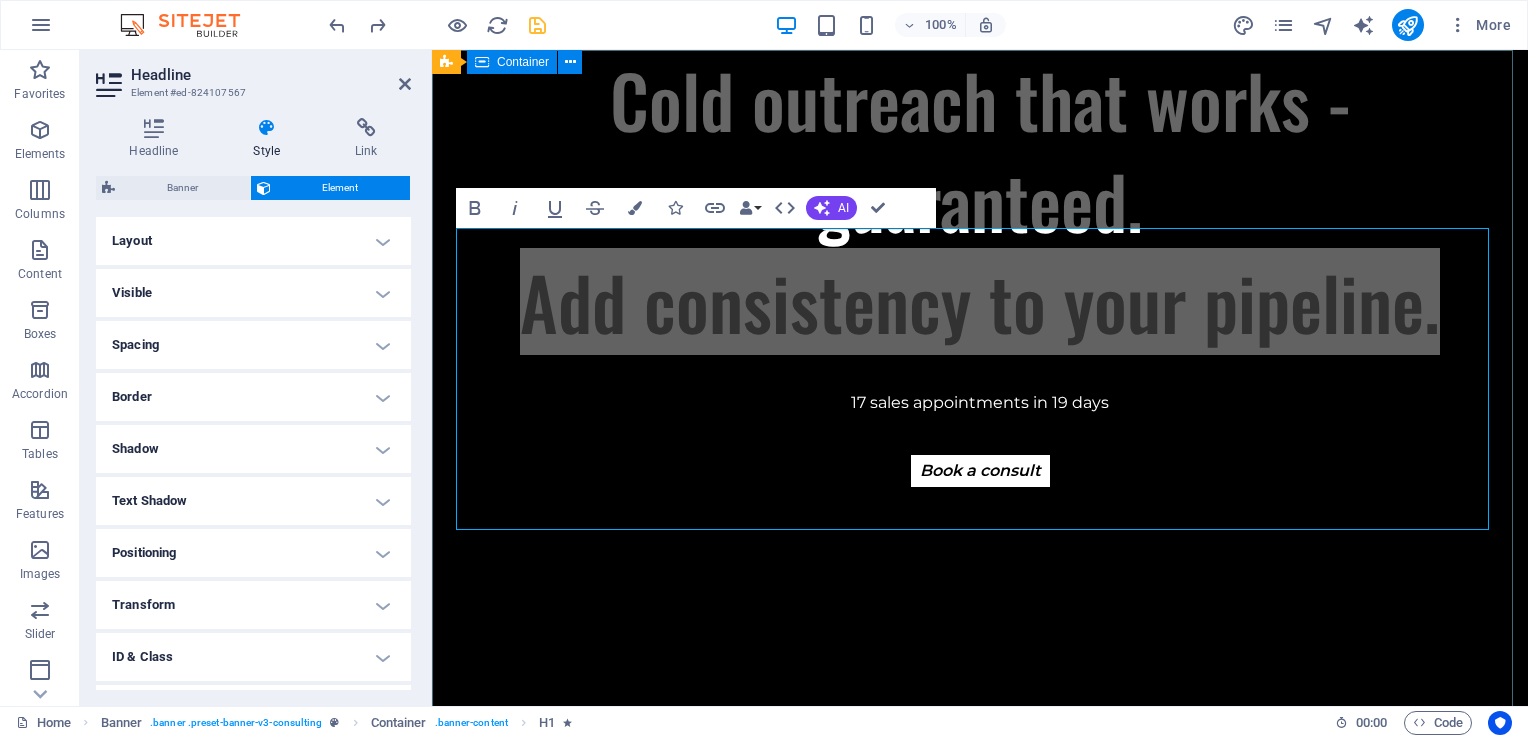 click on "Cold outreach that works - guaranteed. Add consistency to your pipeline. 17 sales appointments in 19 days Book a consult" at bounding box center [980, 322] 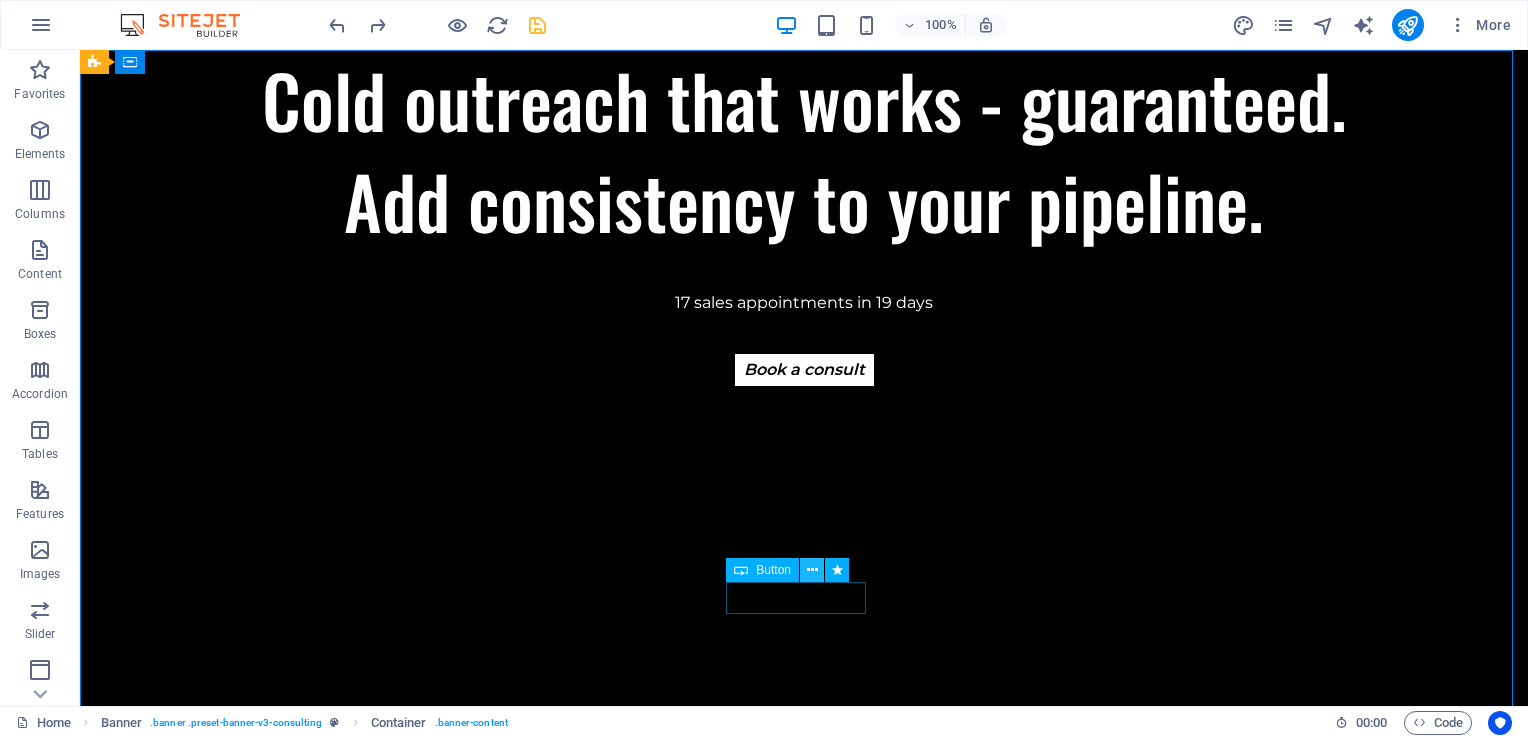 click at bounding box center [812, 570] 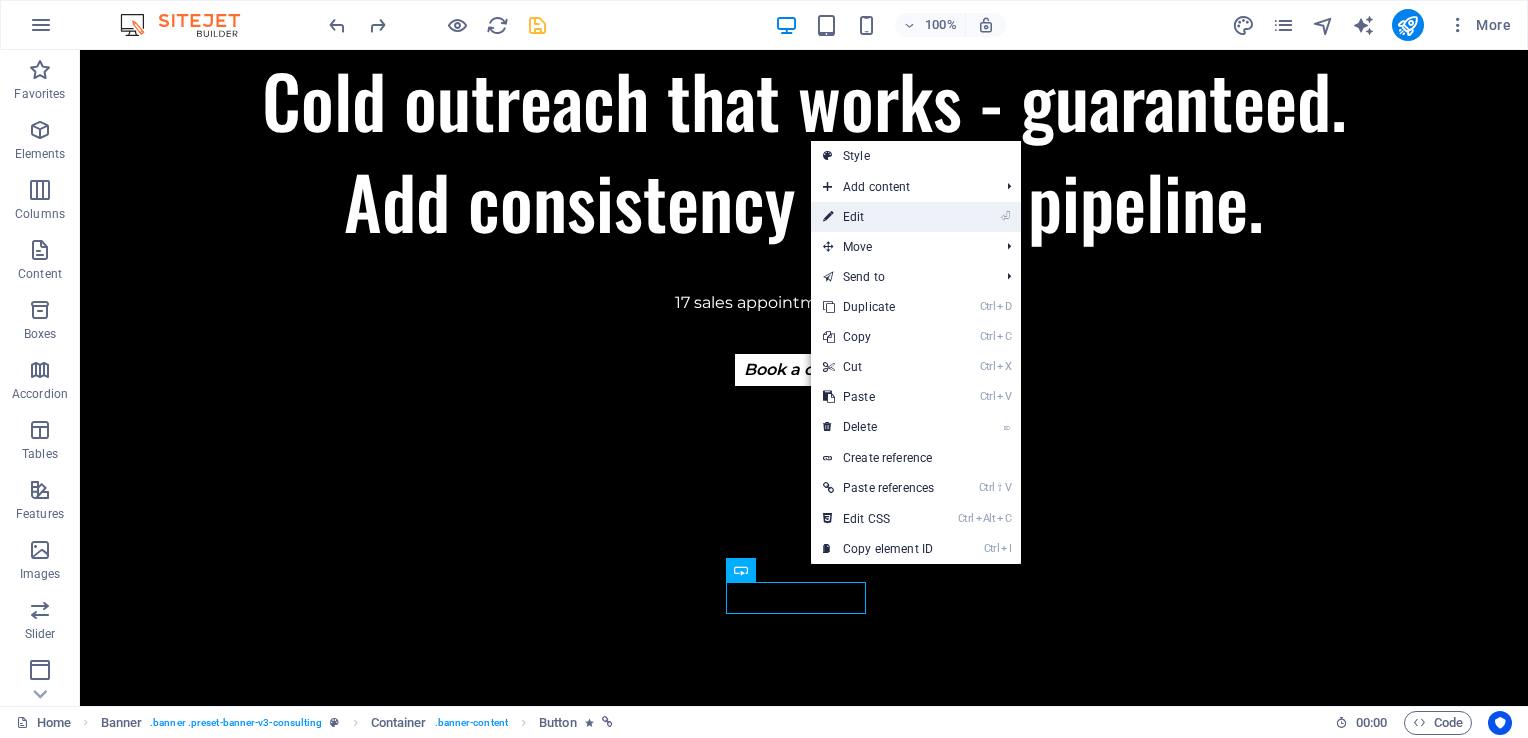 click on "⏎  Edit" at bounding box center [878, 217] 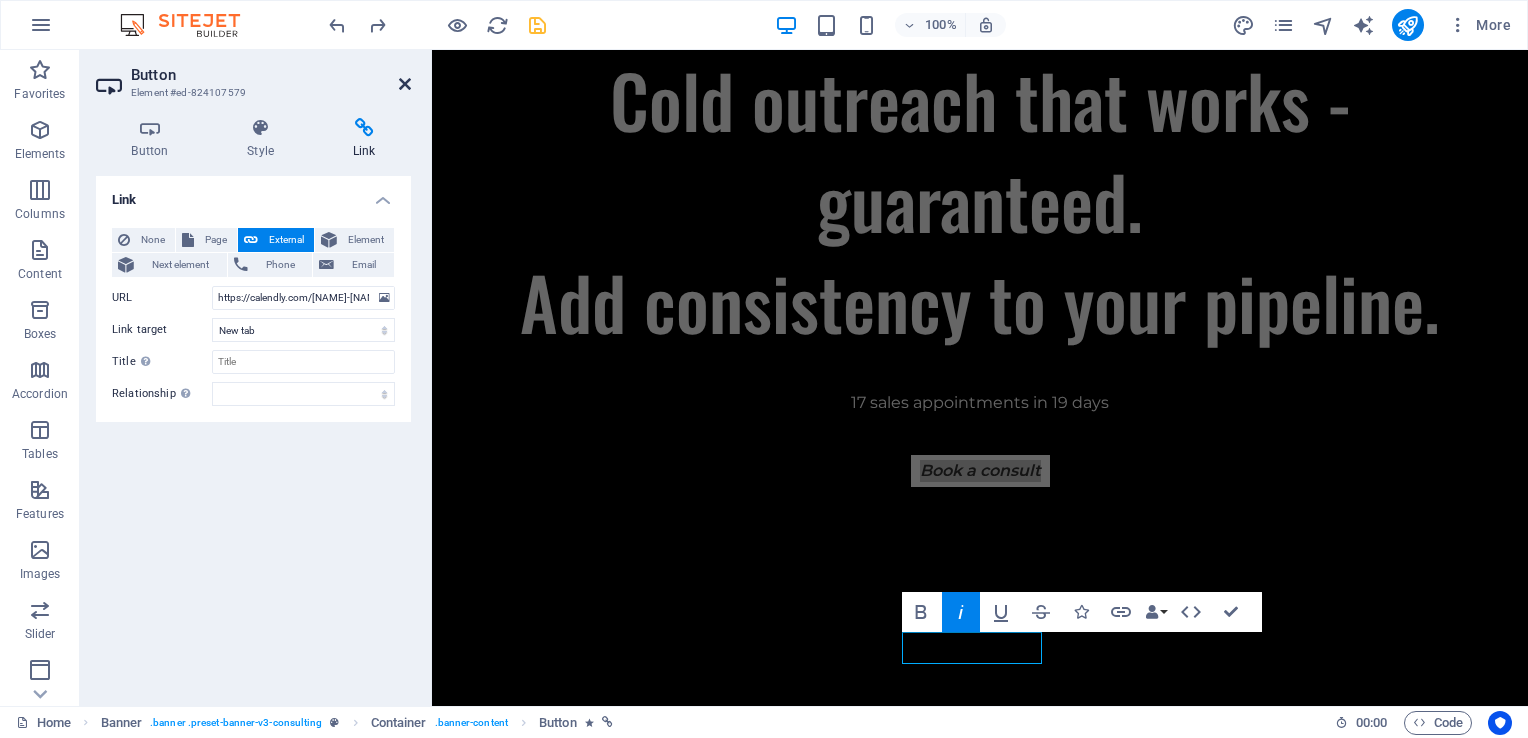 click at bounding box center [405, 84] 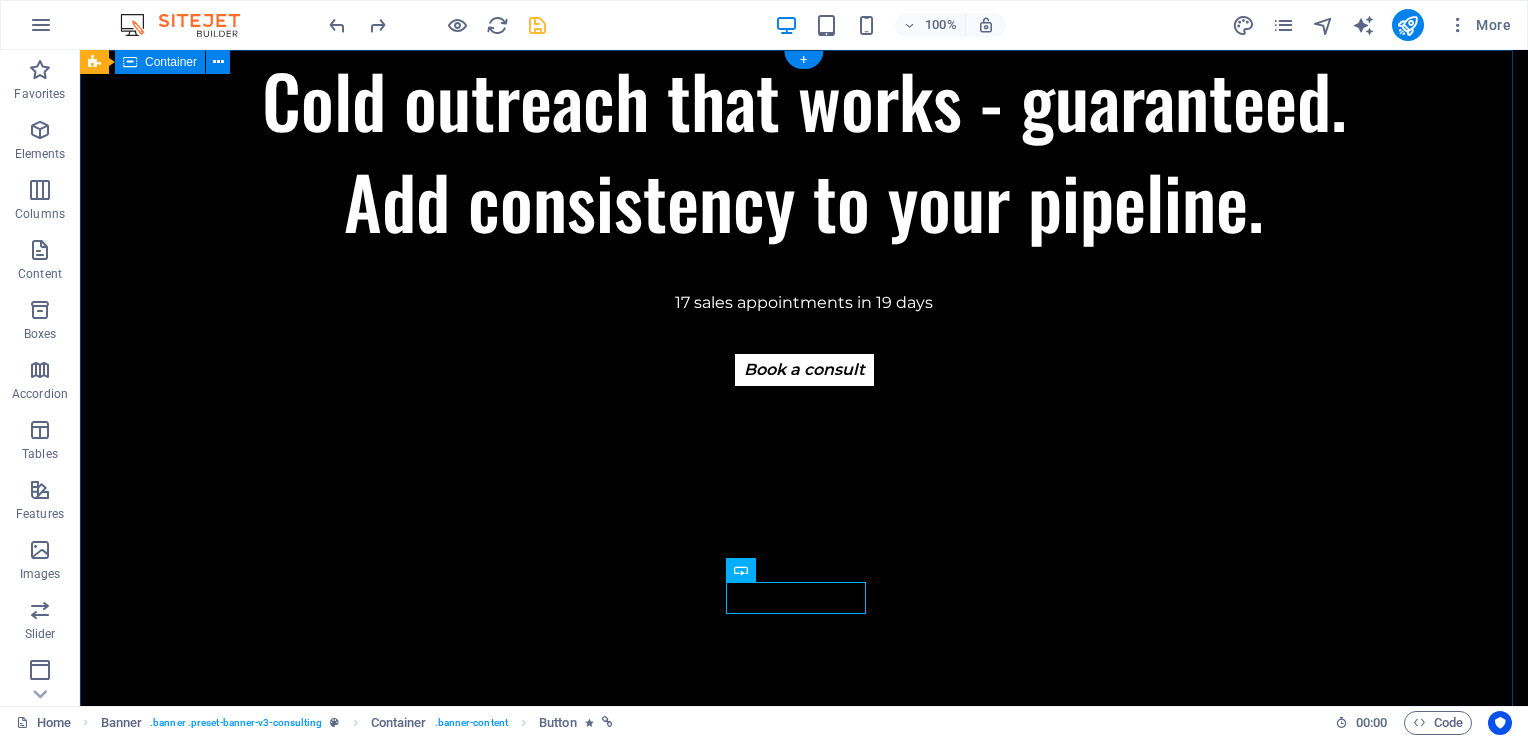 click on "Cold outreach that works - guaranteed. Add consistency to your pipeline. 17 sales appointments in 19 days Book a consult" at bounding box center [804, 272] 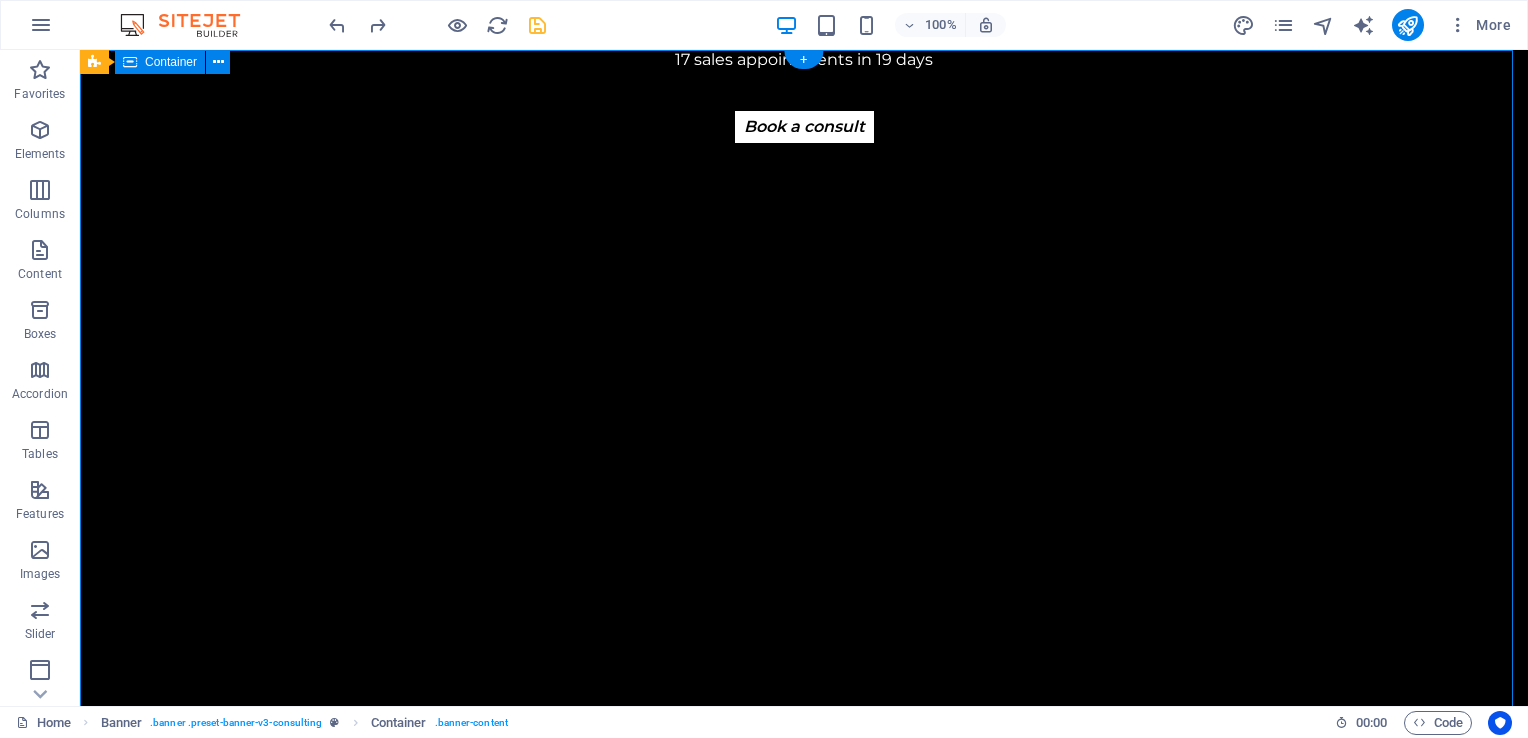 scroll, scrollTop: 0, scrollLeft: 0, axis: both 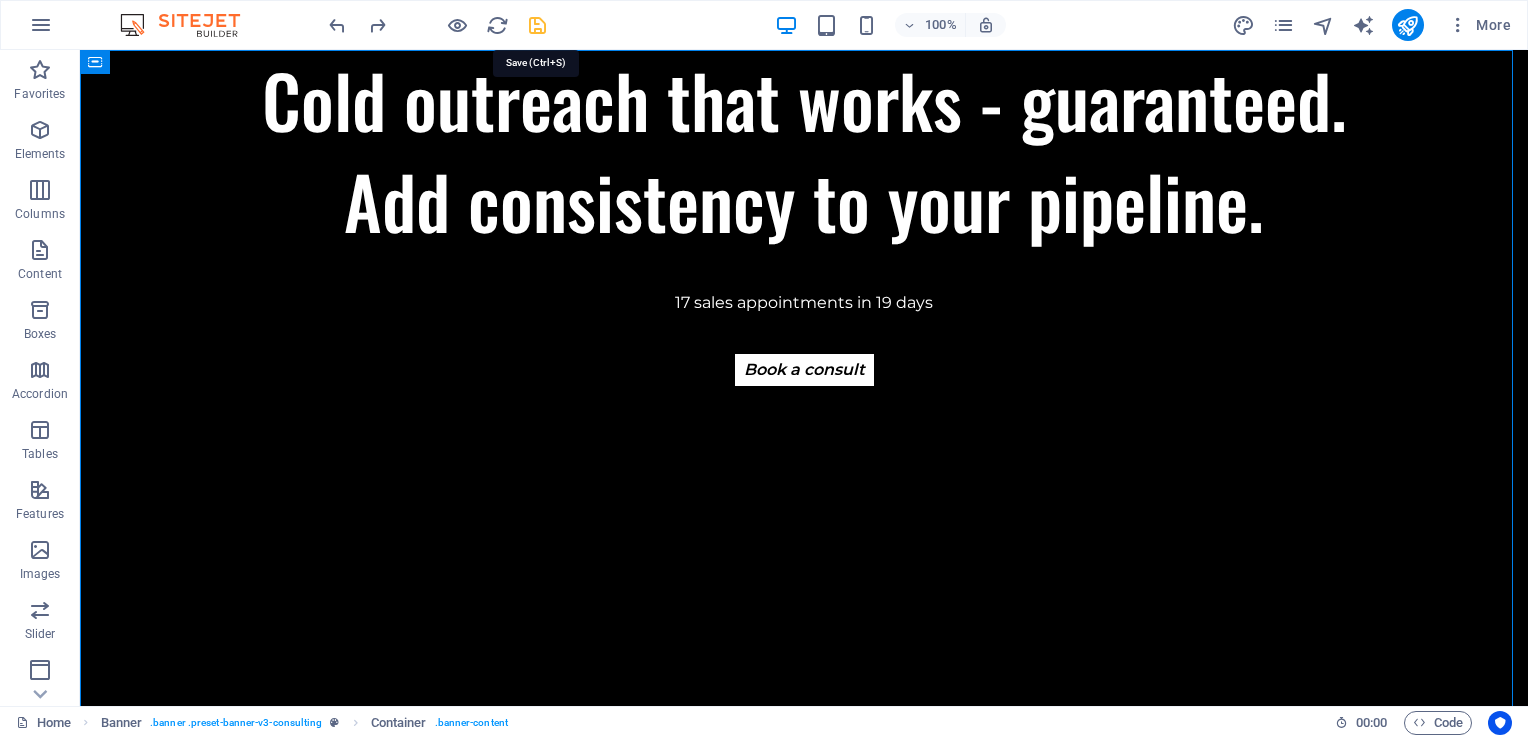 click at bounding box center (537, 25) 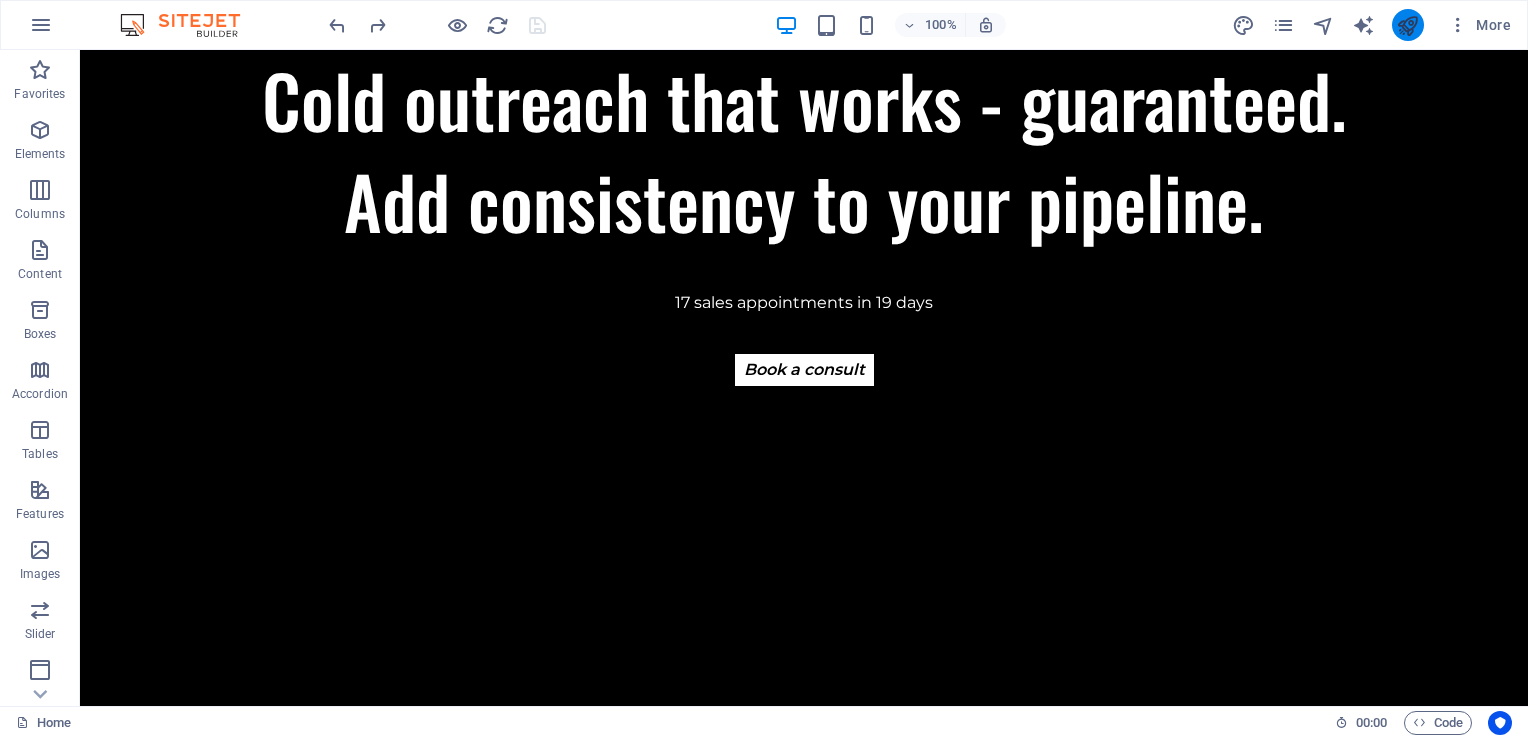 click at bounding box center (1408, 25) 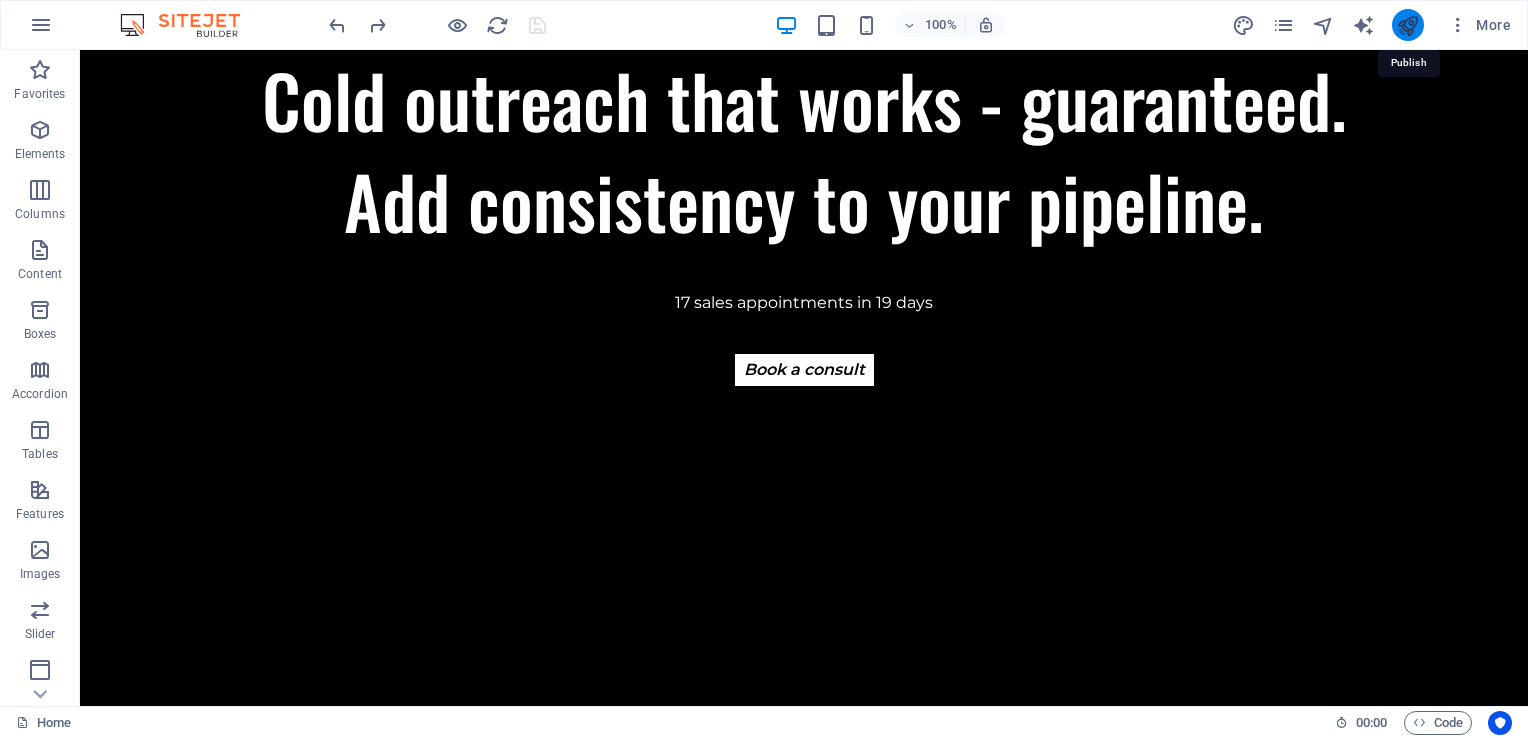 click at bounding box center (1407, 25) 